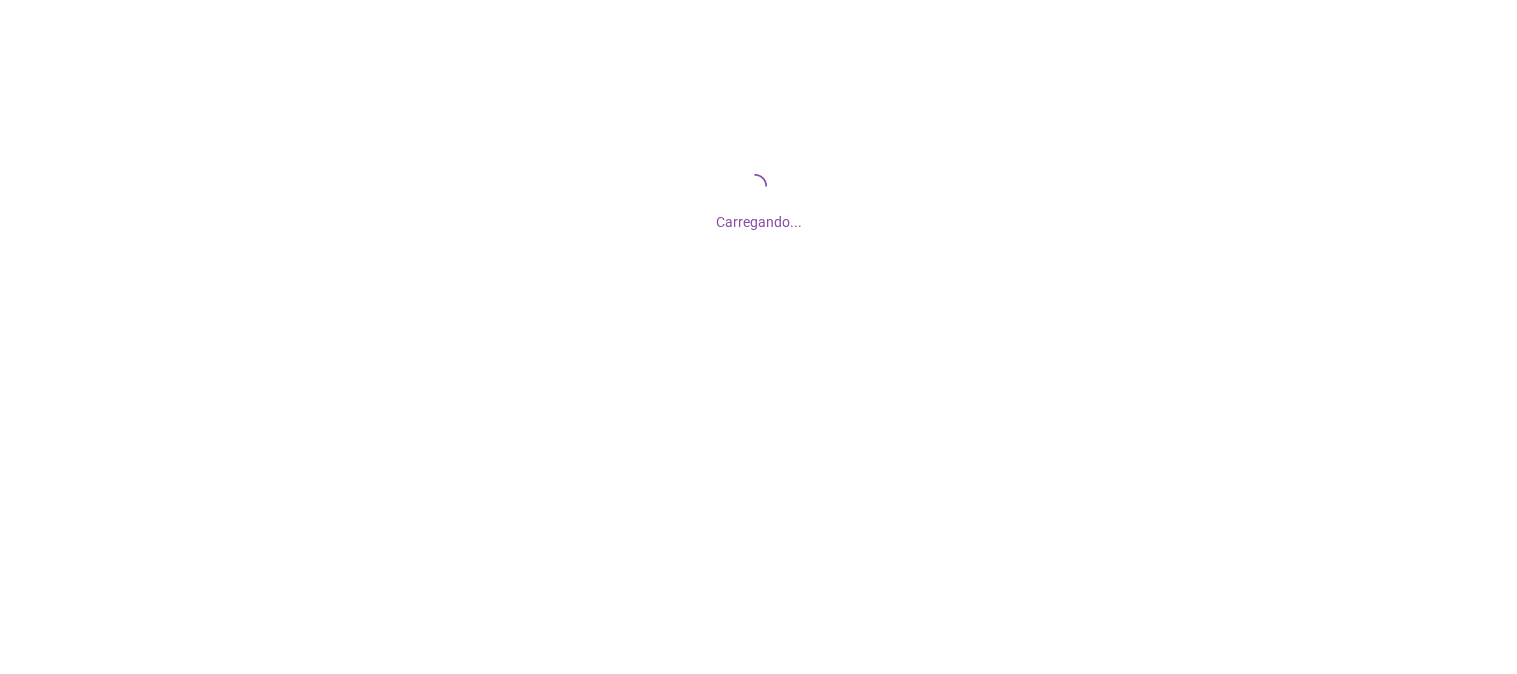 scroll, scrollTop: 0, scrollLeft: 0, axis: both 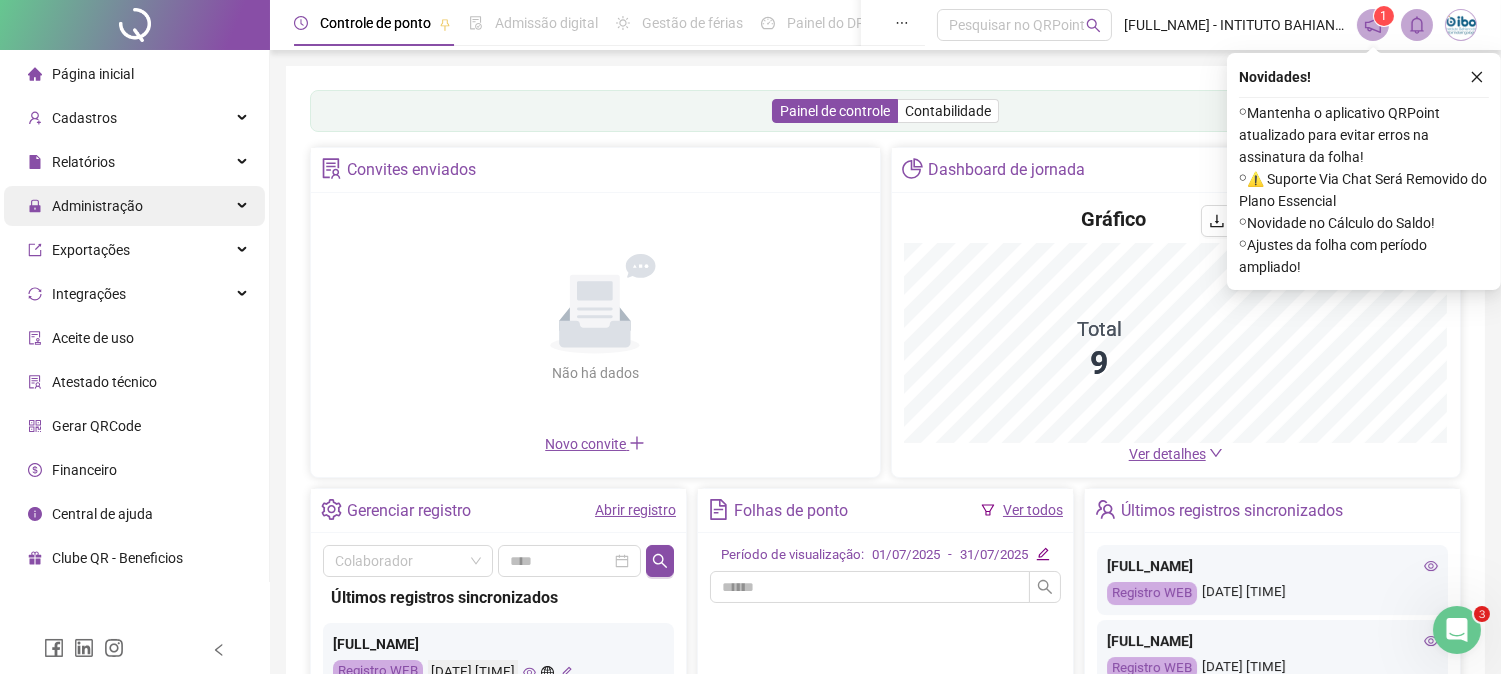 click on "Administração" at bounding box center [85, 206] 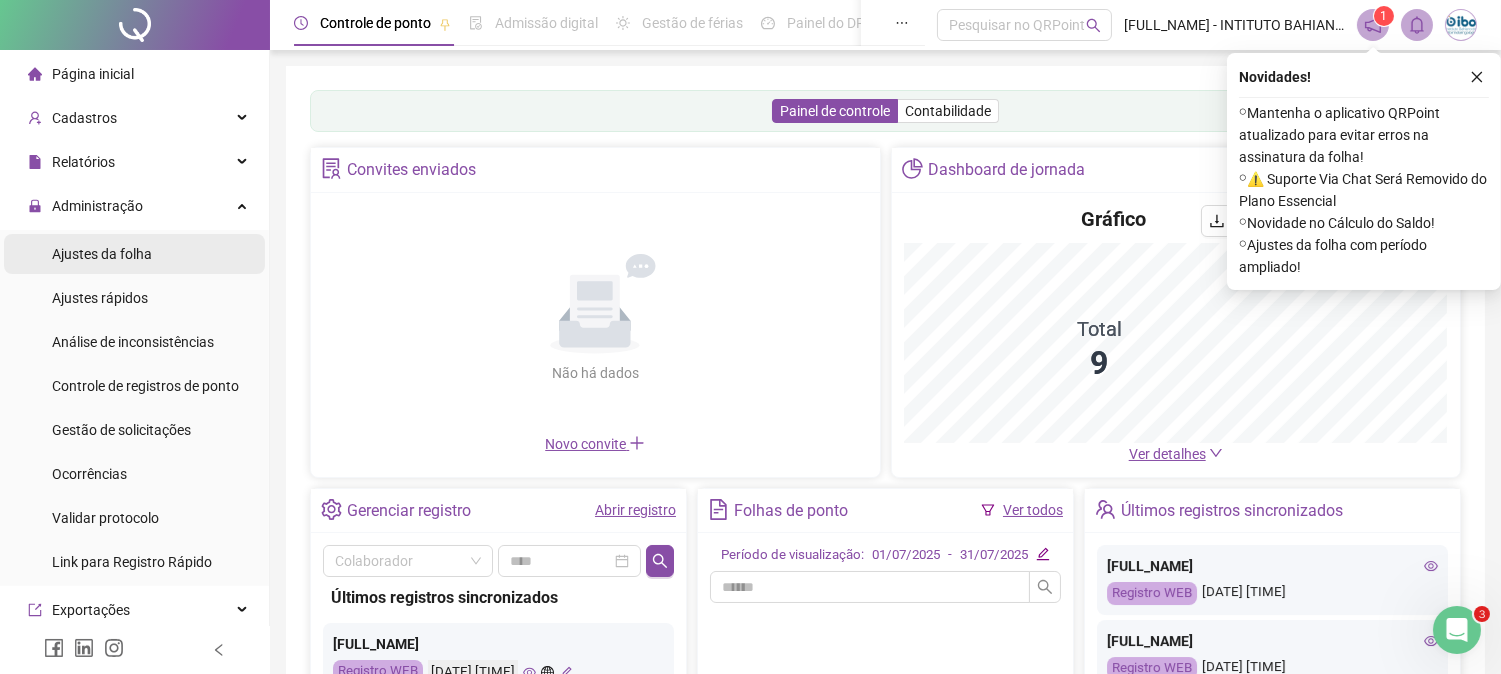 click on "Ajustes da folha" at bounding box center [102, 254] 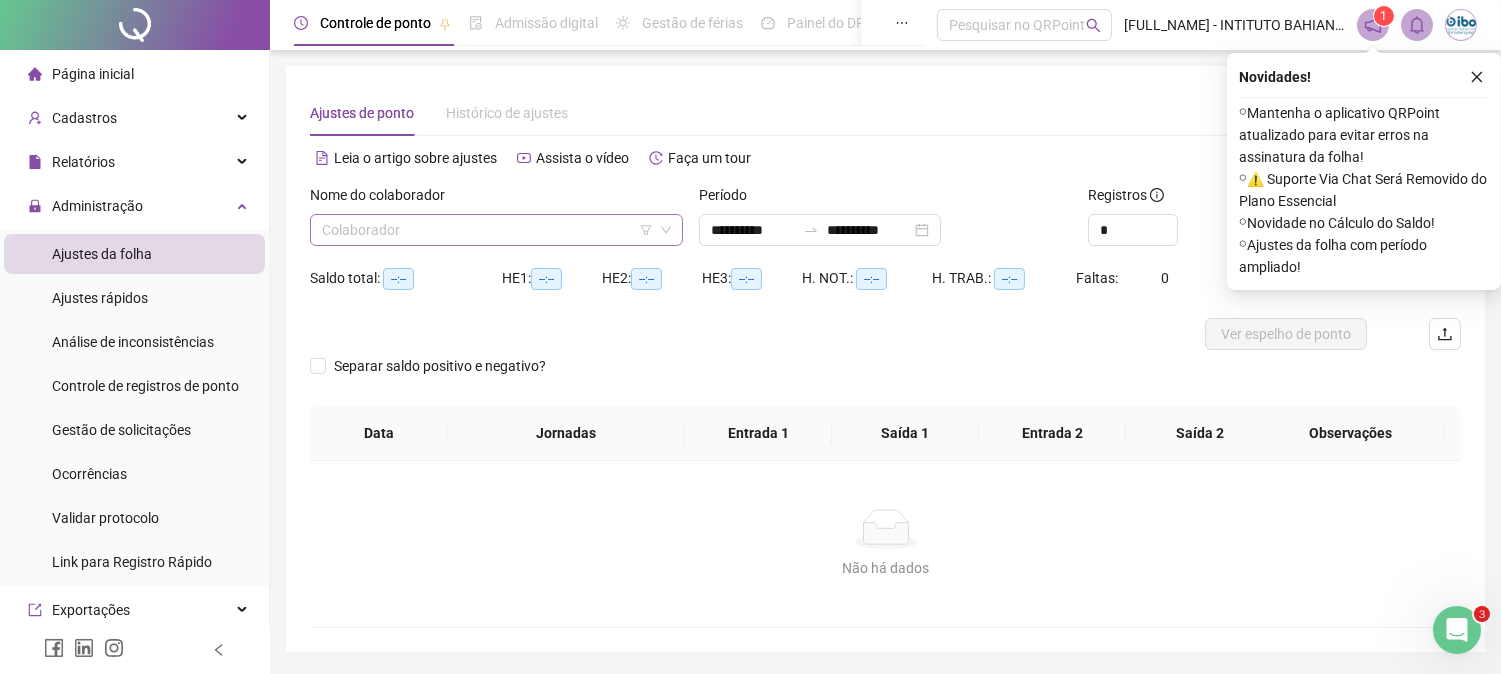 click at bounding box center [487, 230] 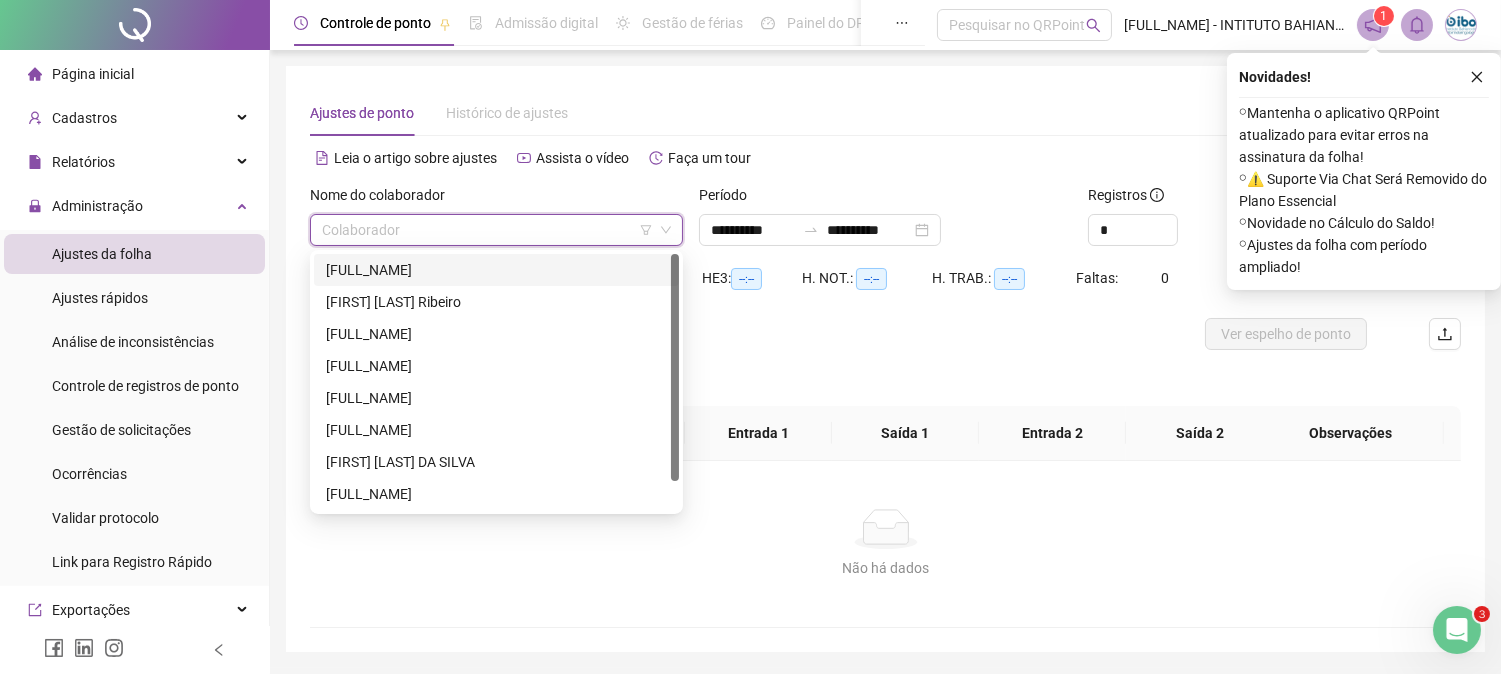 click on "[FULL_NAME]" at bounding box center (496, 270) 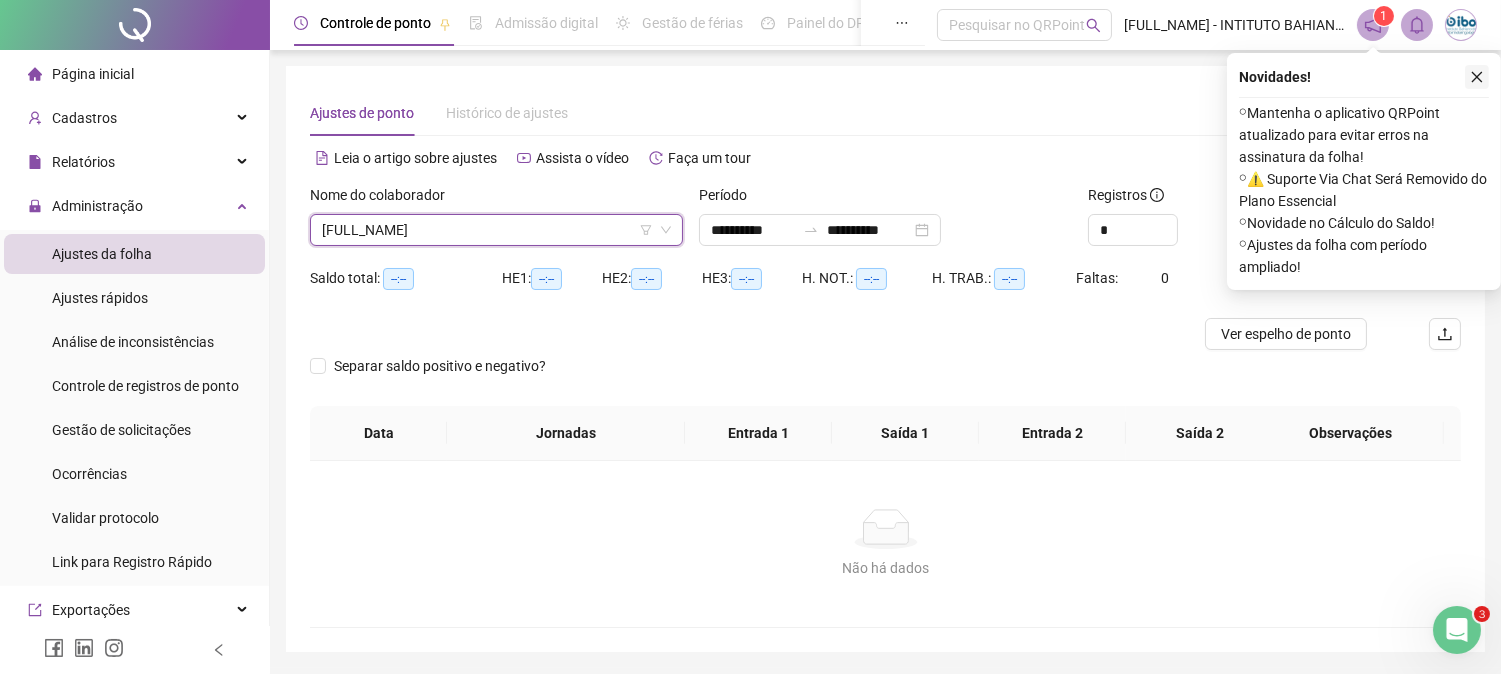click 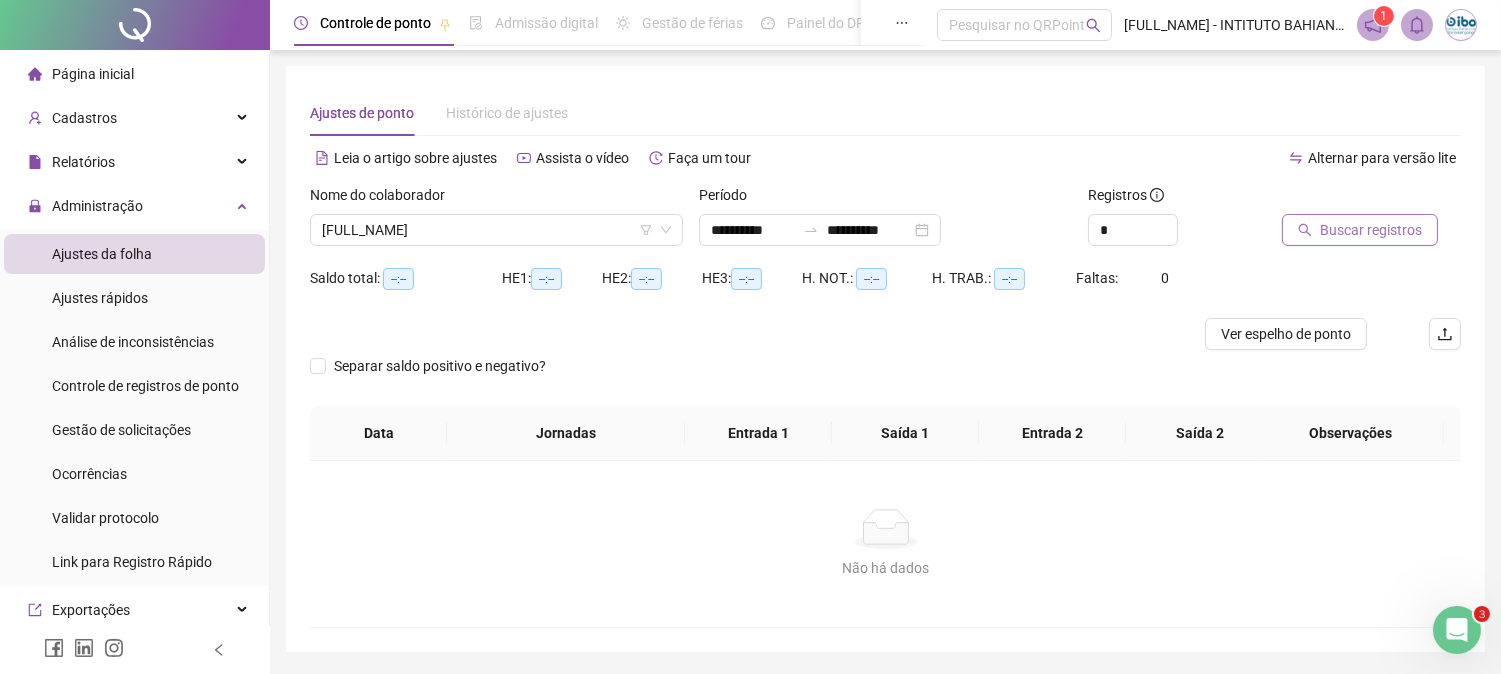 click on "Buscar registros" at bounding box center (1371, 230) 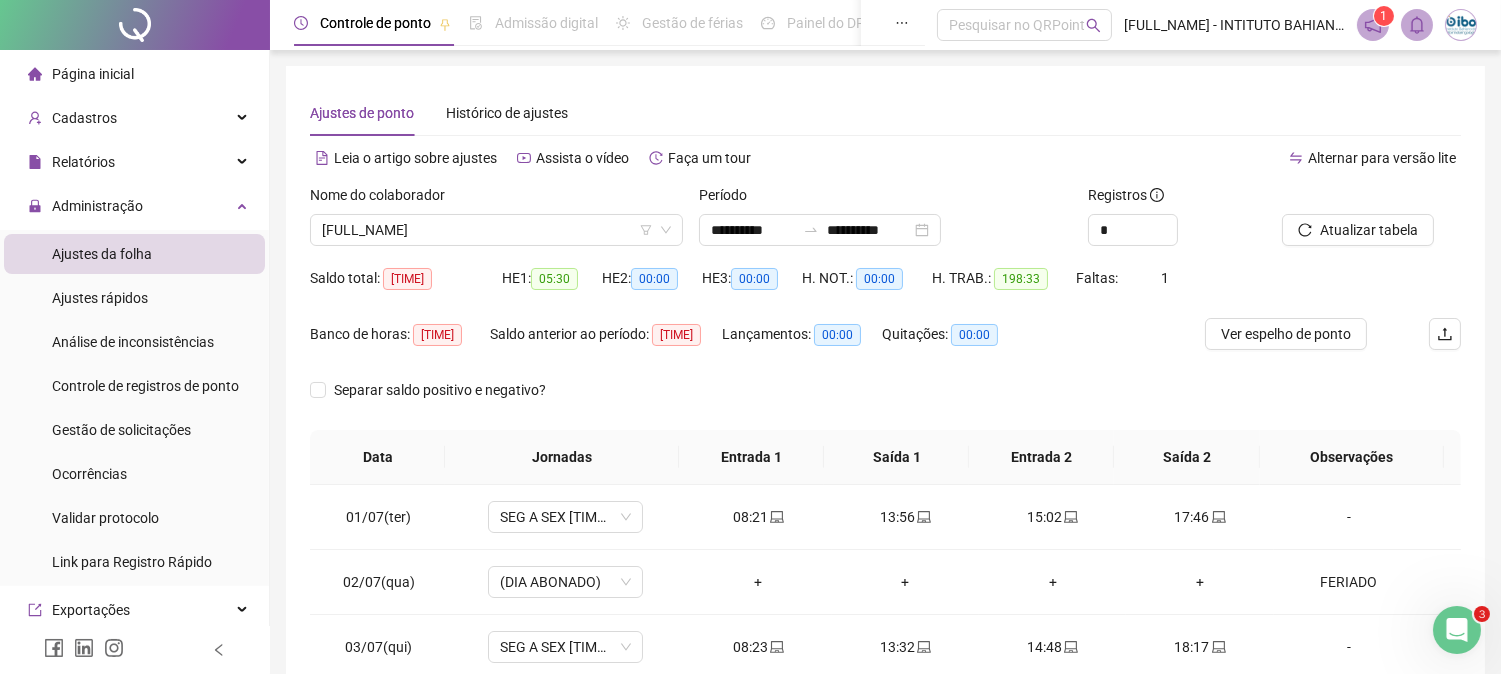 click on "Separar saldo positivo e negativo?" at bounding box center [885, 402] 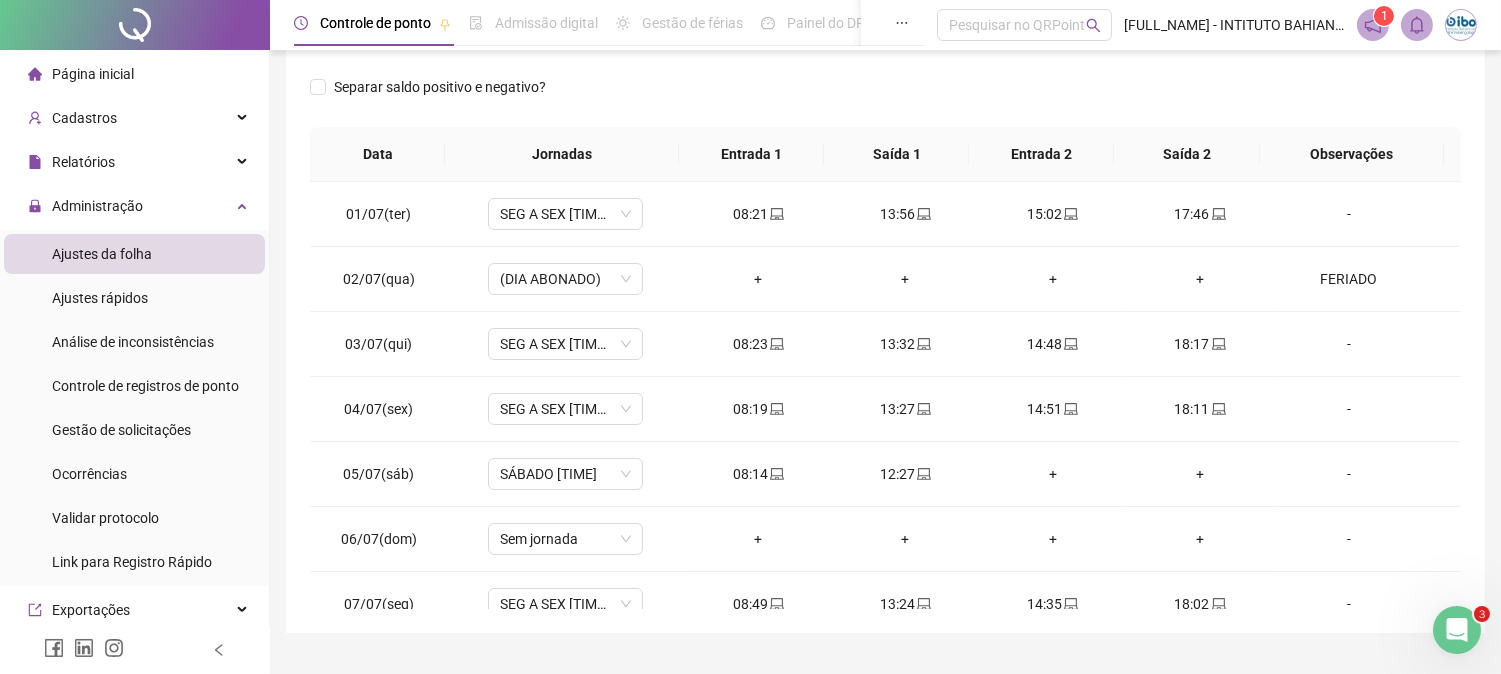 scroll, scrollTop: 333, scrollLeft: 0, axis: vertical 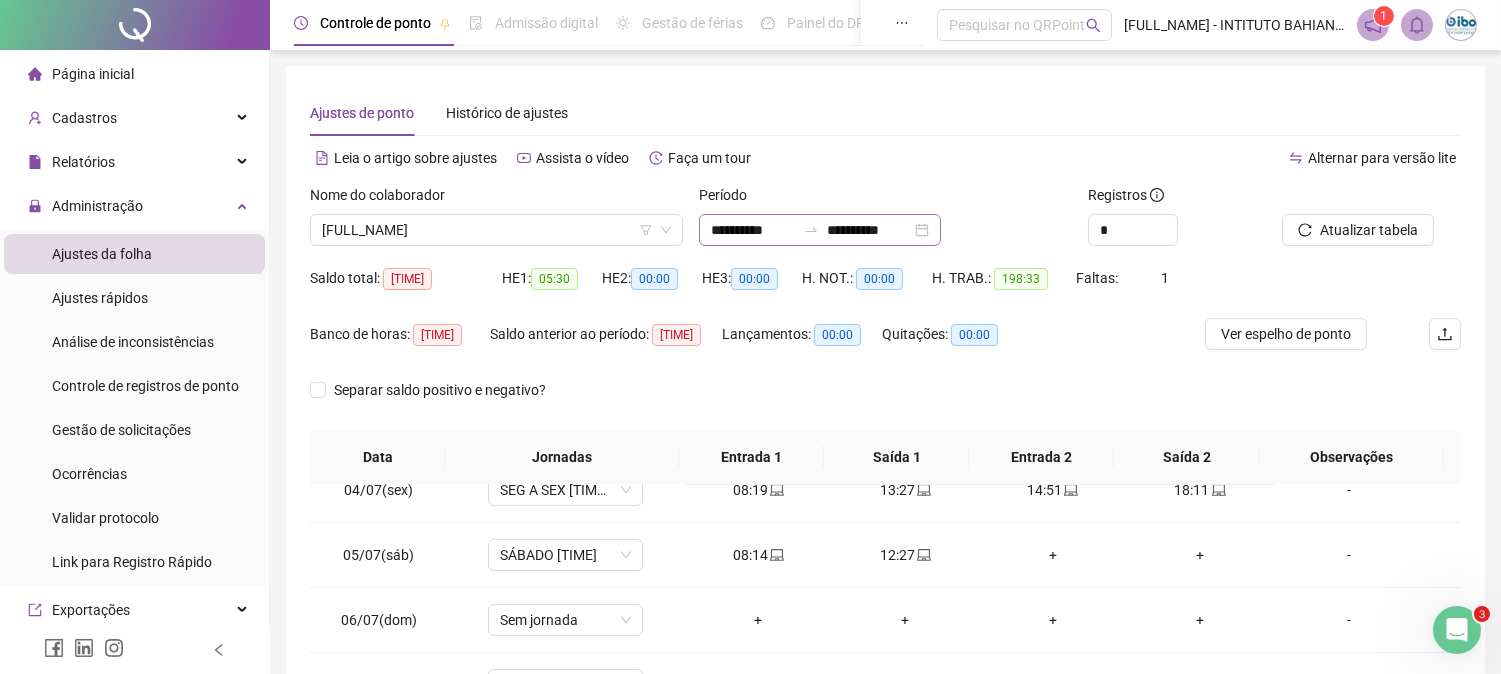 click on "**********" at bounding box center [820, 230] 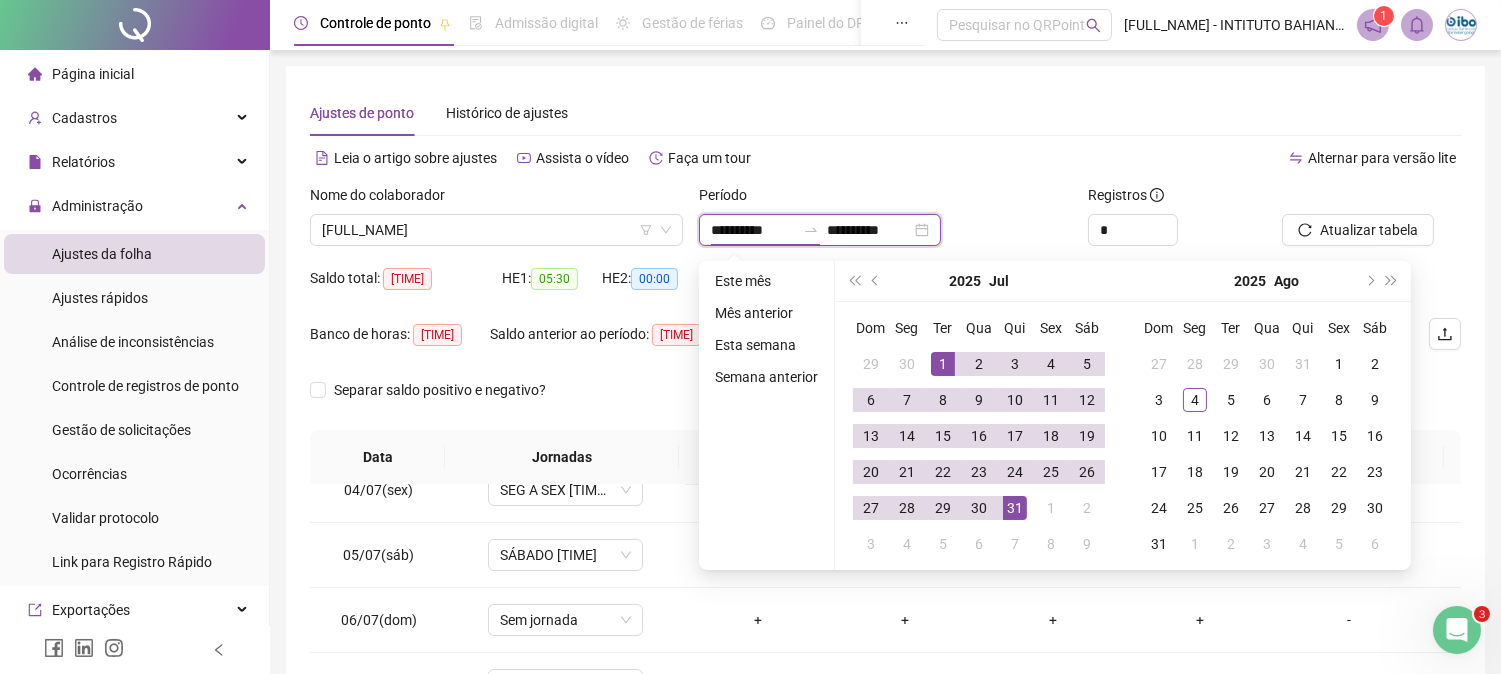 type on "**********" 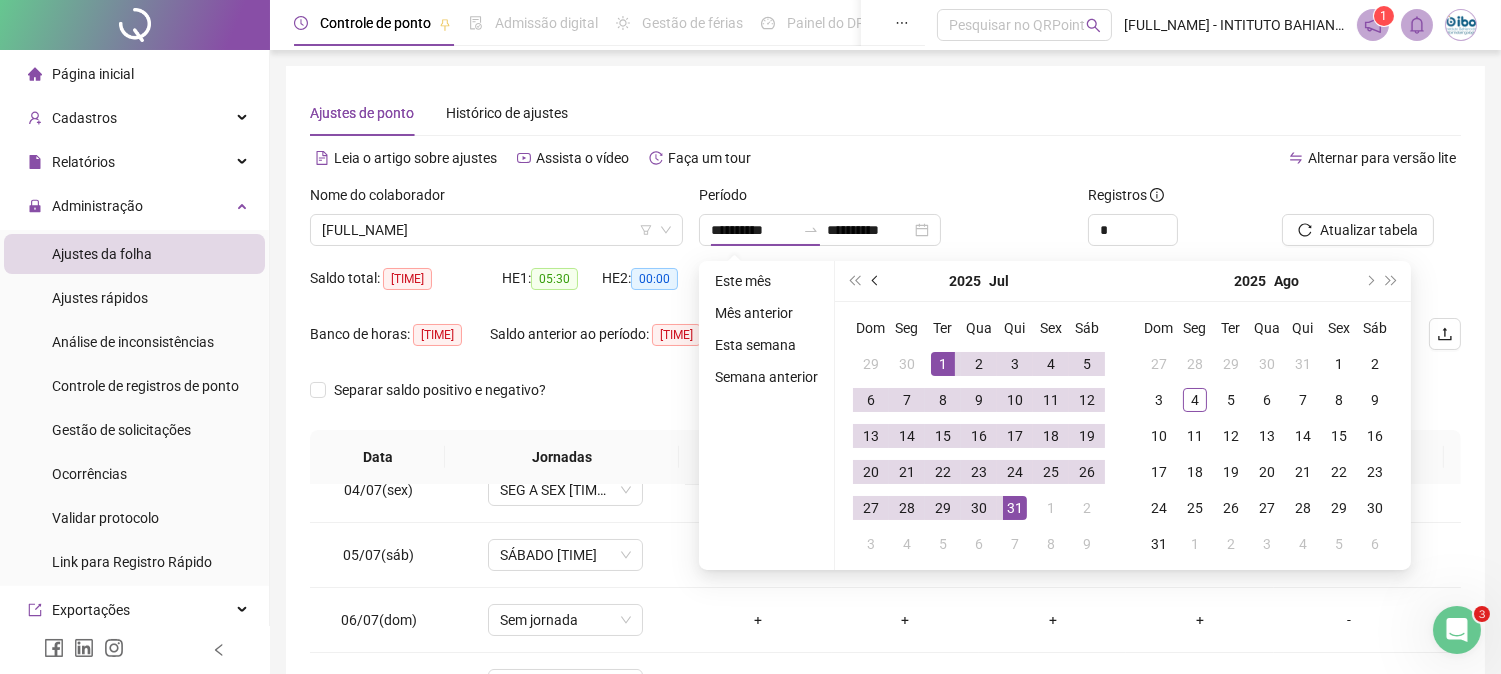 click at bounding box center [876, 281] 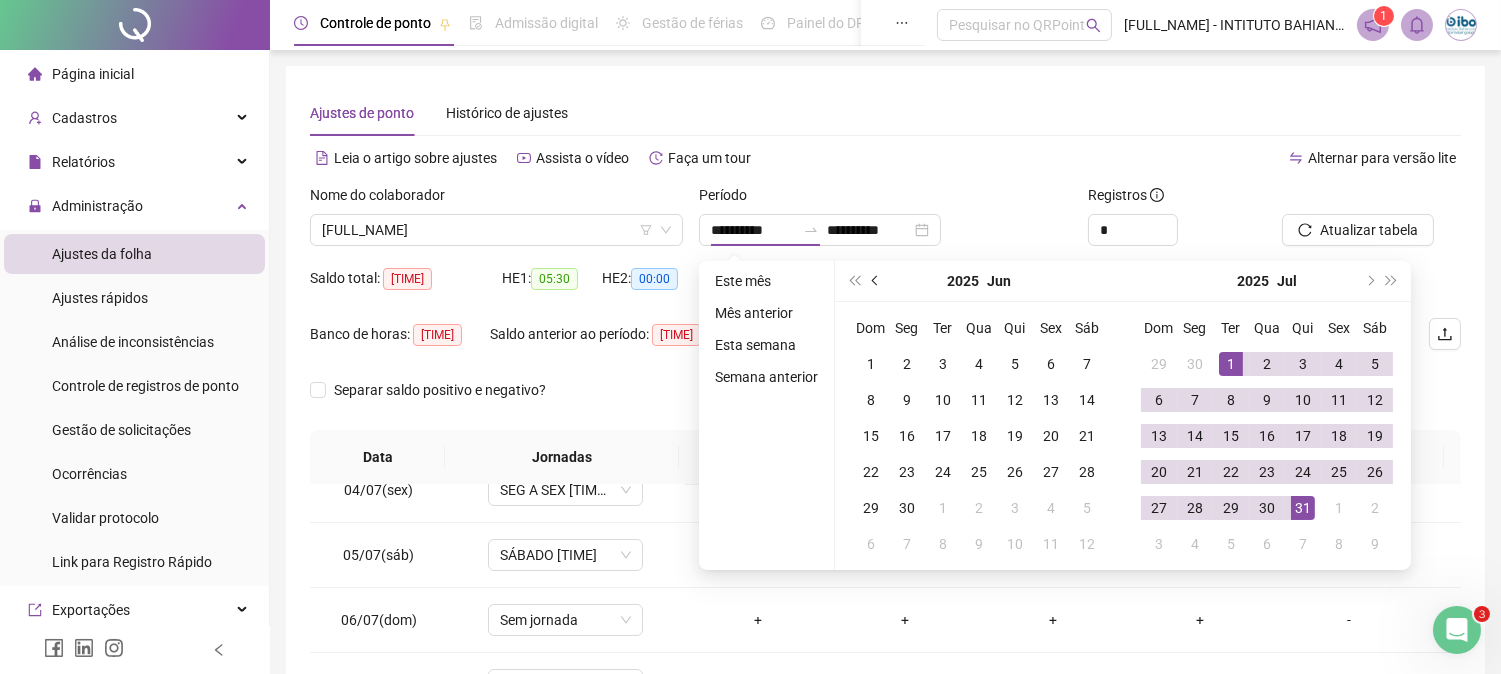 click at bounding box center (876, 281) 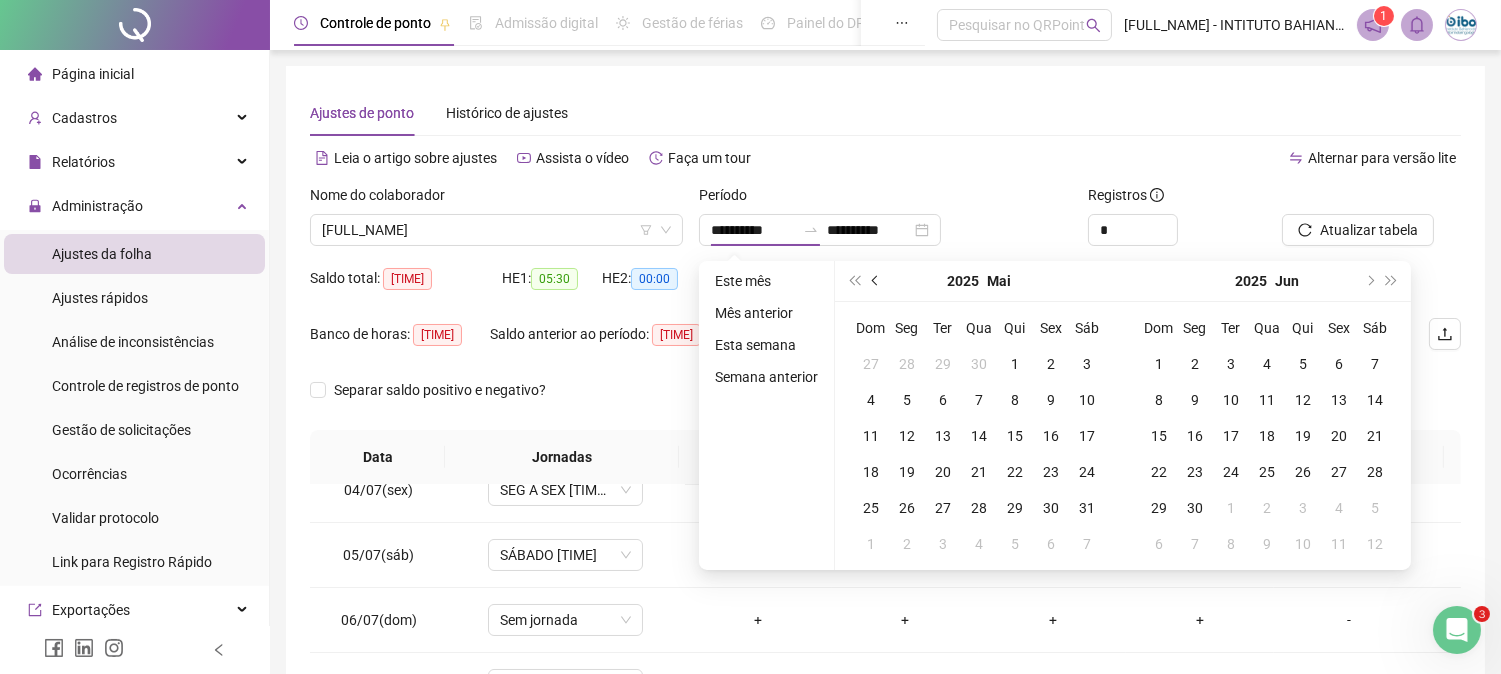 click at bounding box center [876, 281] 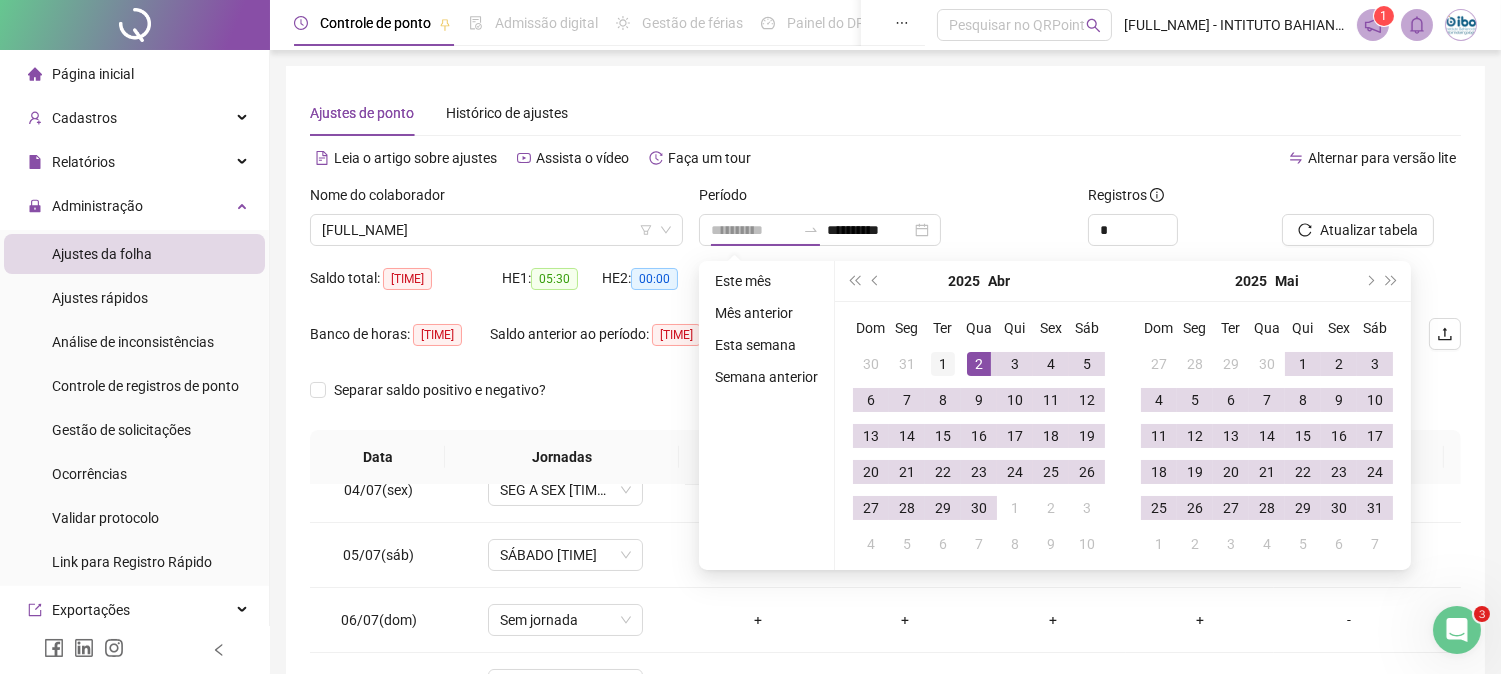type on "**********" 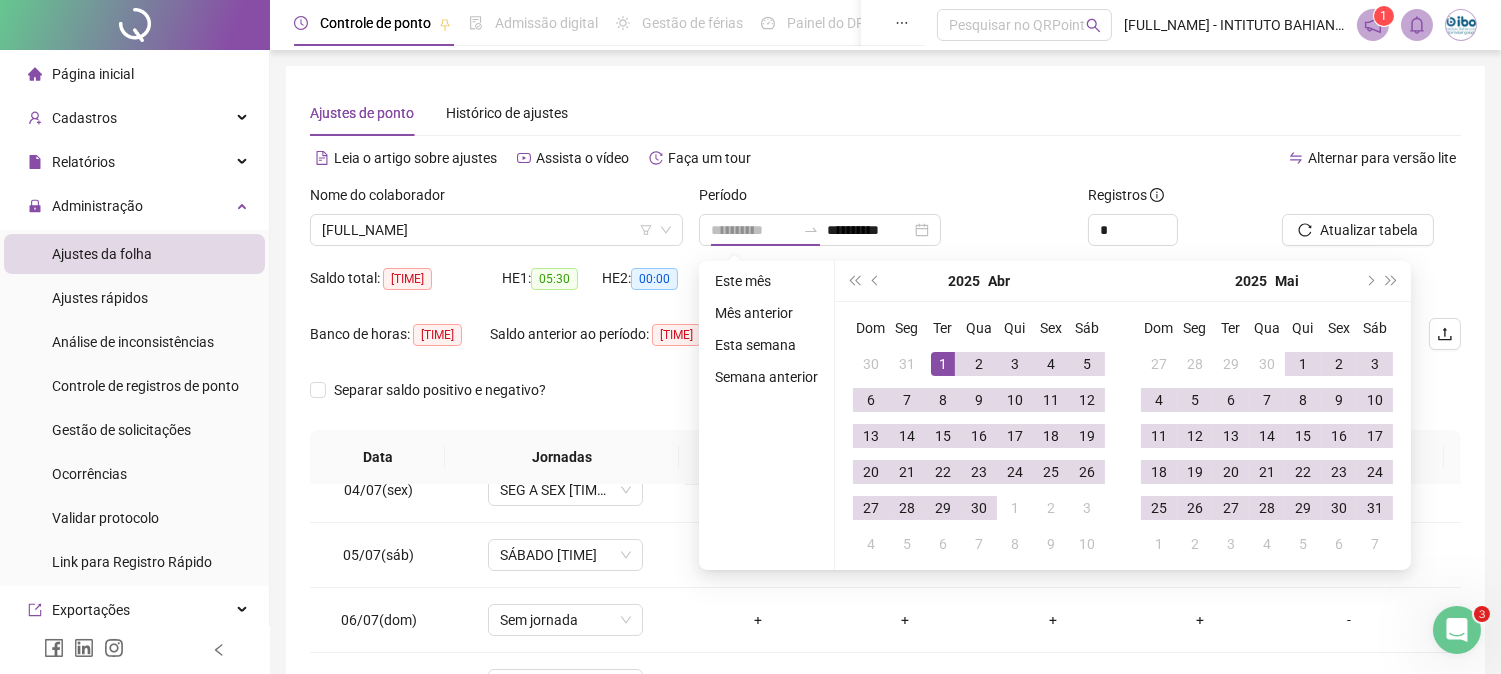 click on "1" at bounding box center (943, 364) 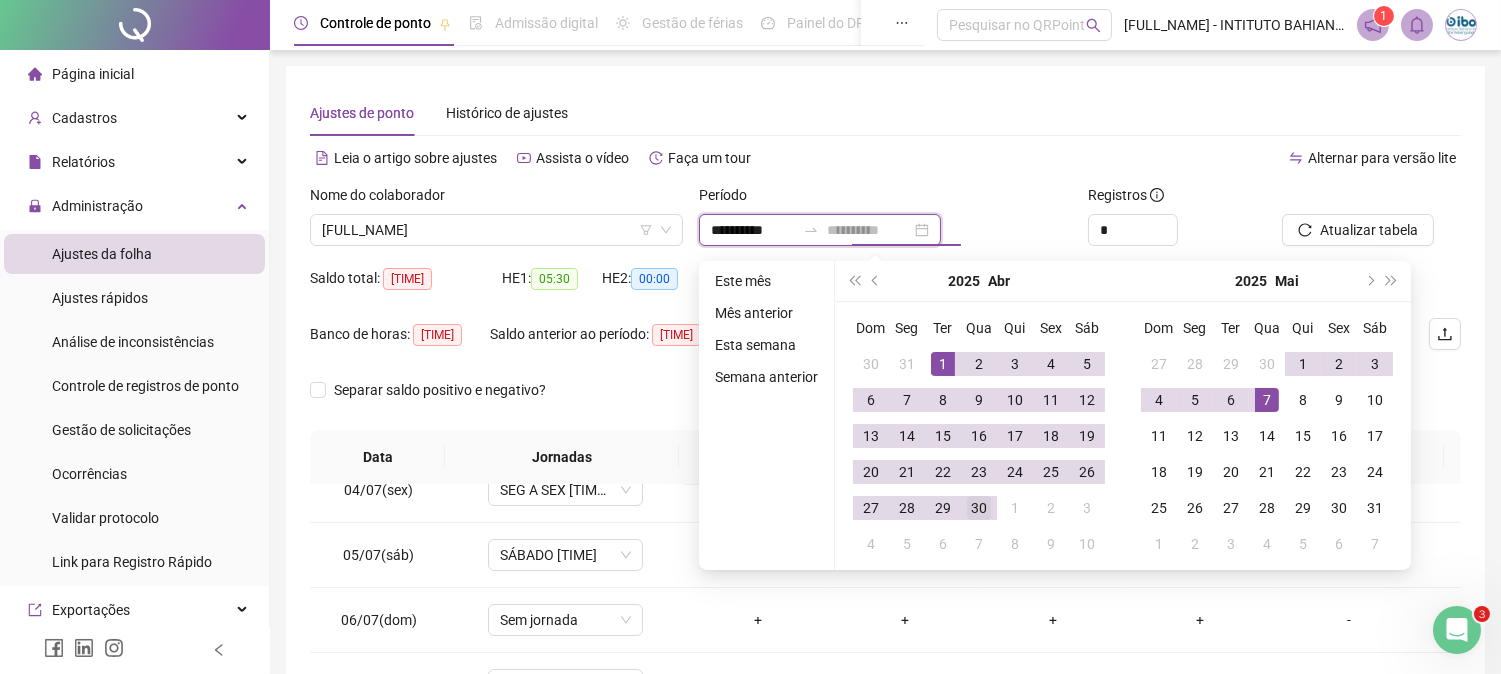 type on "**********" 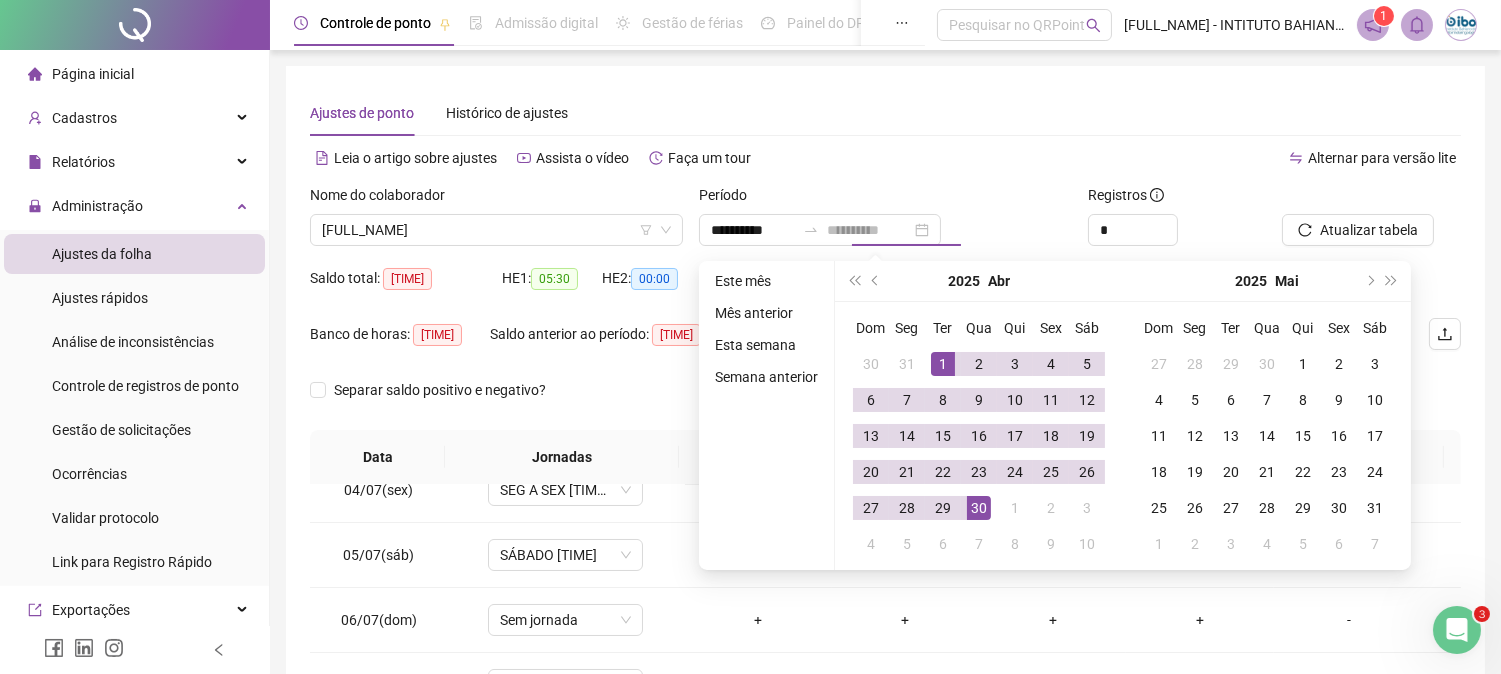click on "30" at bounding box center (979, 508) 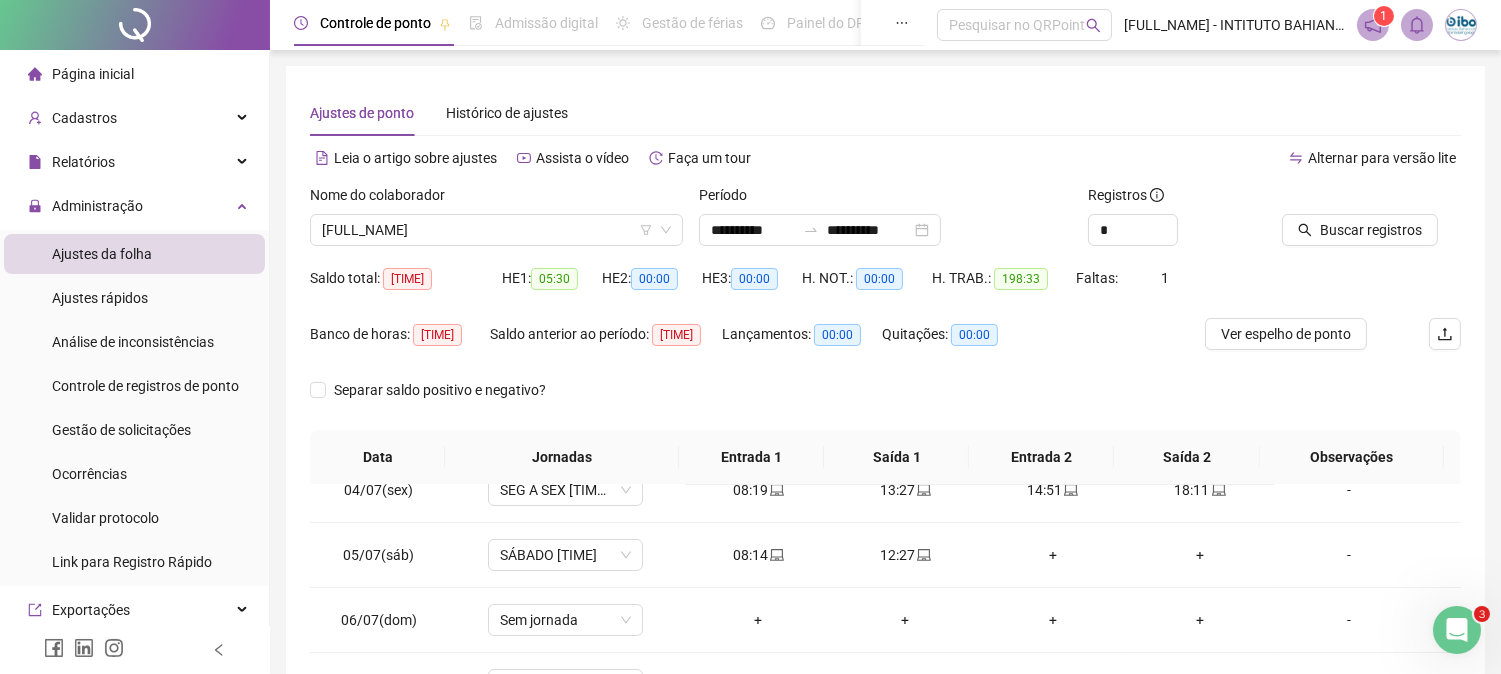 click at bounding box center (1346, 199) 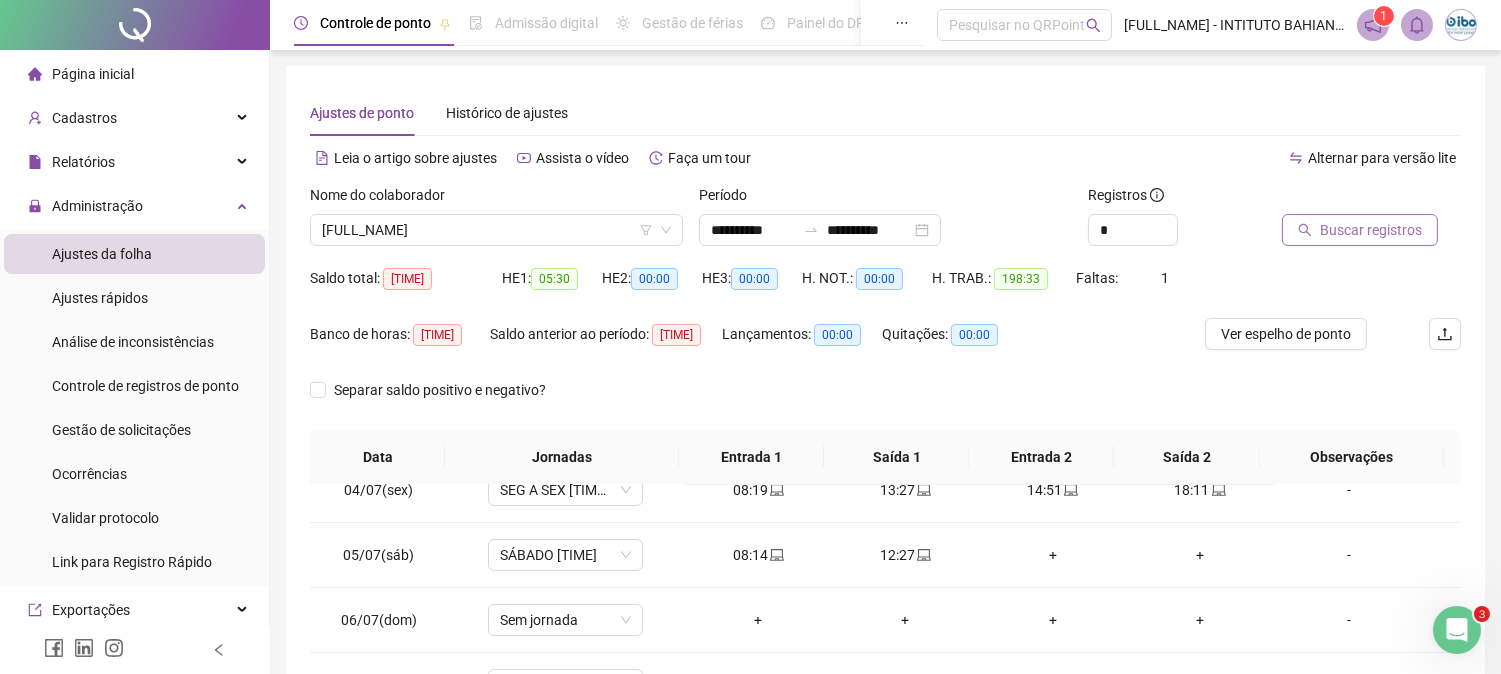click on "Buscar registros" at bounding box center [1371, 230] 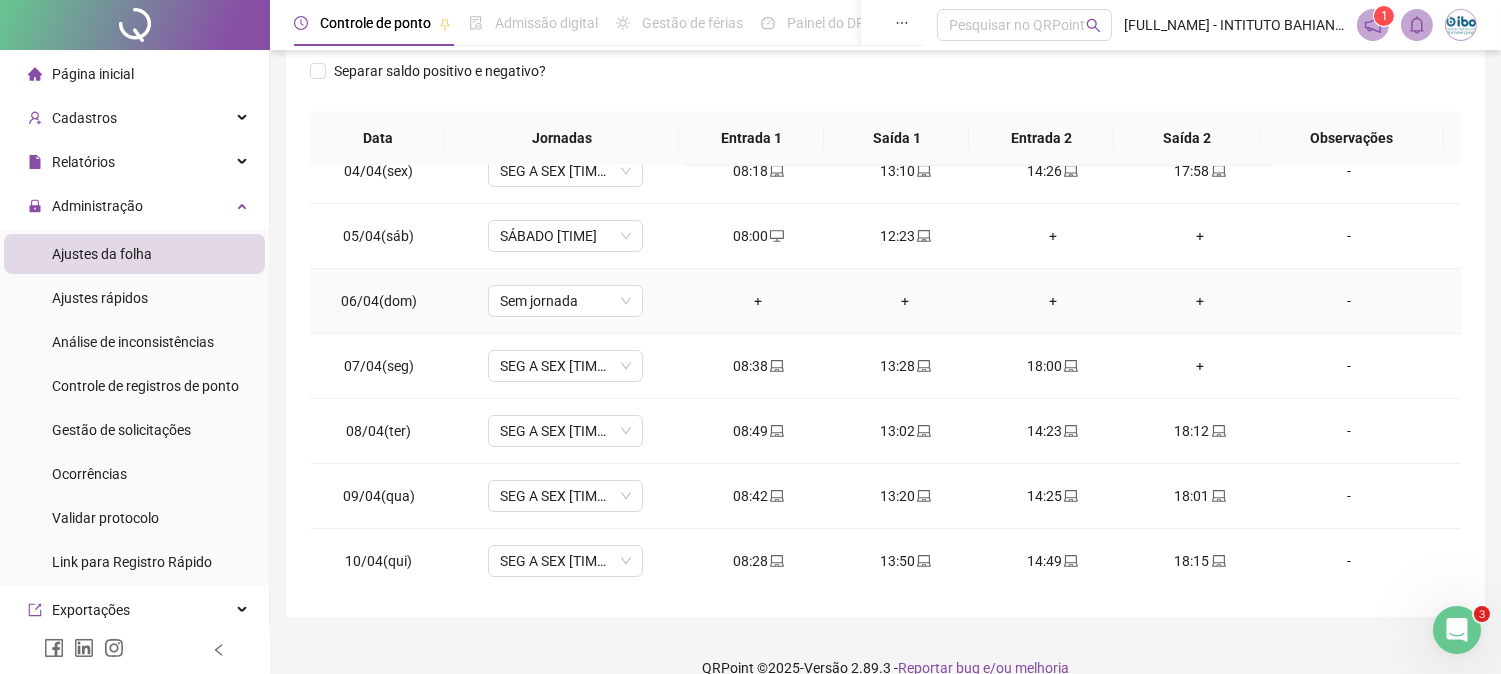 scroll, scrollTop: 333, scrollLeft: 0, axis: vertical 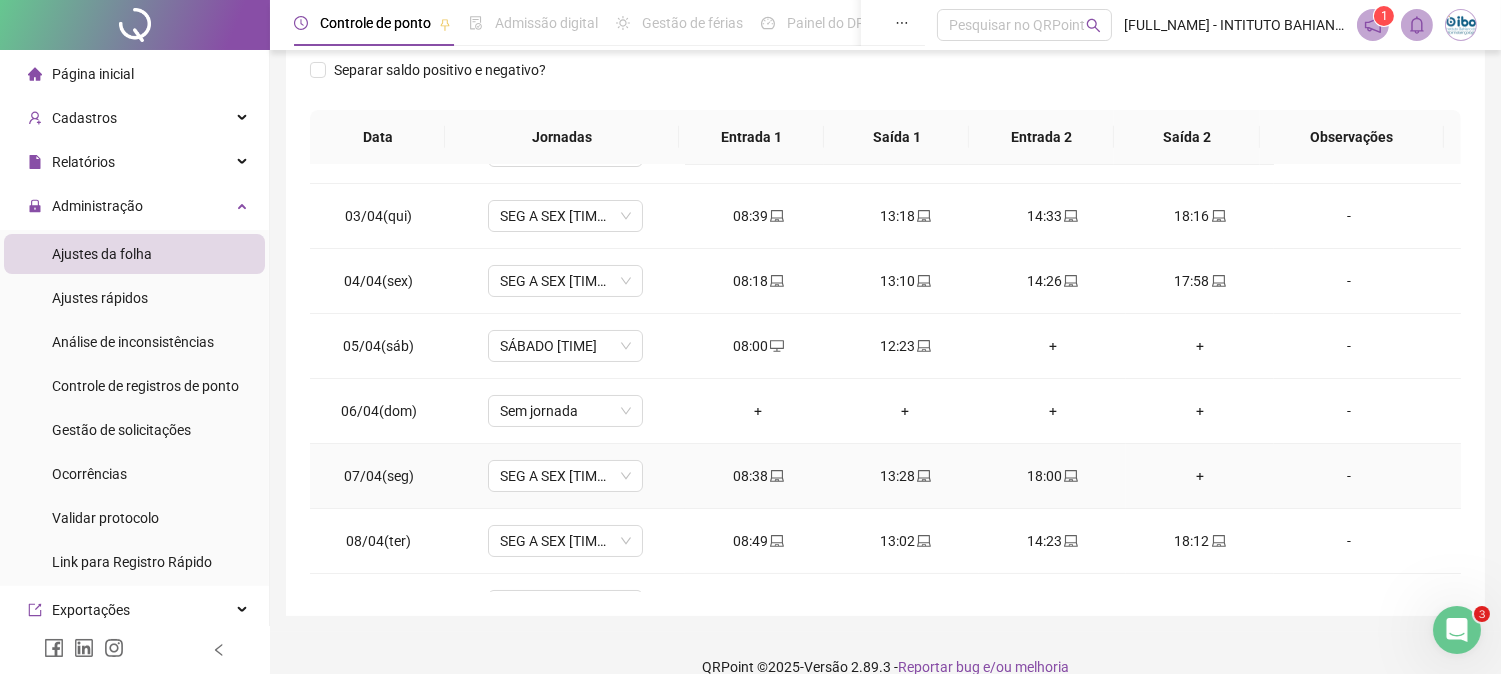 click on "+" at bounding box center [1199, 476] 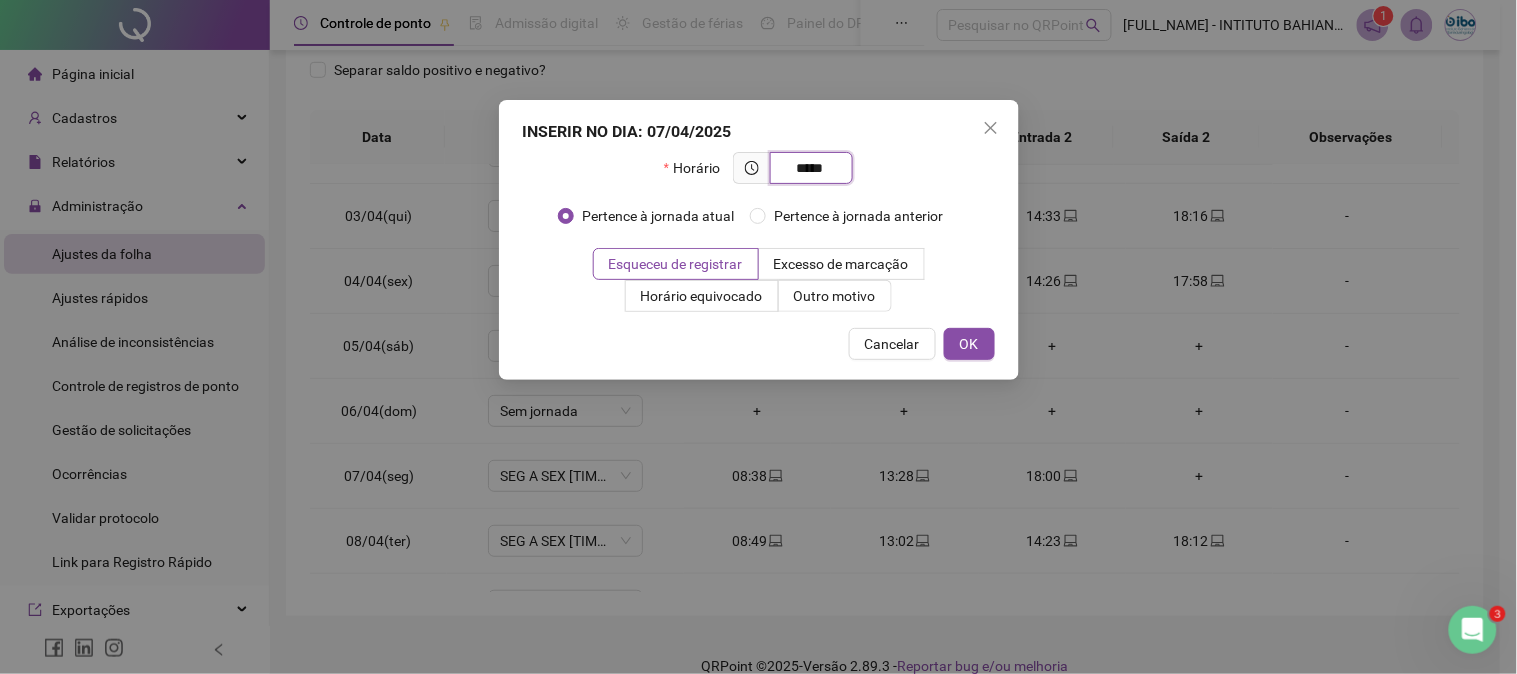 type on "*****" 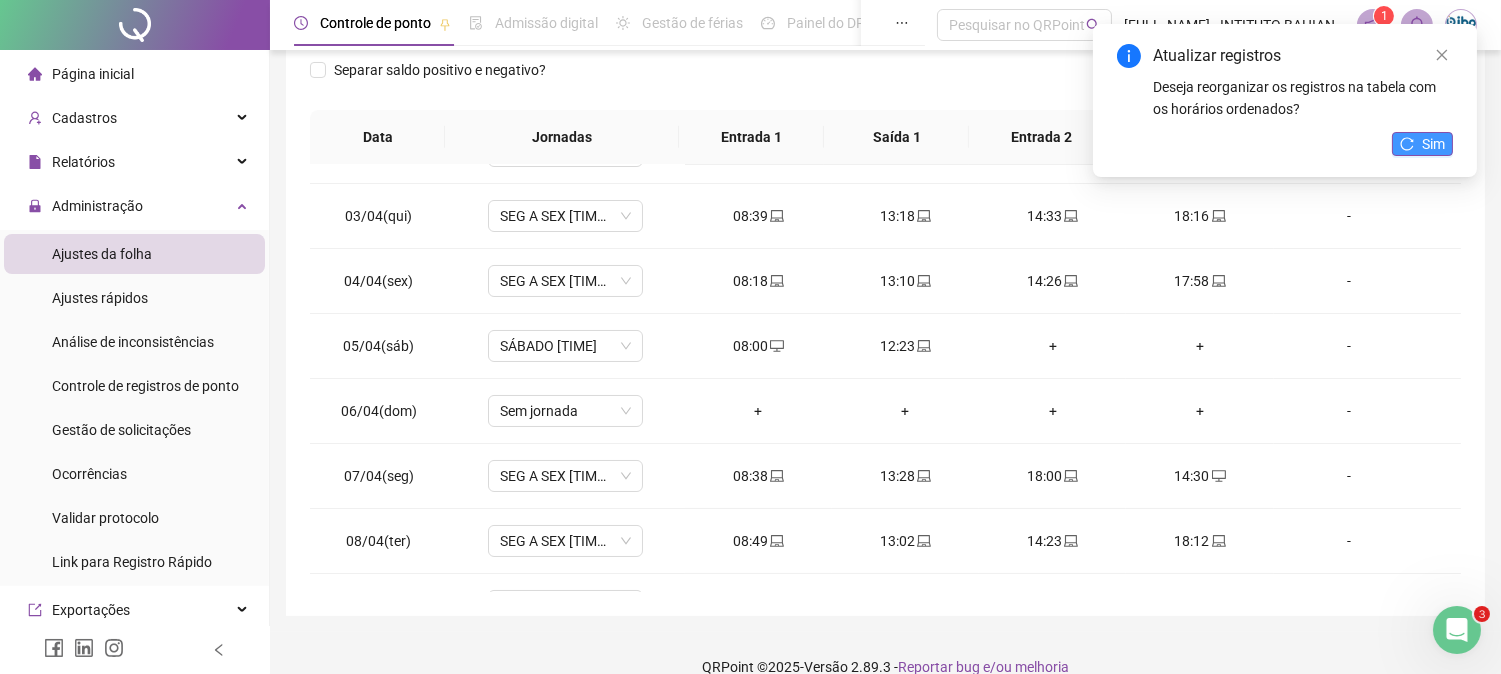click 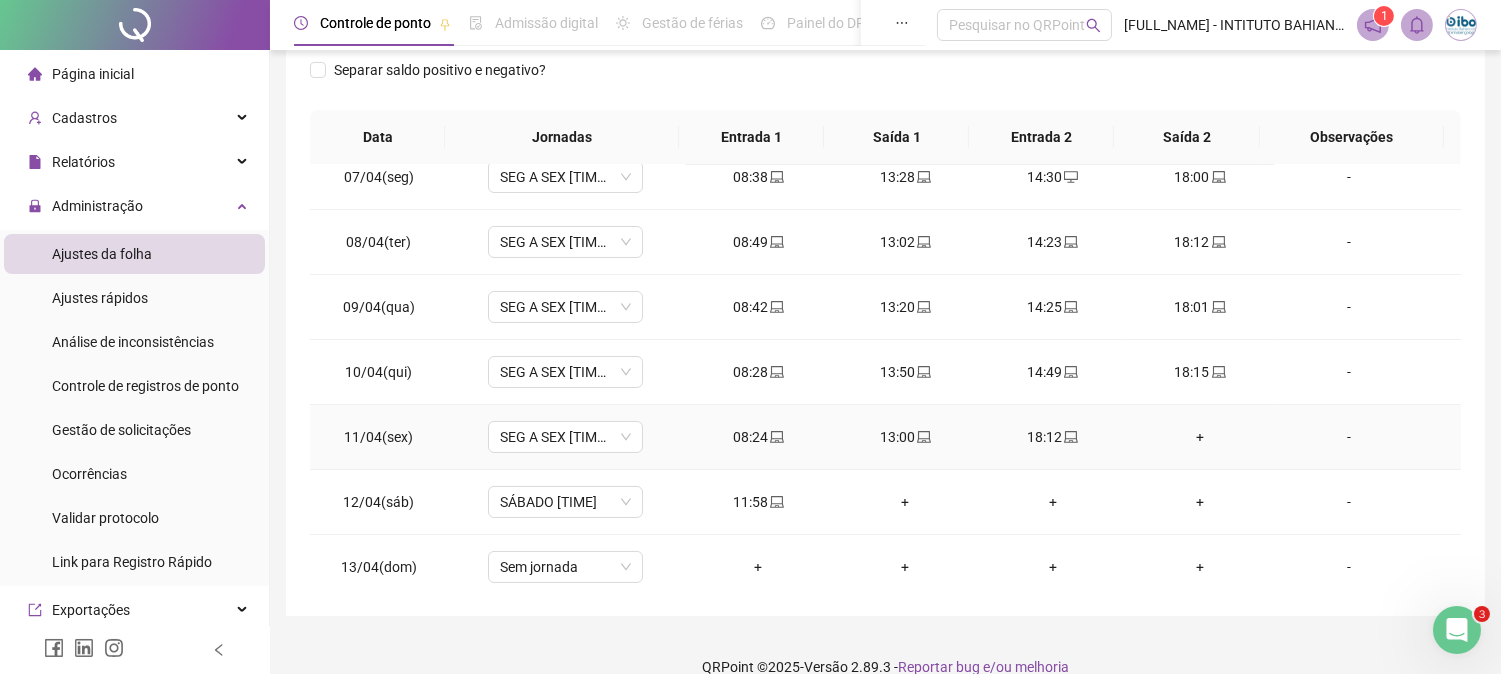 scroll, scrollTop: 444, scrollLeft: 0, axis: vertical 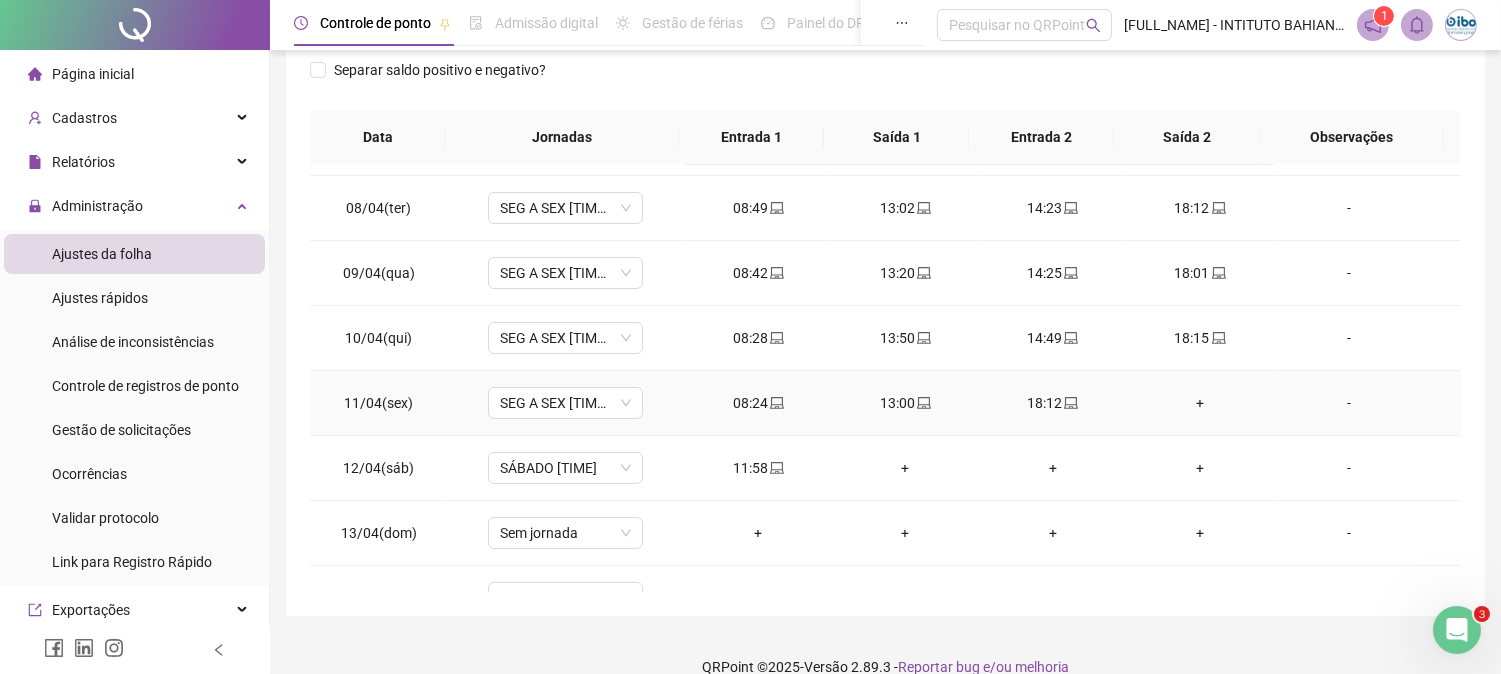 click on "+" at bounding box center [1199, 403] 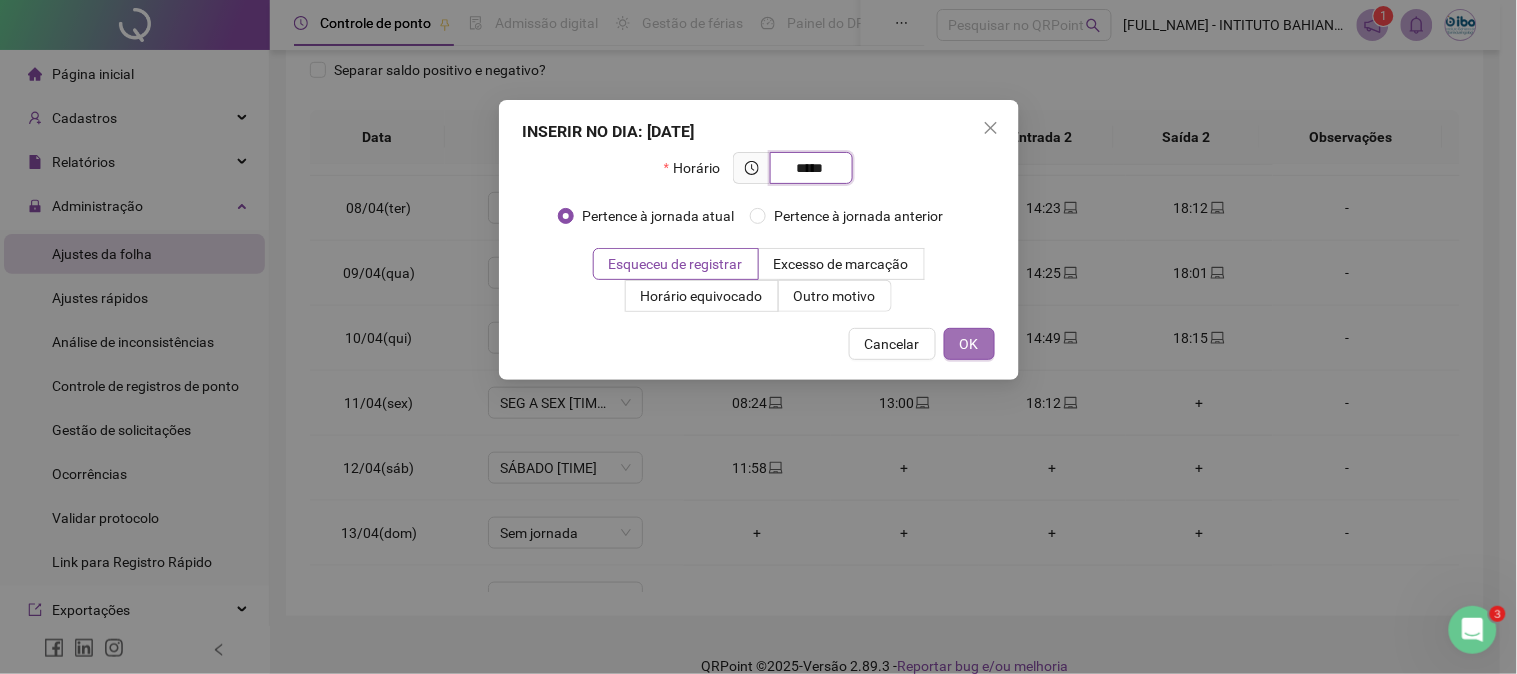 type on "*****" 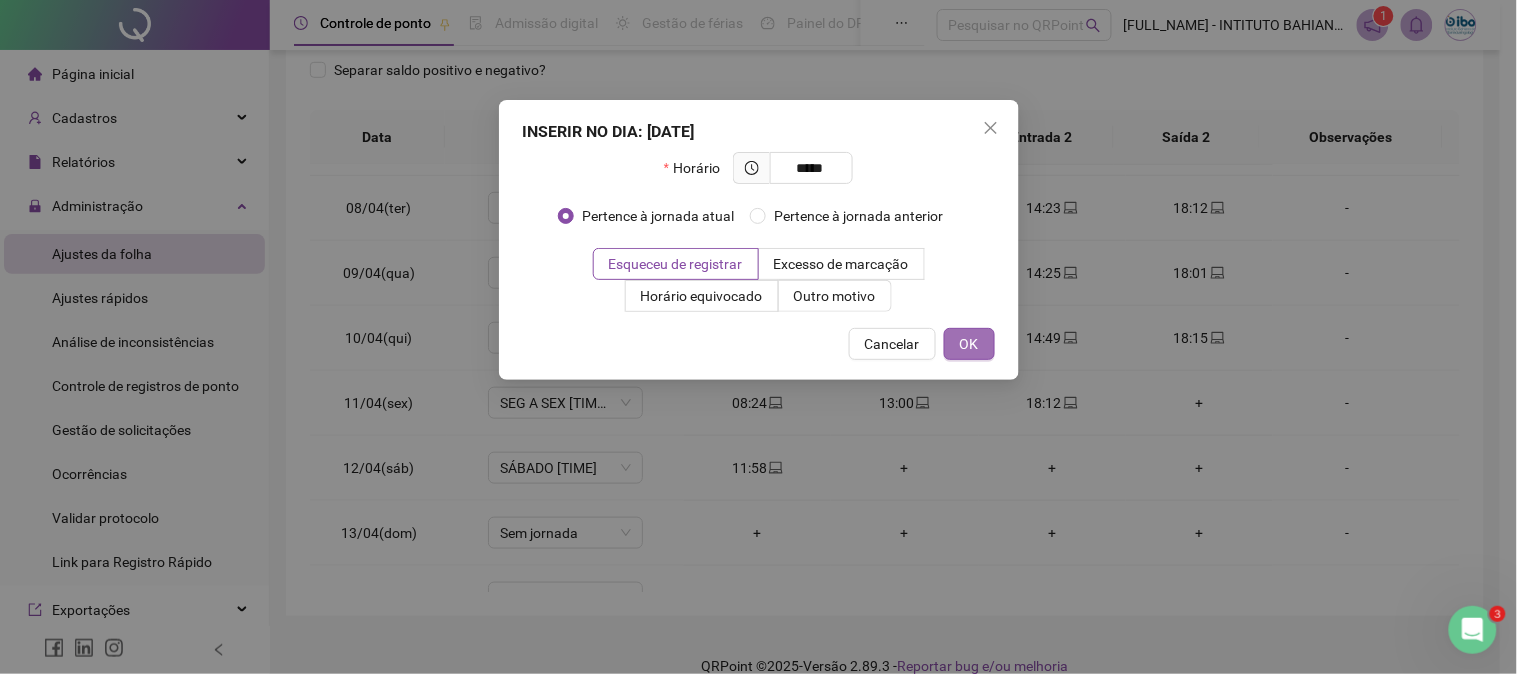 click on "OK" at bounding box center (969, 344) 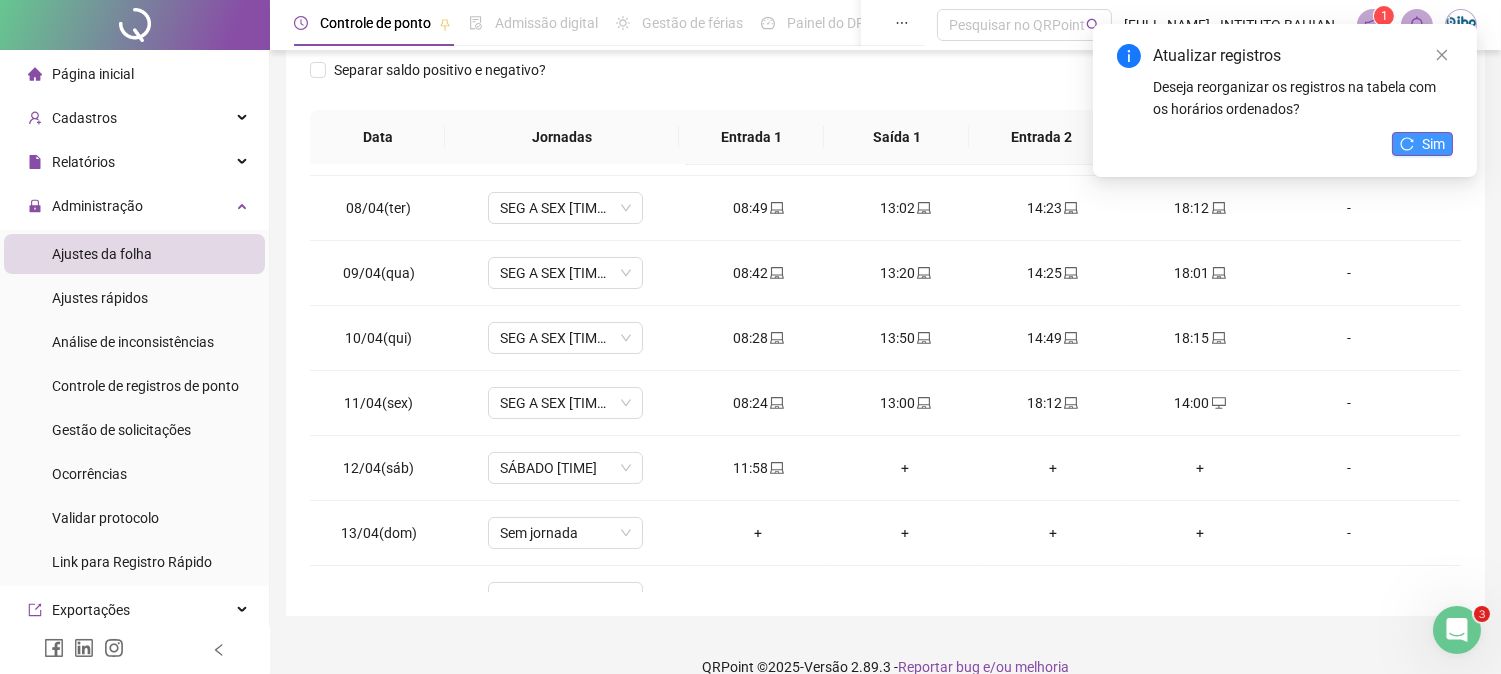 click on "Sim" at bounding box center [1433, 144] 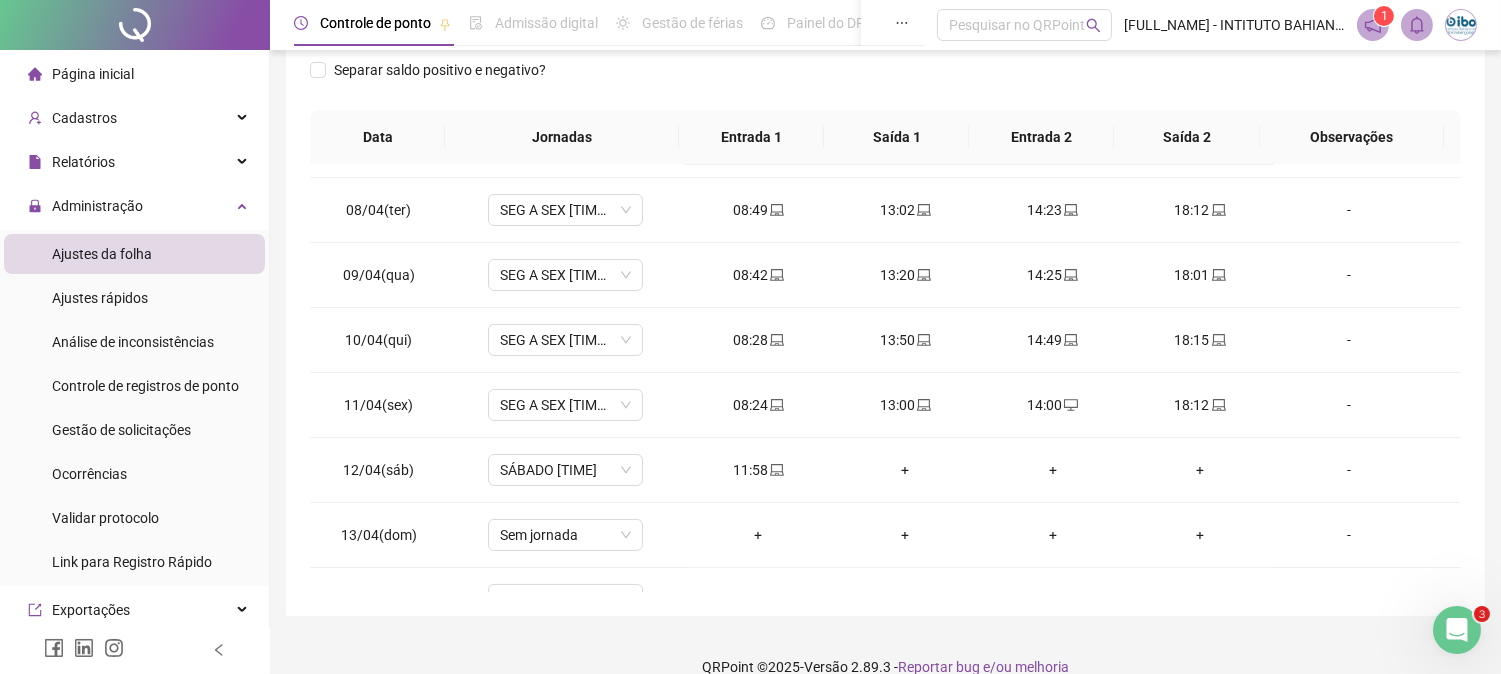 scroll, scrollTop: 444, scrollLeft: 0, axis: vertical 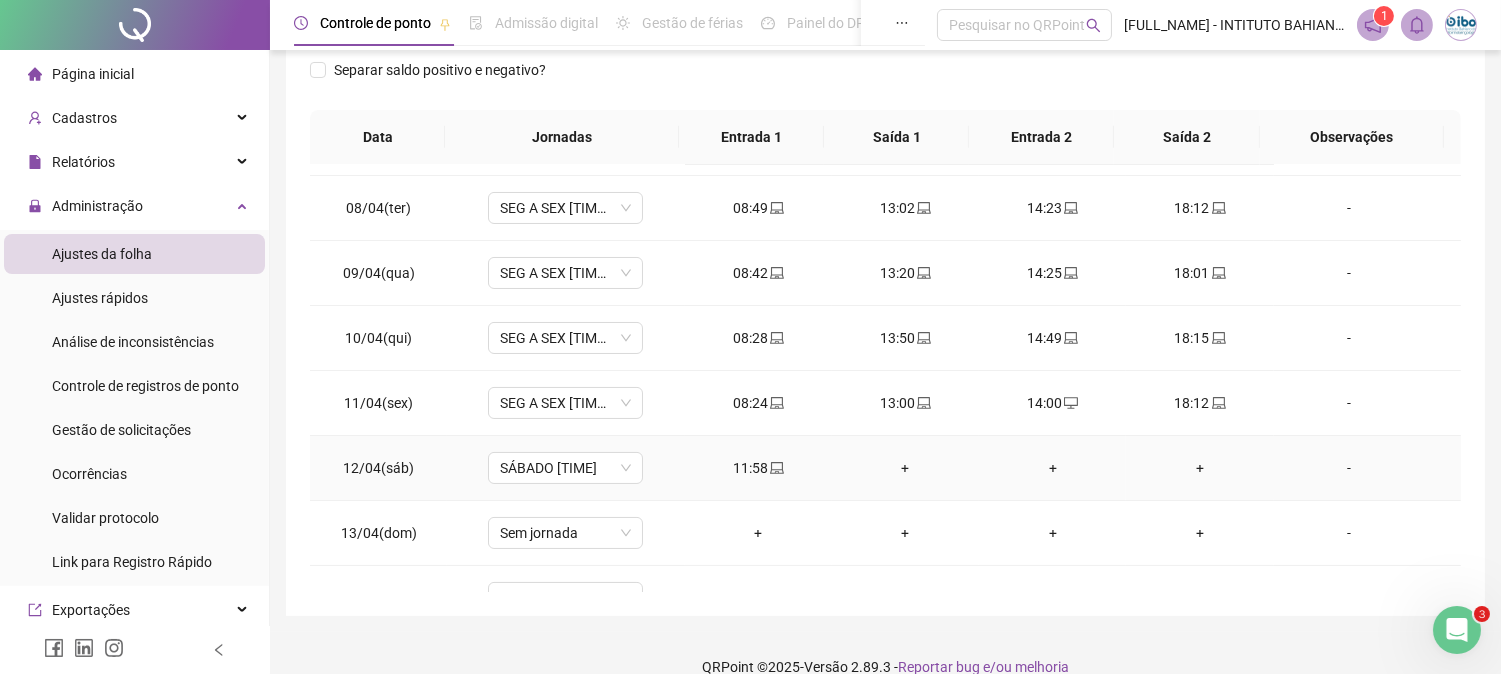 click on "+" at bounding box center [905, 468] 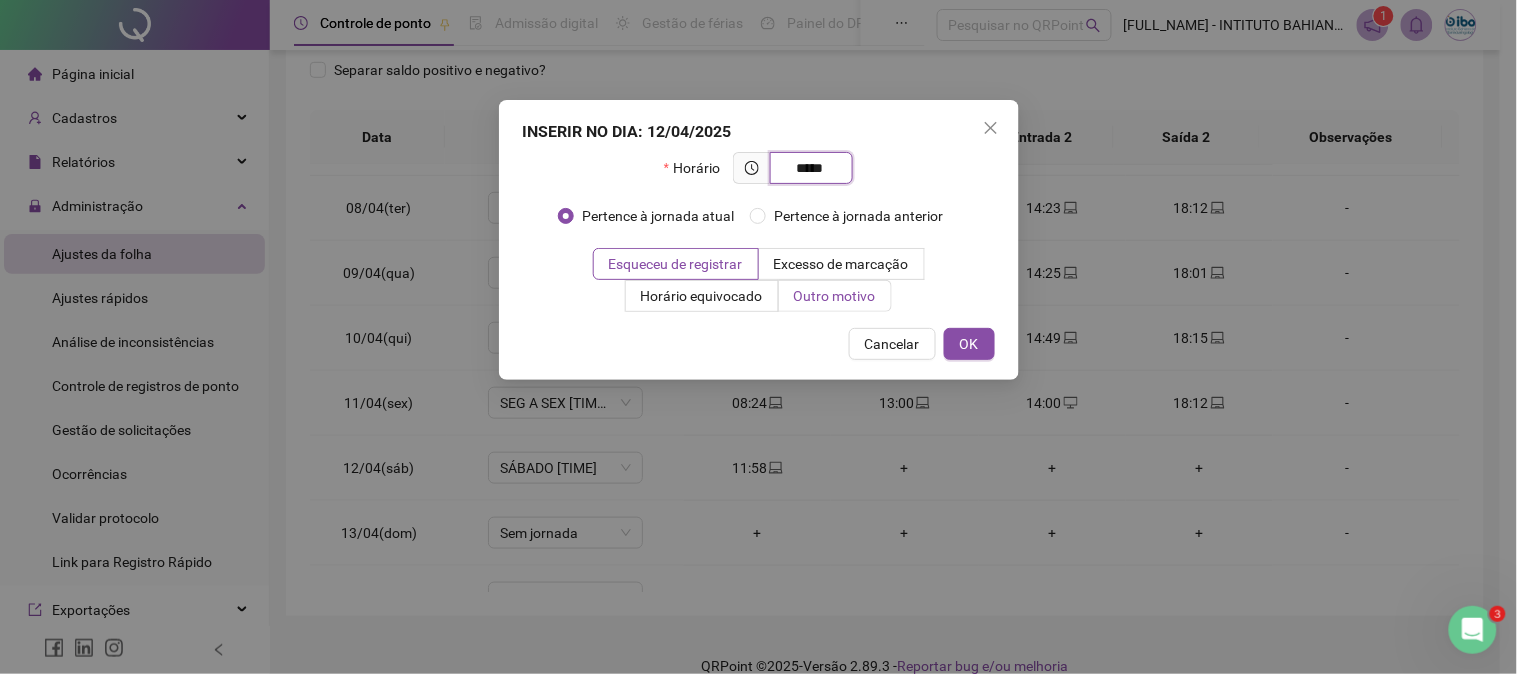 type on "*****" 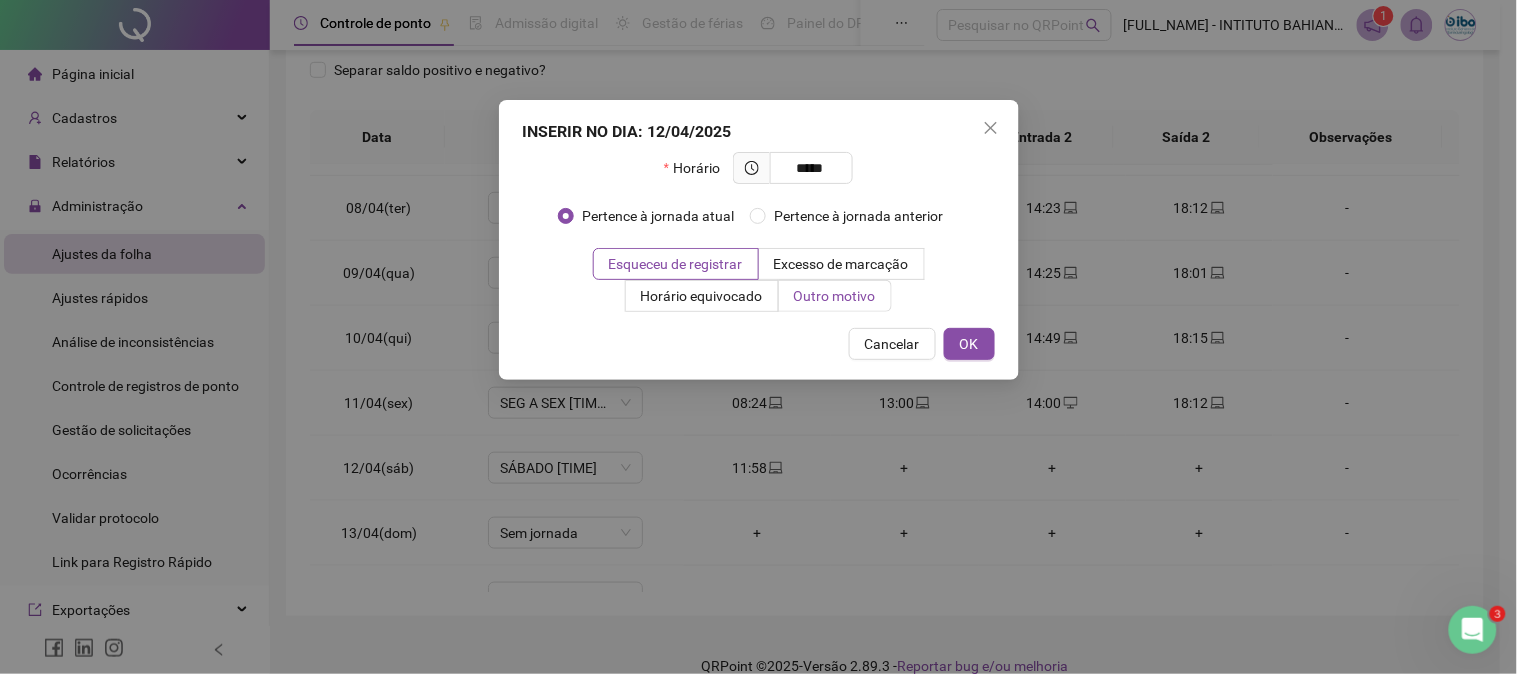 click on "Outro motivo" at bounding box center [835, 296] 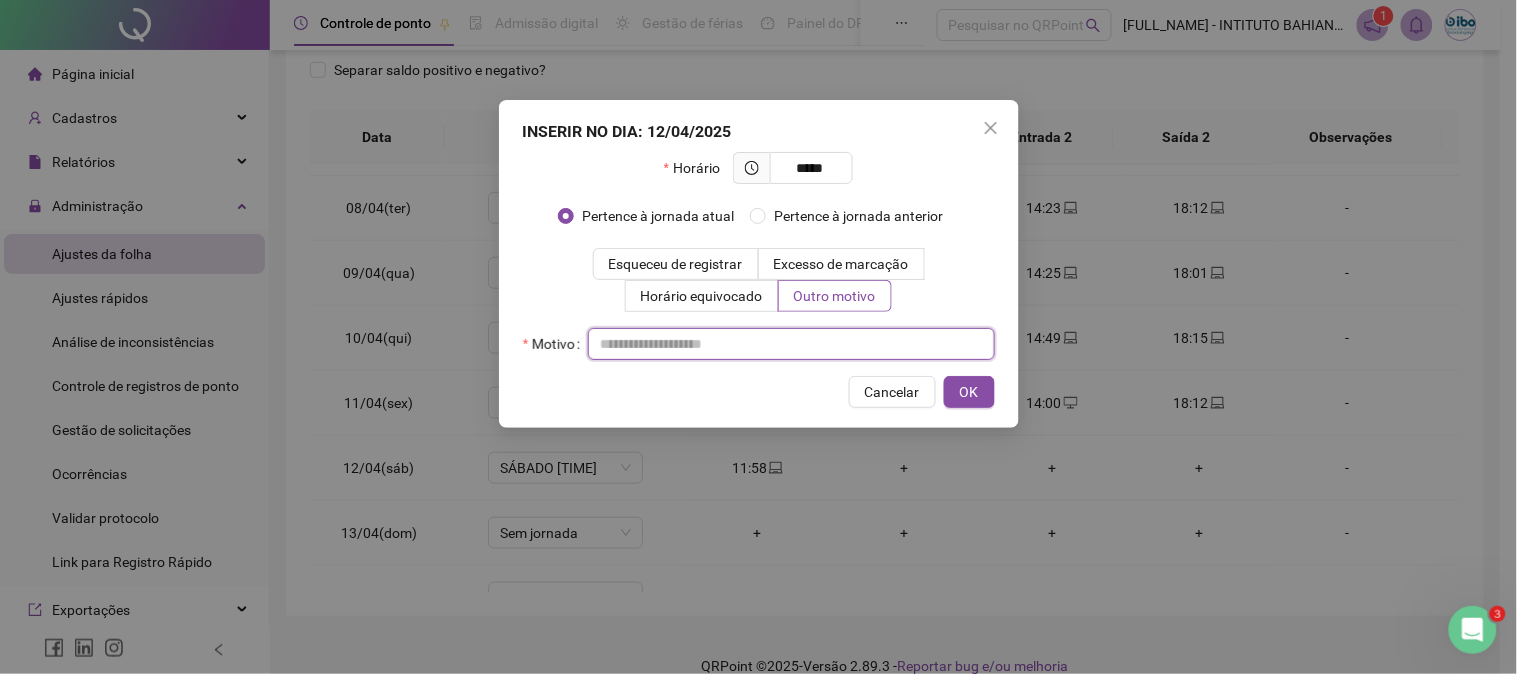 click at bounding box center [791, 344] 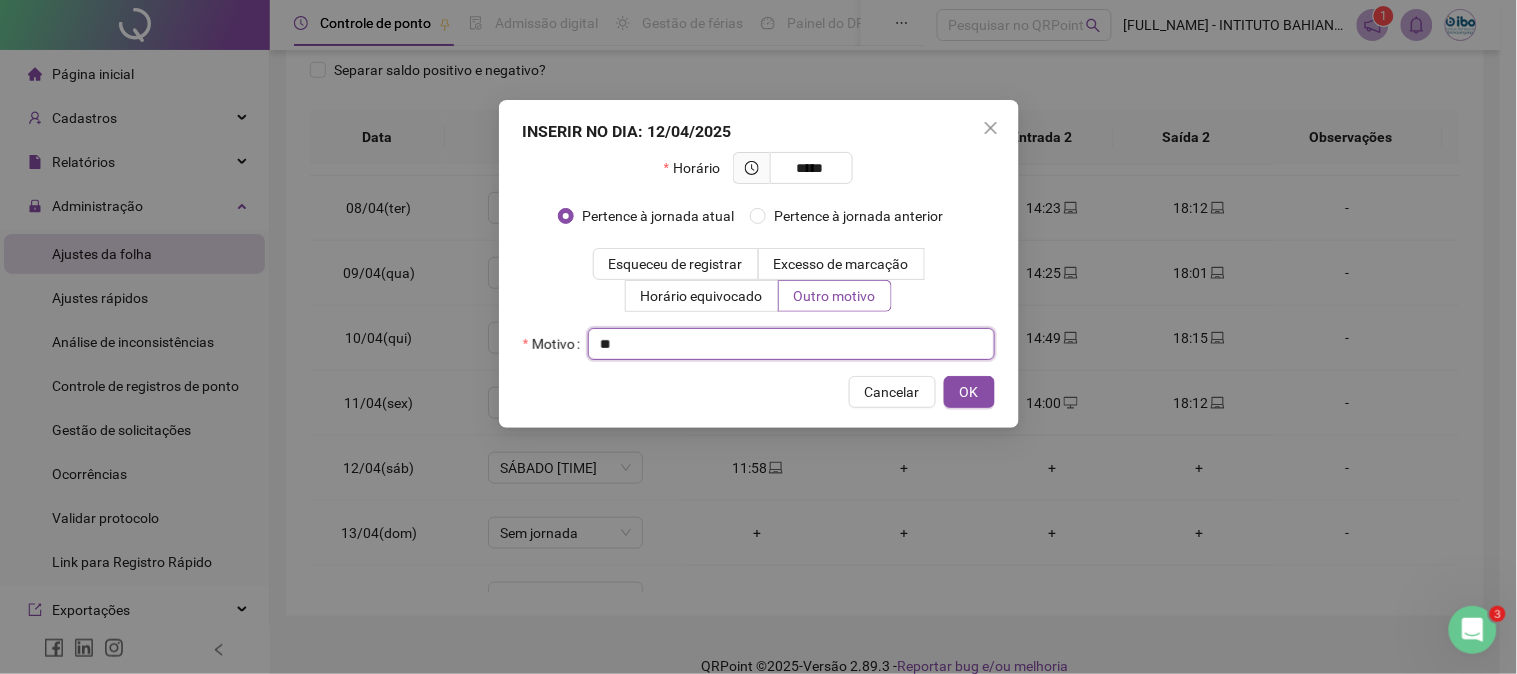 type on "*" 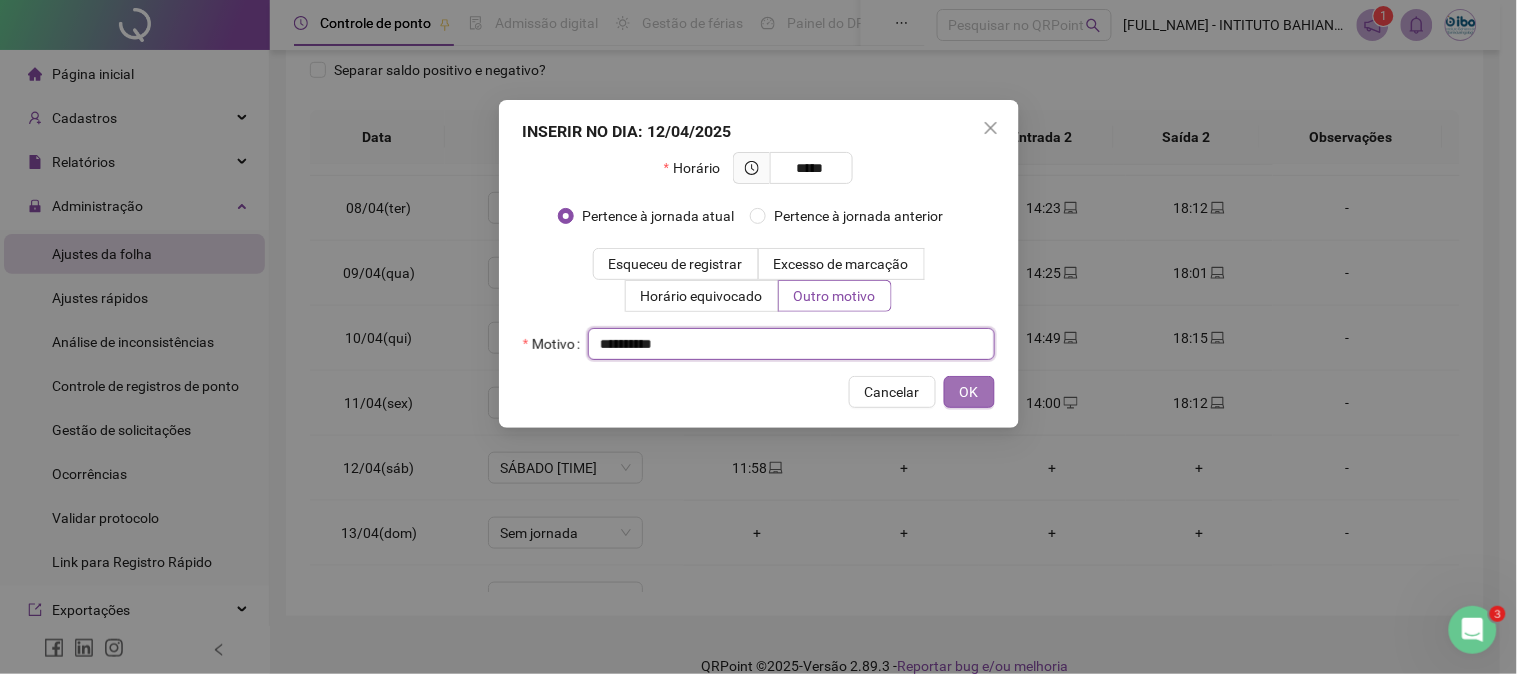 type on "**********" 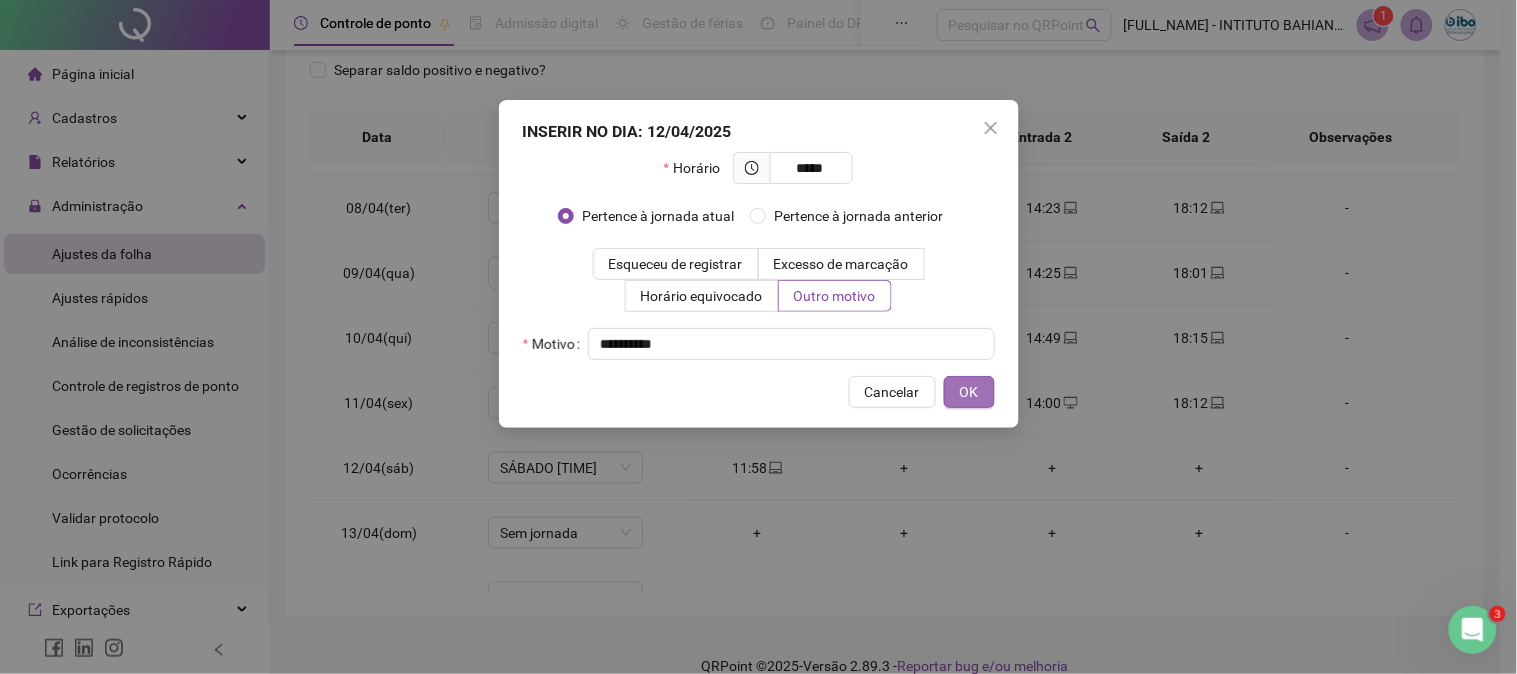 click on "OK" at bounding box center [969, 392] 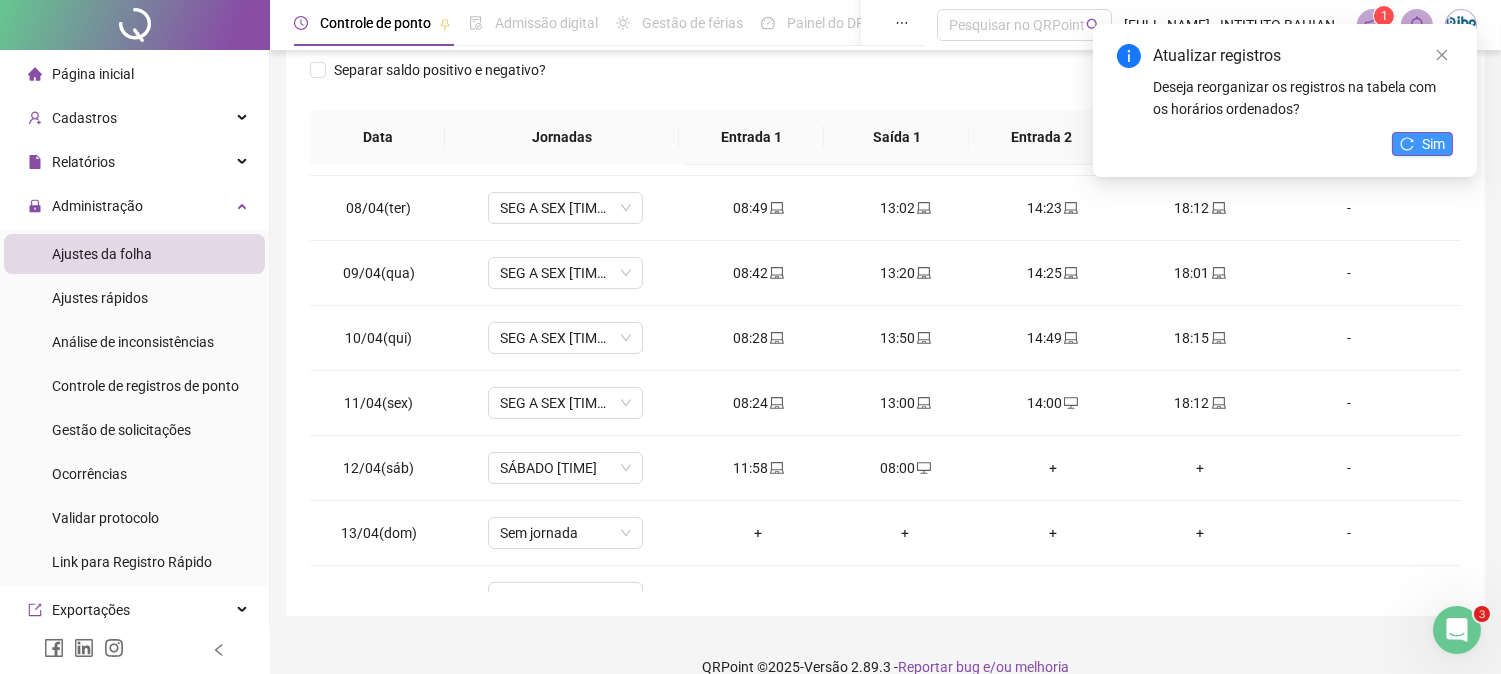 click on "Sim" at bounding box center (1422, 144) 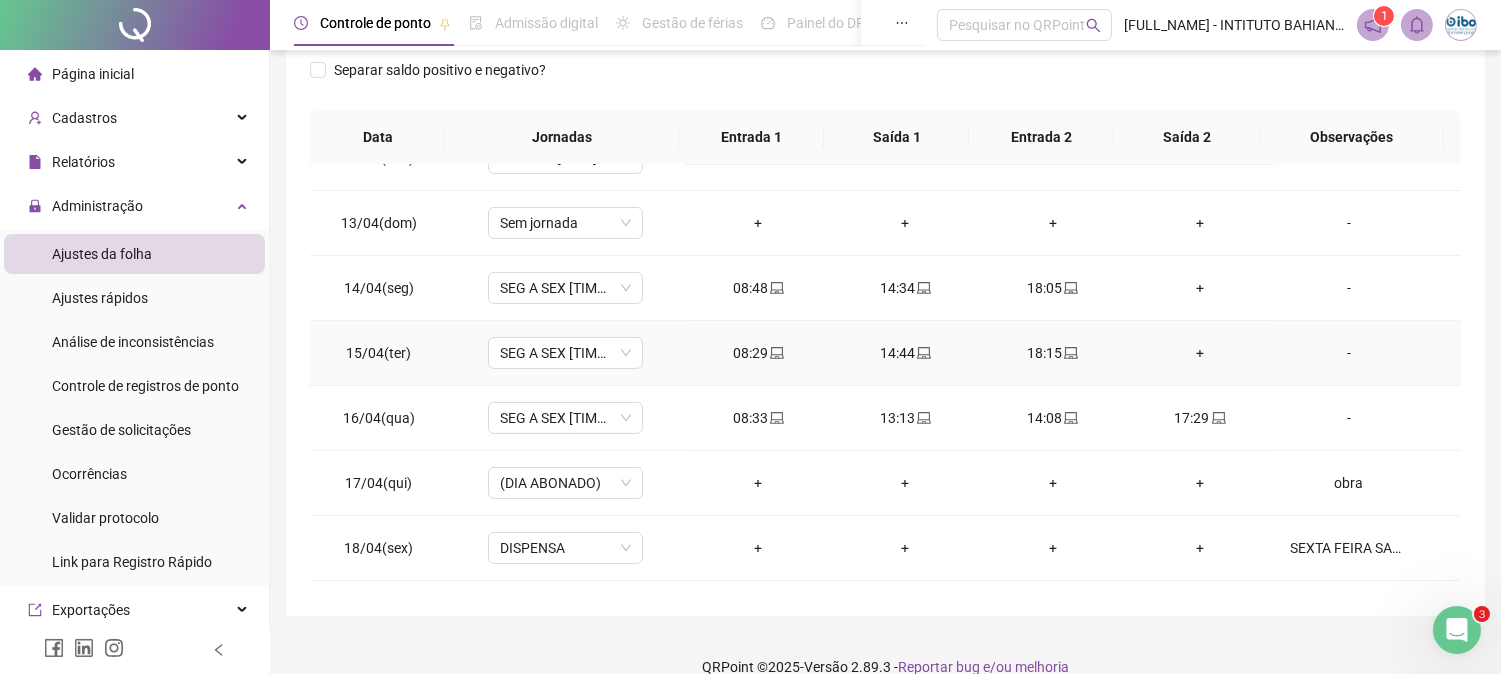 scroll, scrollTop: 888, scrollLeft: 0, axis: vertical 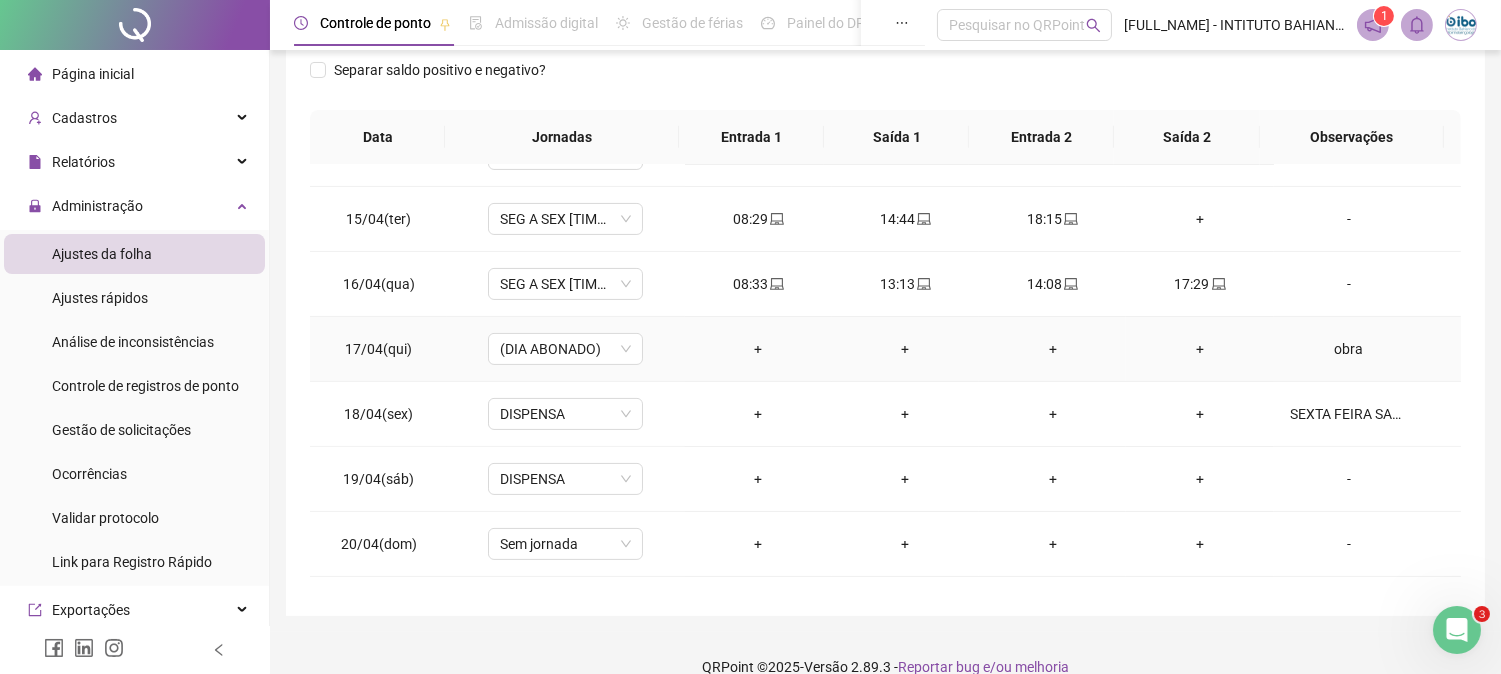 click on "obra" at bounding box center [1349, 349] 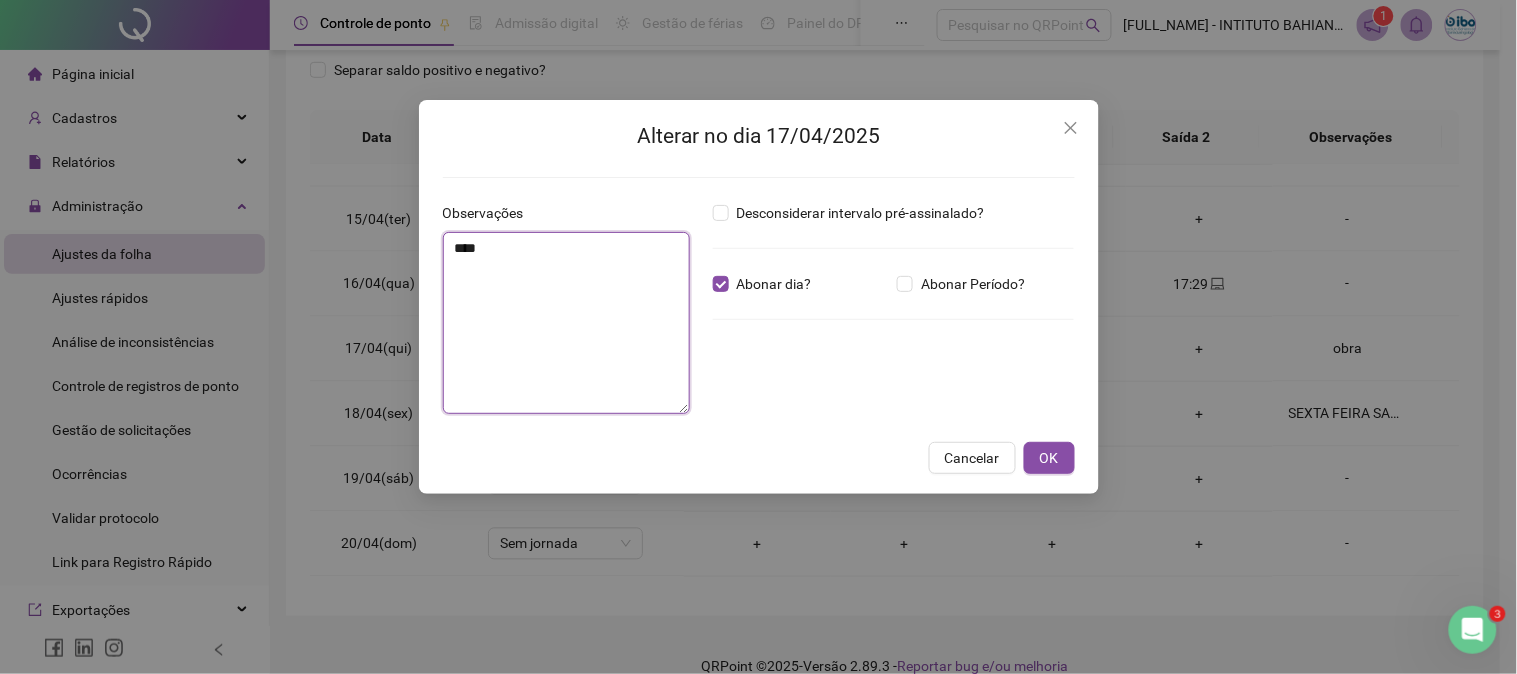 drag, startPoint x: 647, startPoint y: 276, endPoint x: 241, endPoint y: 260, distance: 406.31516 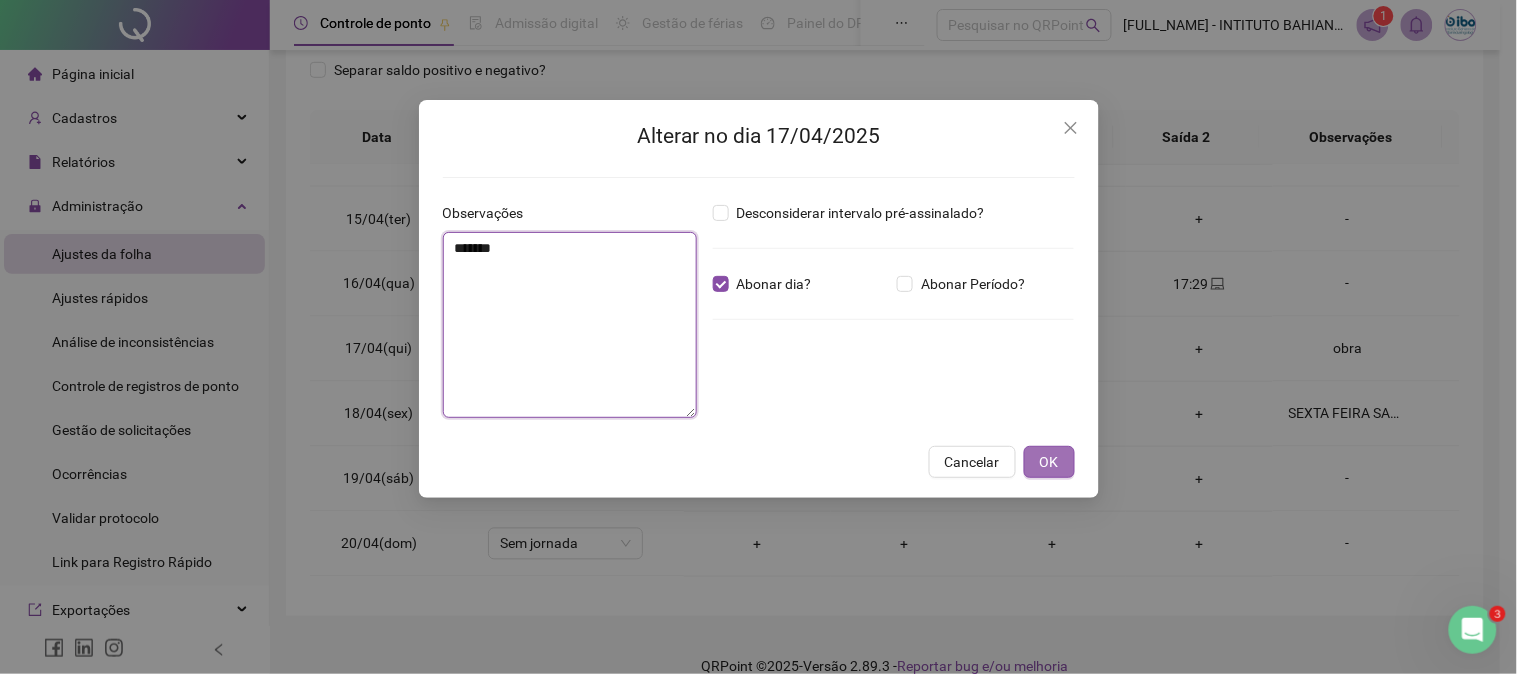 type on "*******" 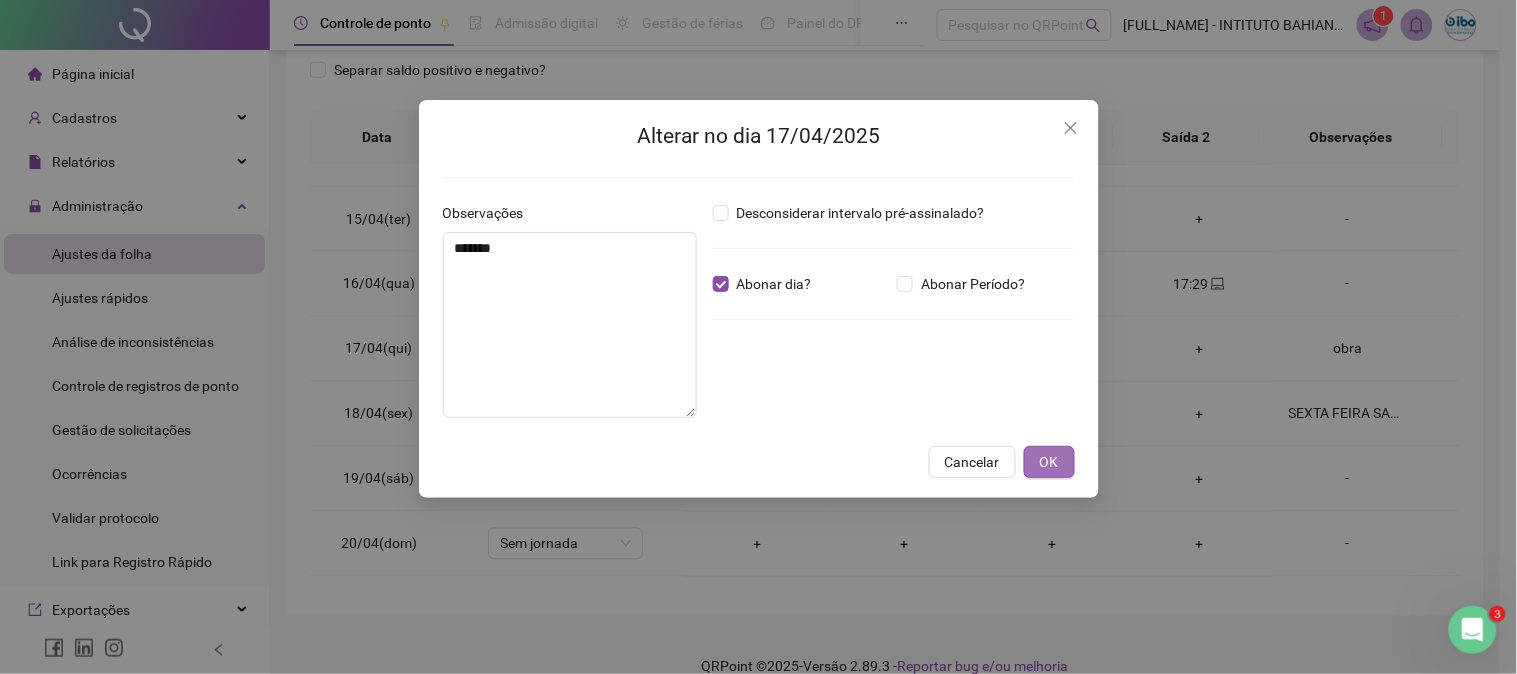 click on "OK" at bounding box center [1049, 462] 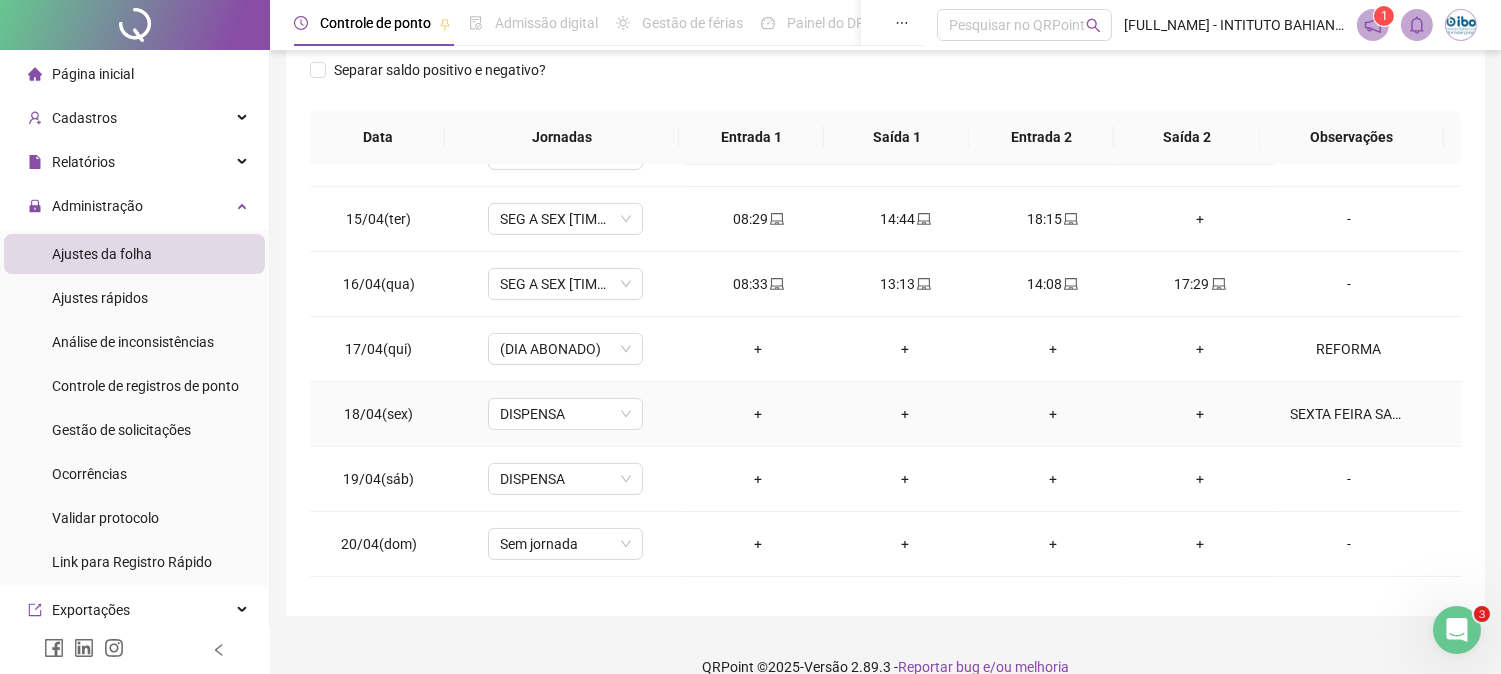 click on "SEXTA FEIRA SANTA" at bounding box center [1349, 414] 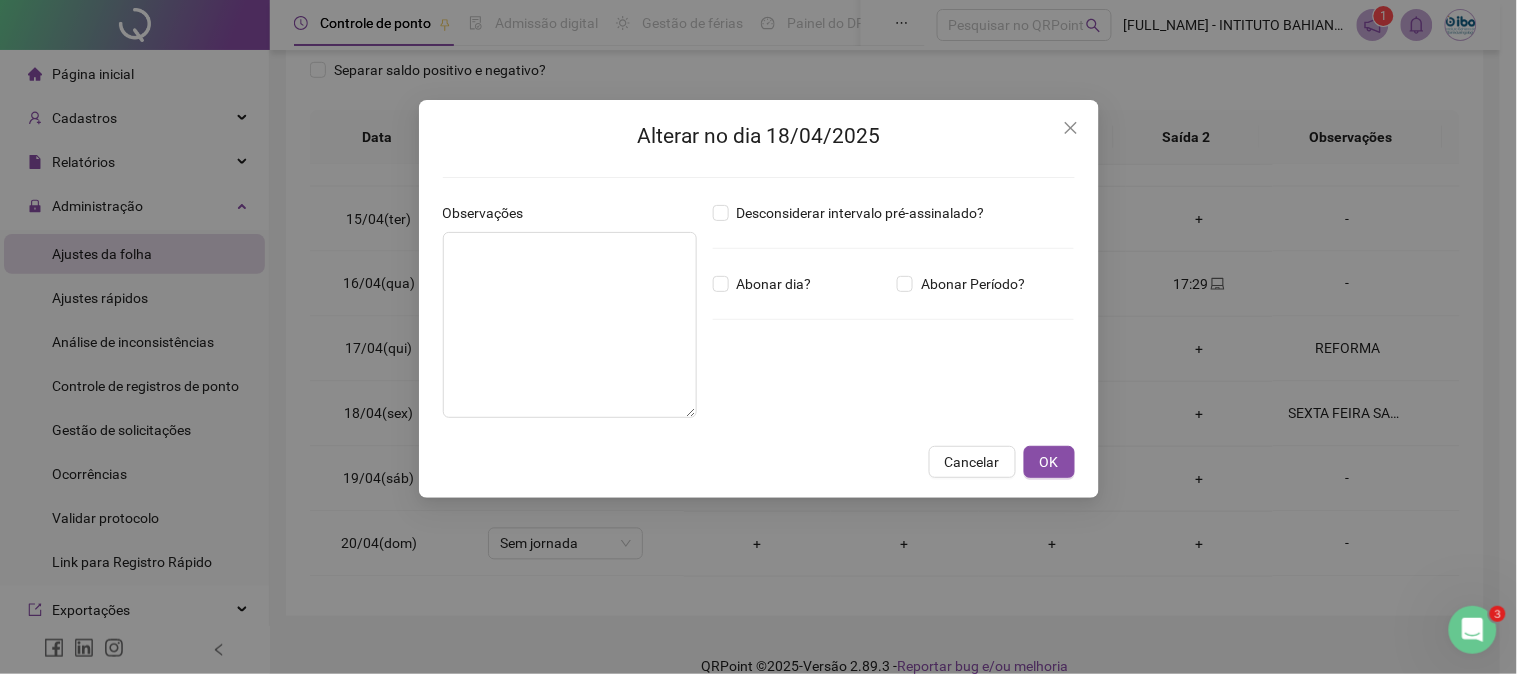 type on "**********" 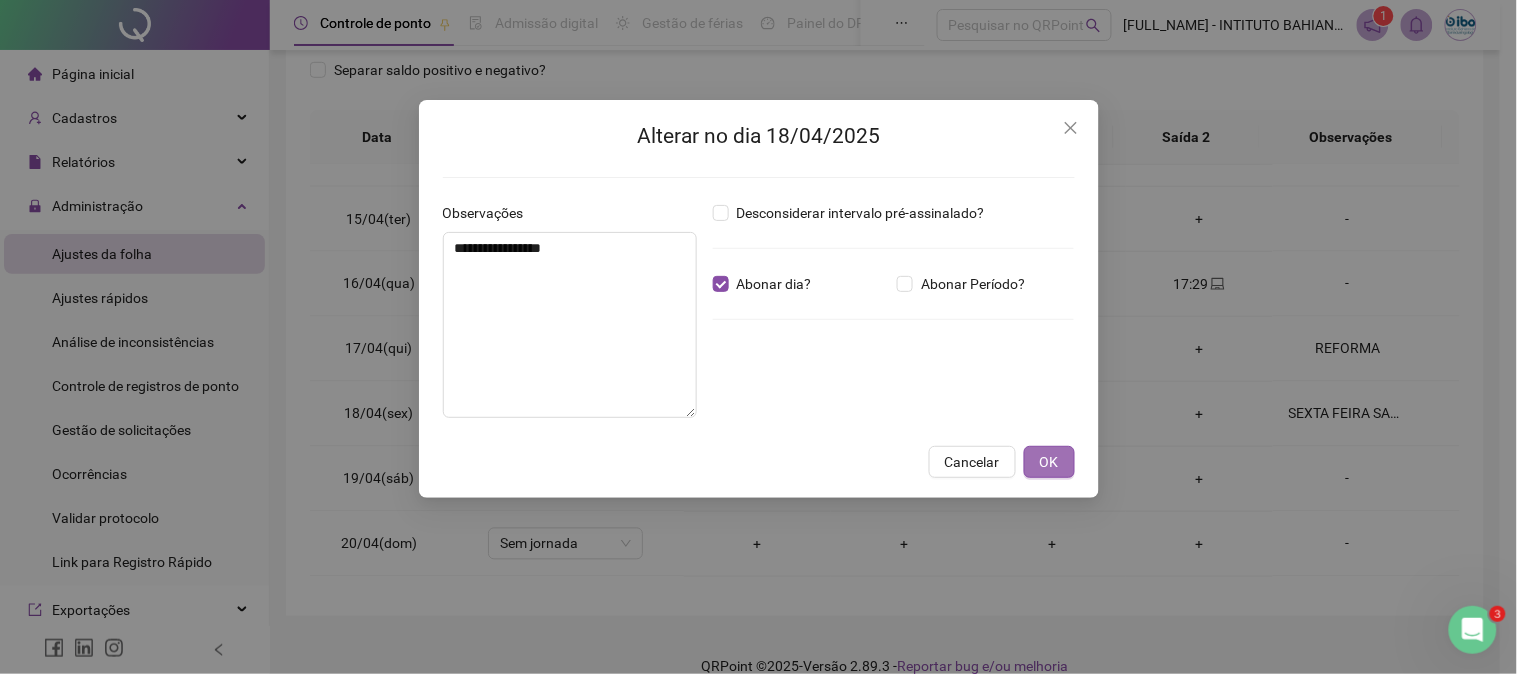 click on "OK" at bounding box center (1049, 462) 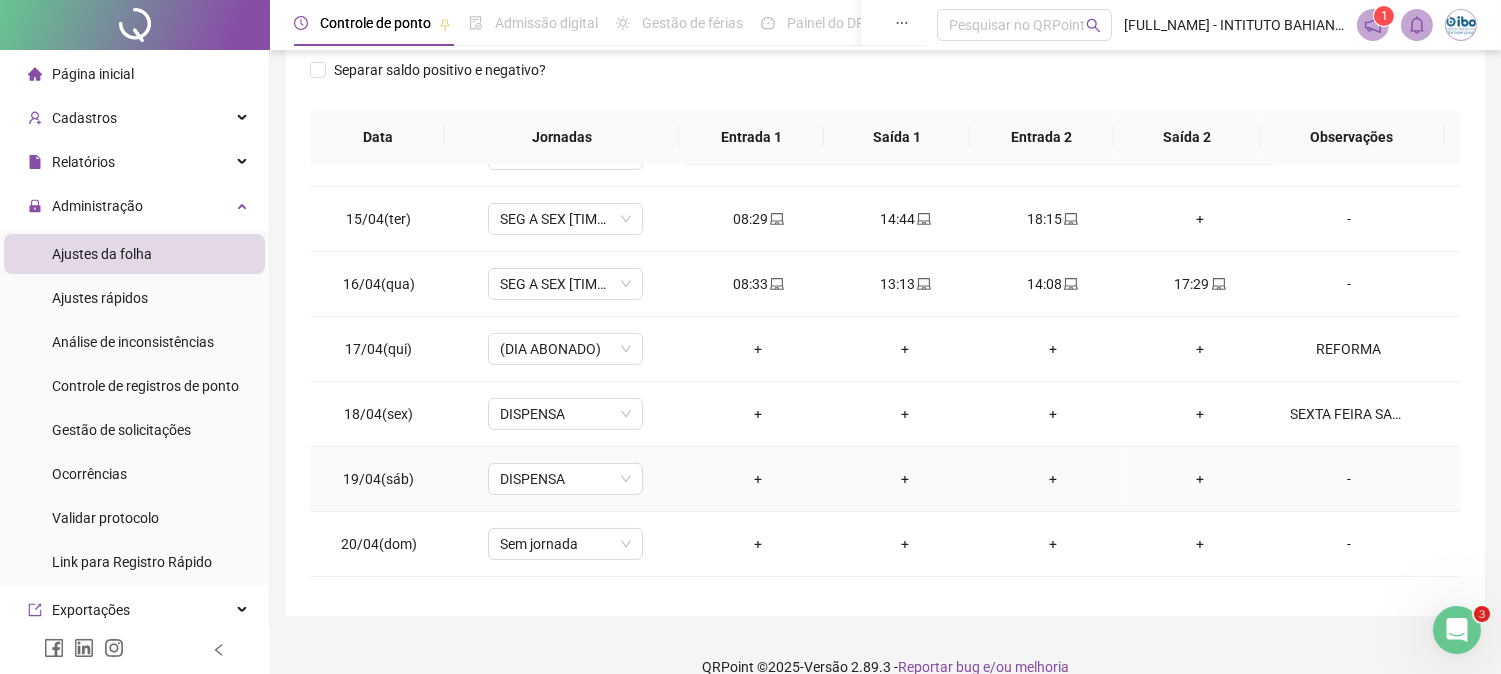 click on "-" at bounding box center (1349, 479) 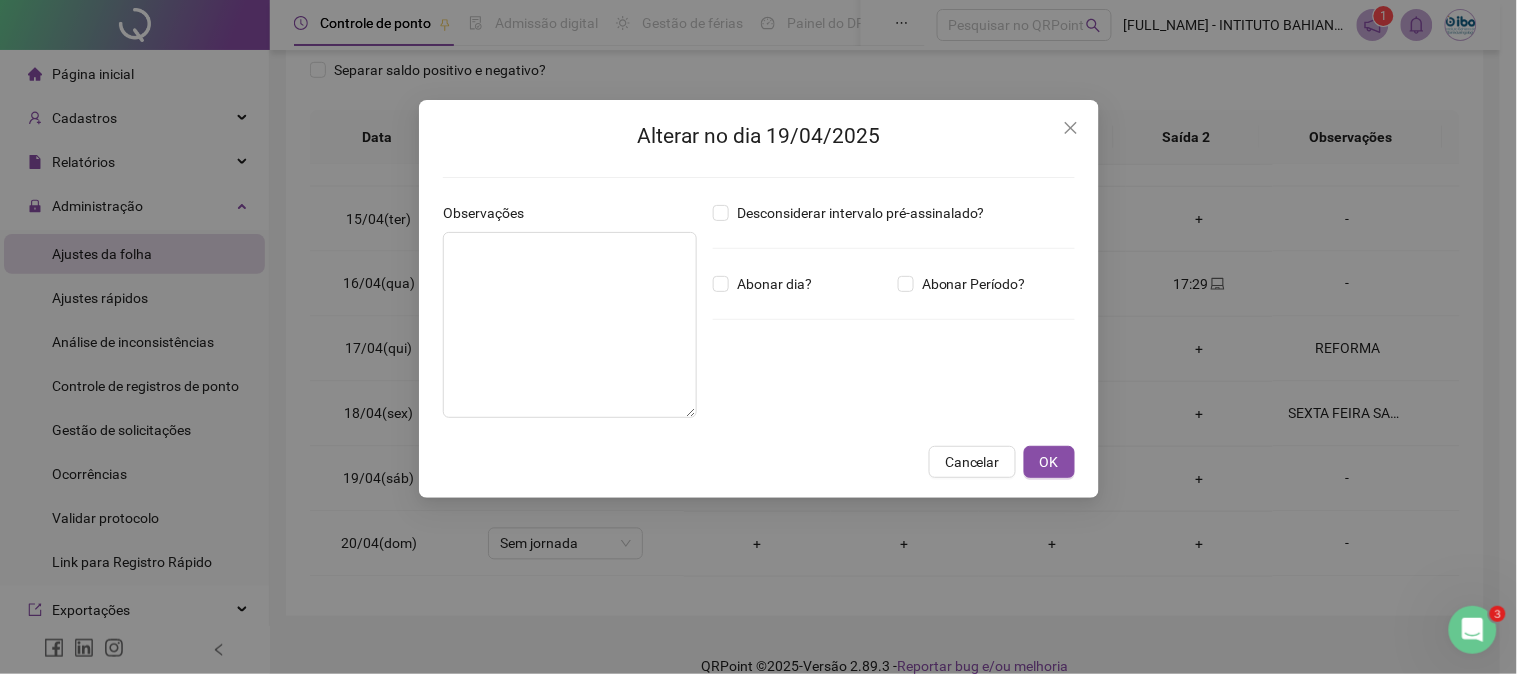 type 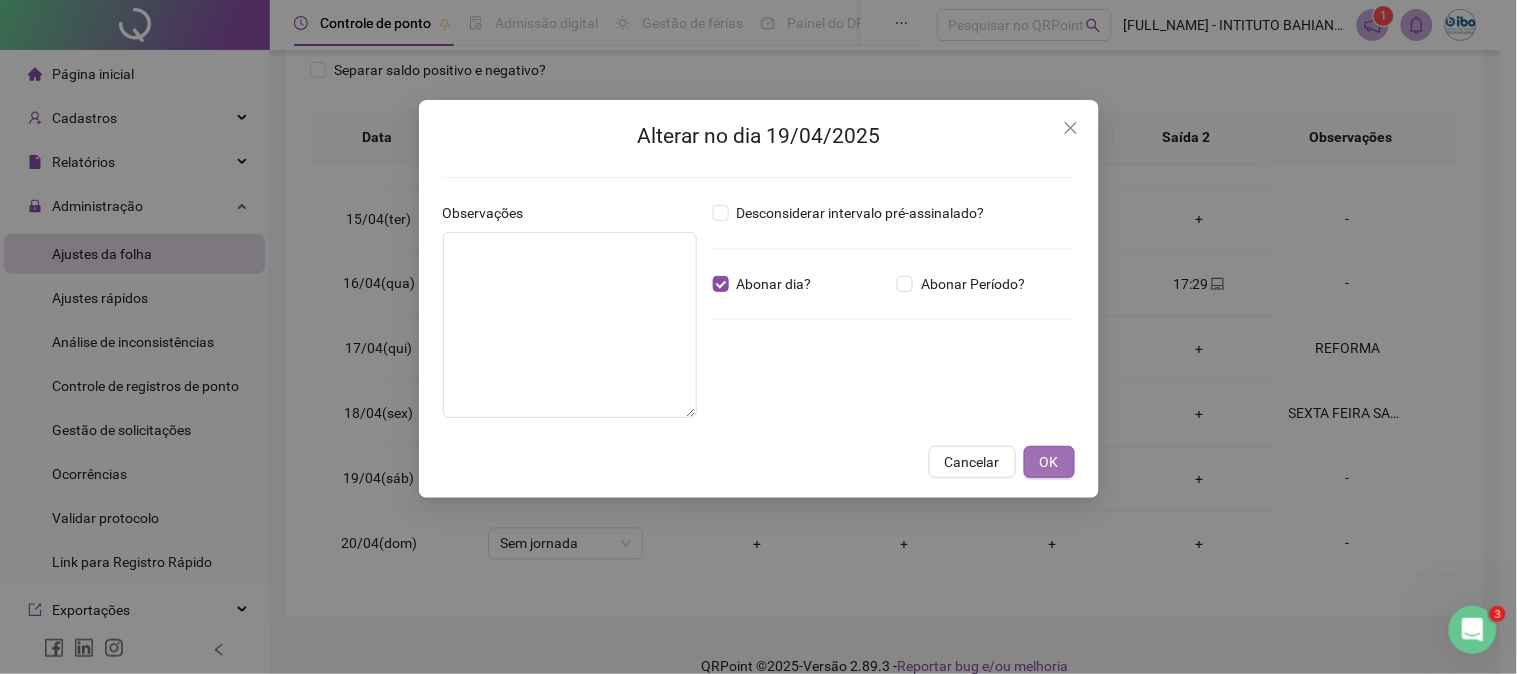 click on "OK" at bounding box center [1049, 462] 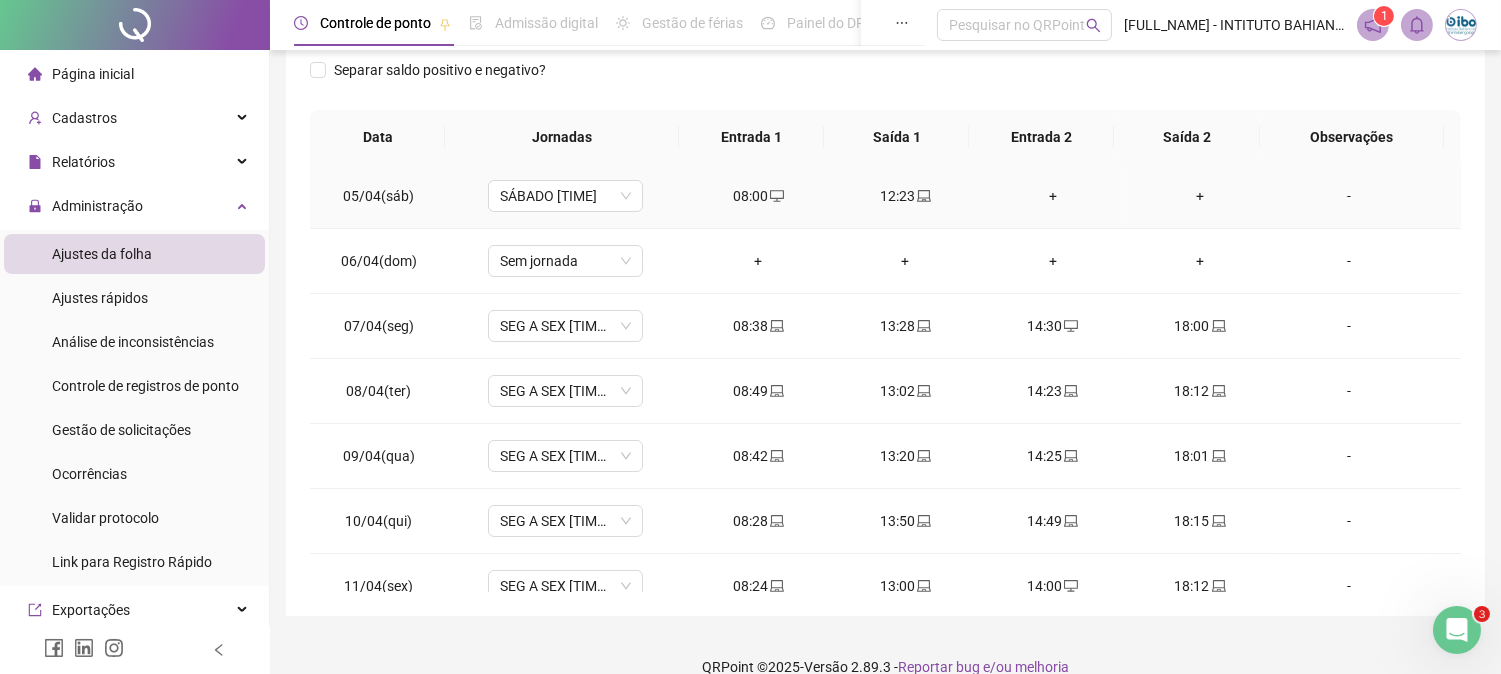 scroll, scrollTop: 0, scrollLeft: 0, axis: both 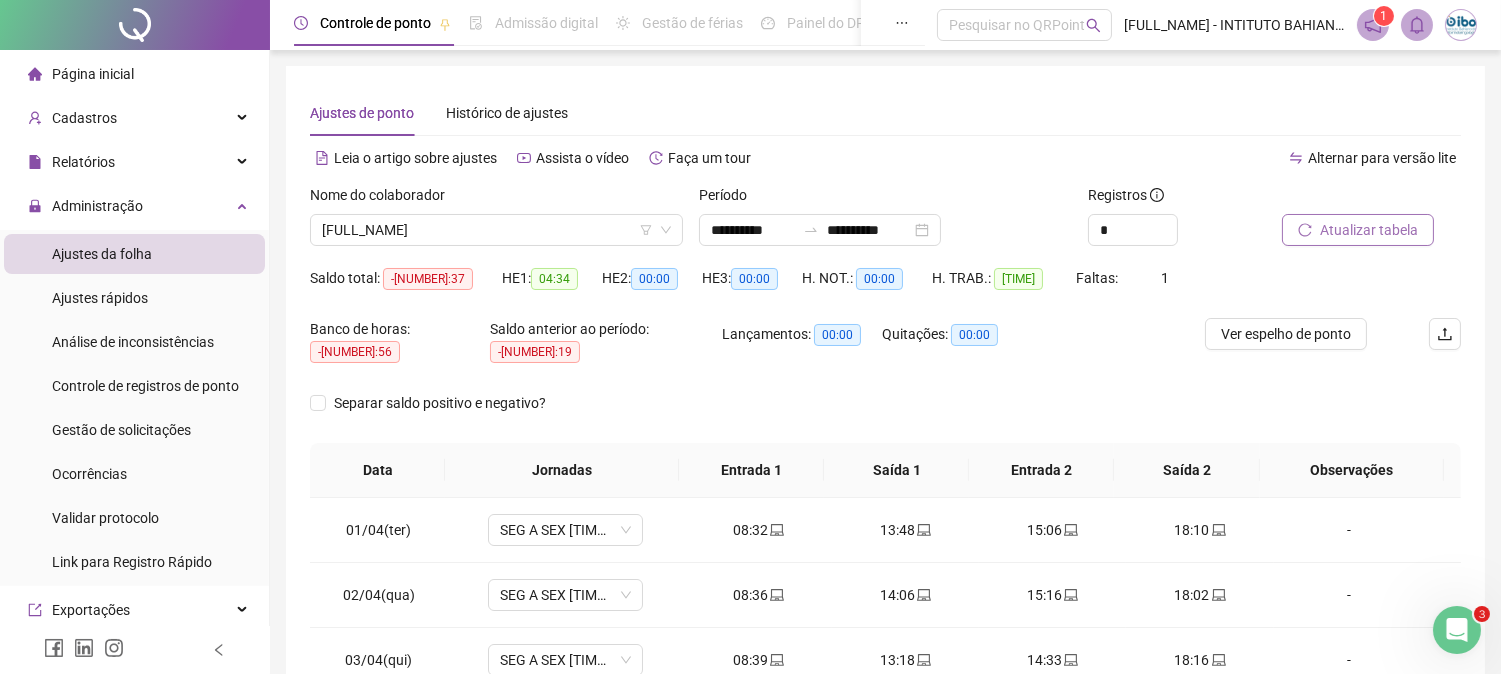 click 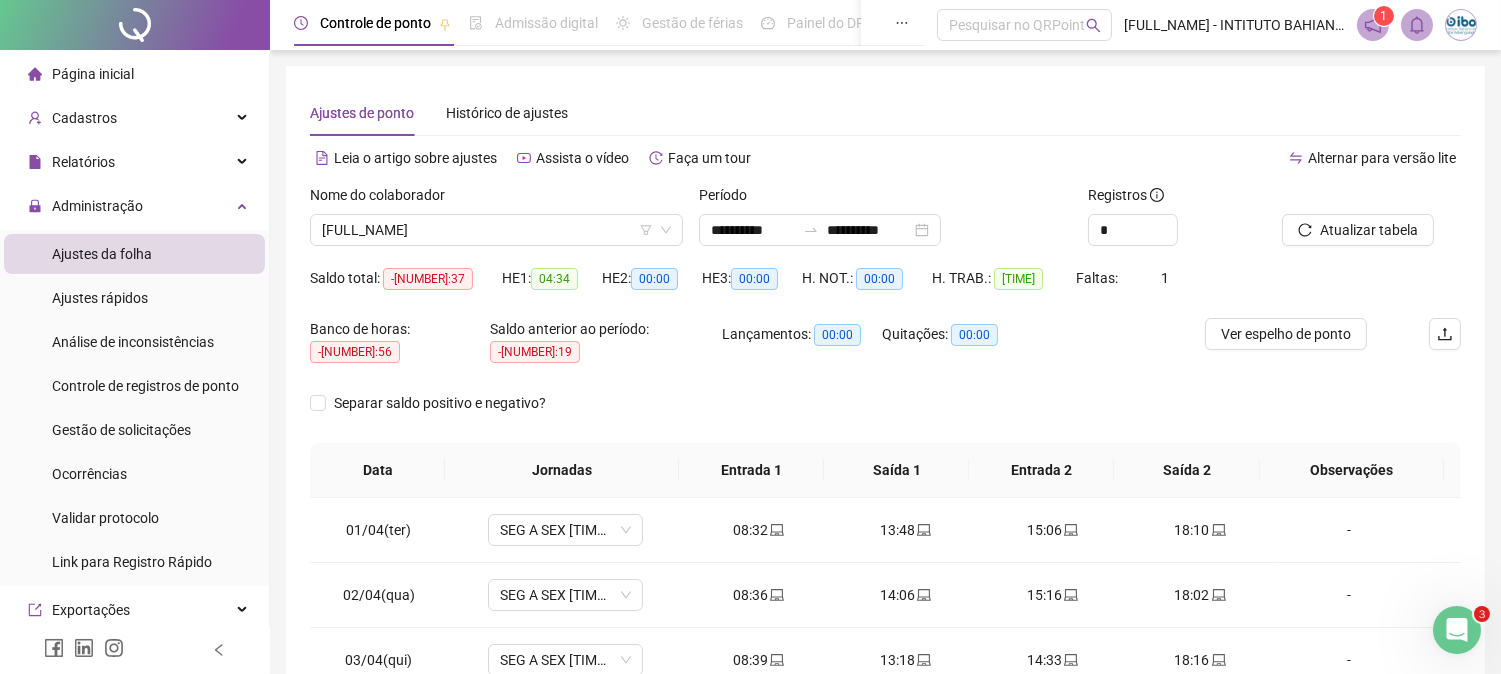 click on "Separar saldo positivo e negativo?" at bounding box center [885, 415] 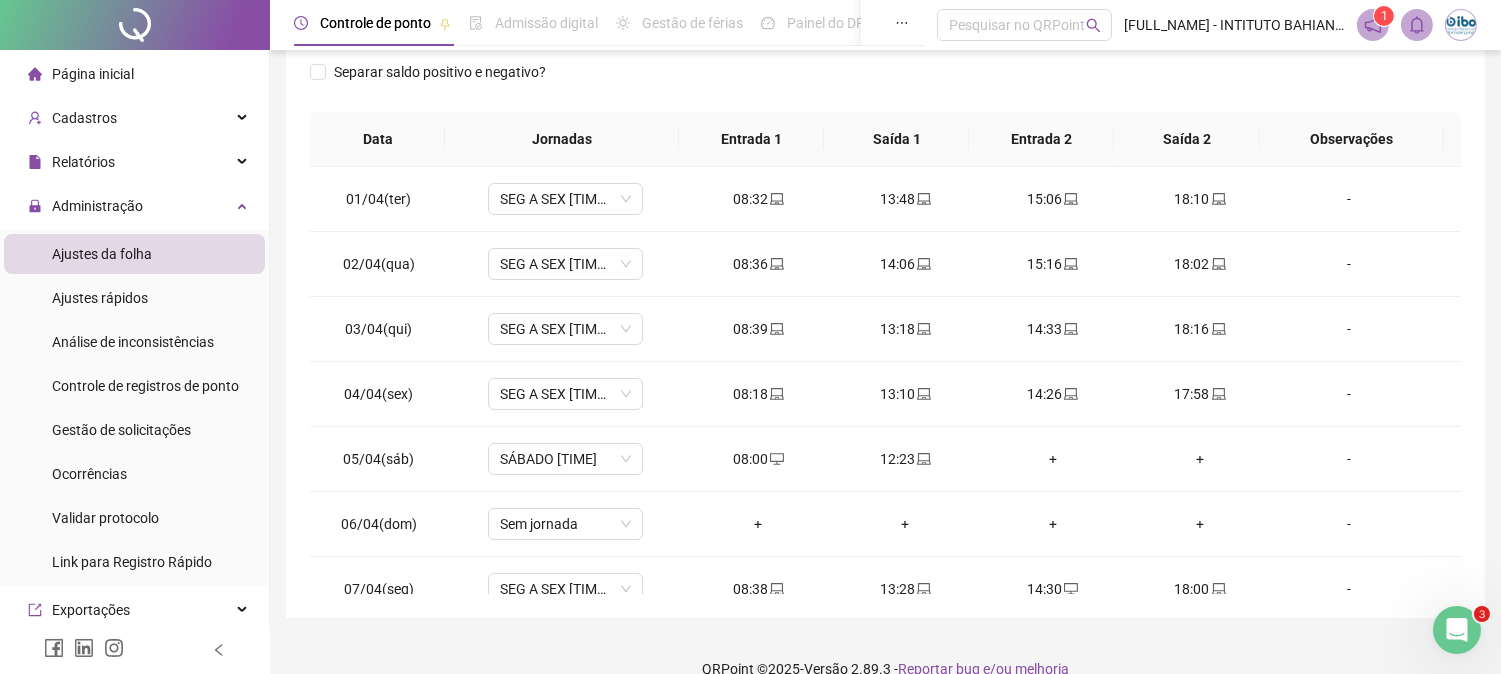 scroll, scrollTop: 347, scrollLeft: 0, axis: vertical 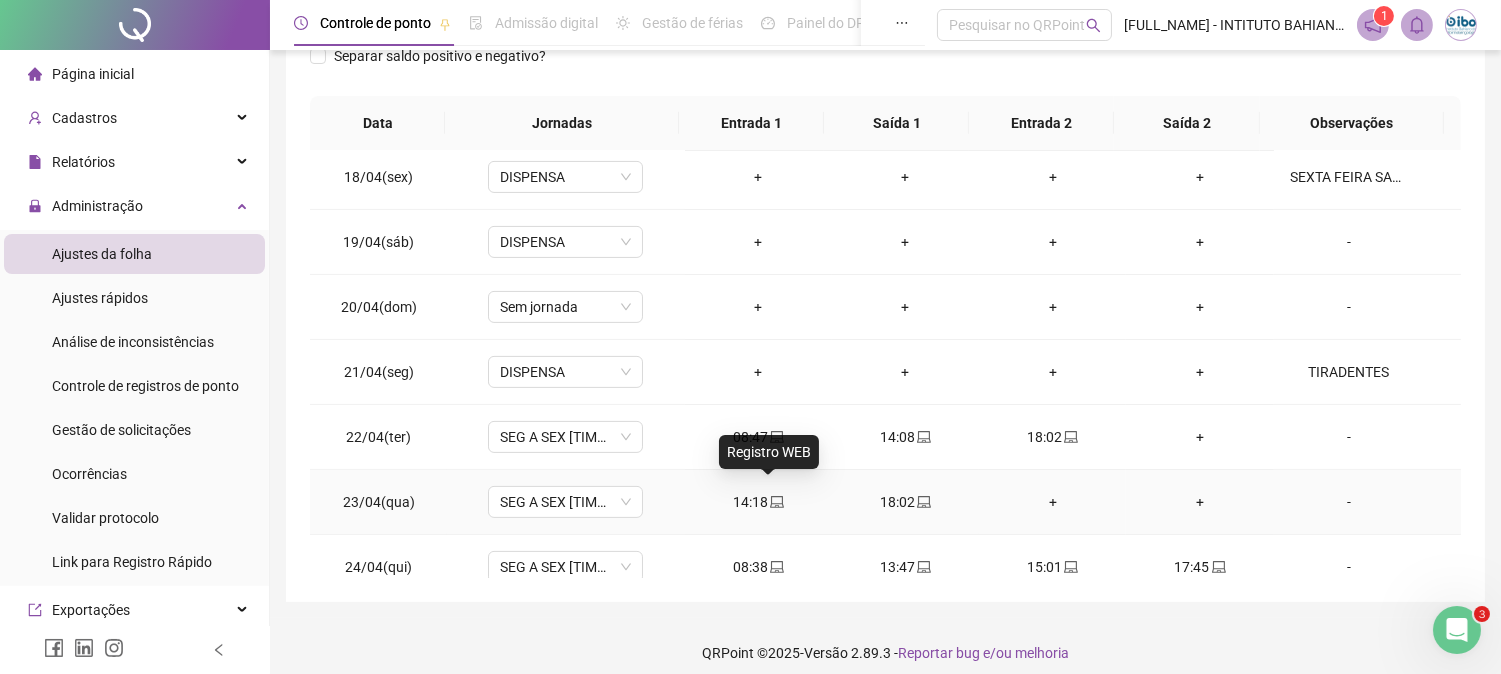 click 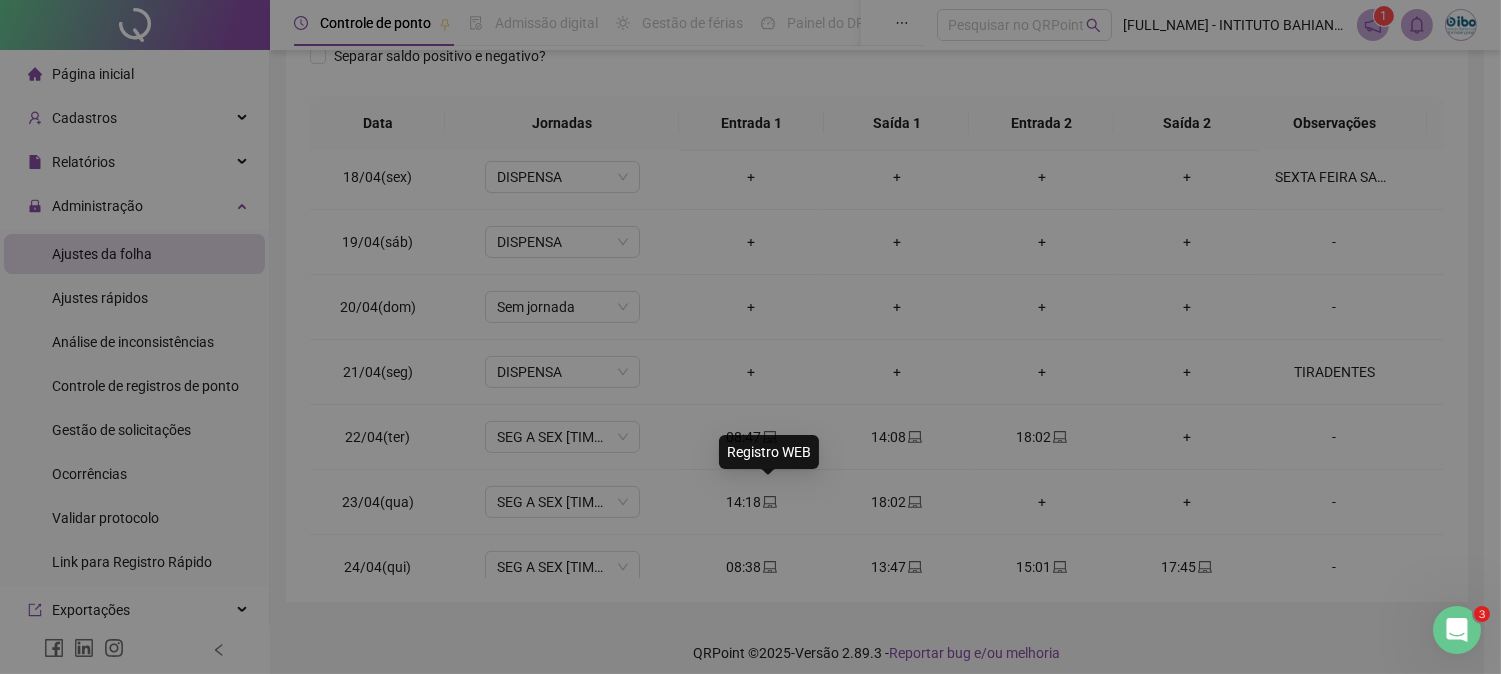 type on "**********" 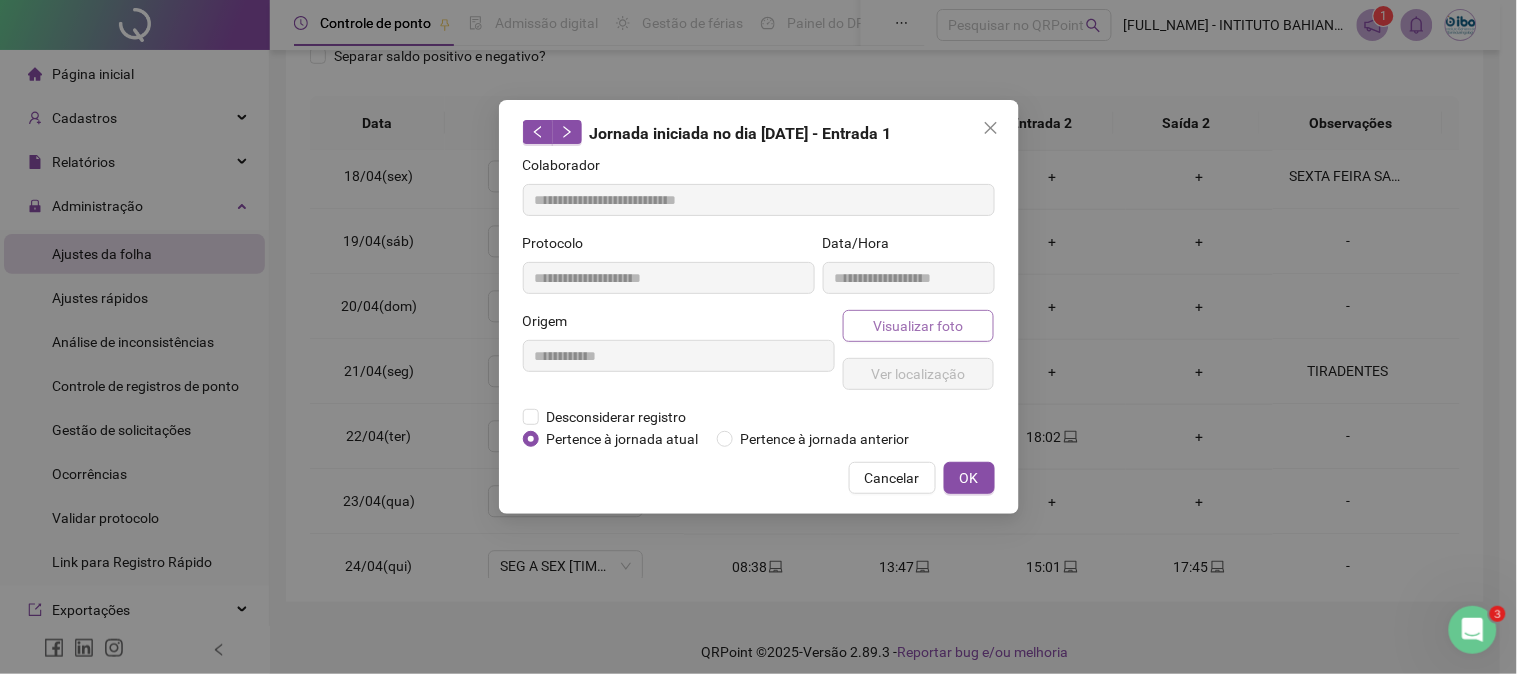 click on "Visualizar foto" at bounding box center (918, 326) 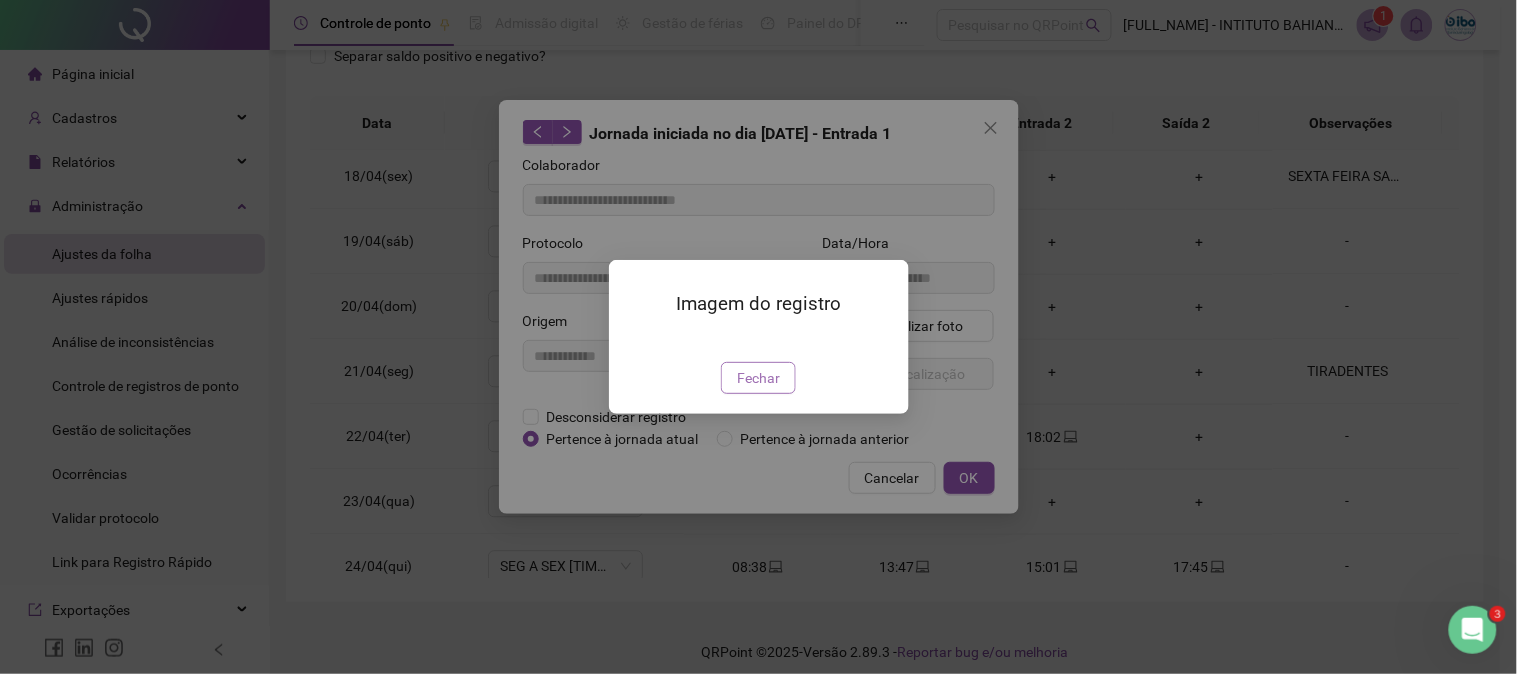 click on "Fechar" at bounding box center (758, 378) 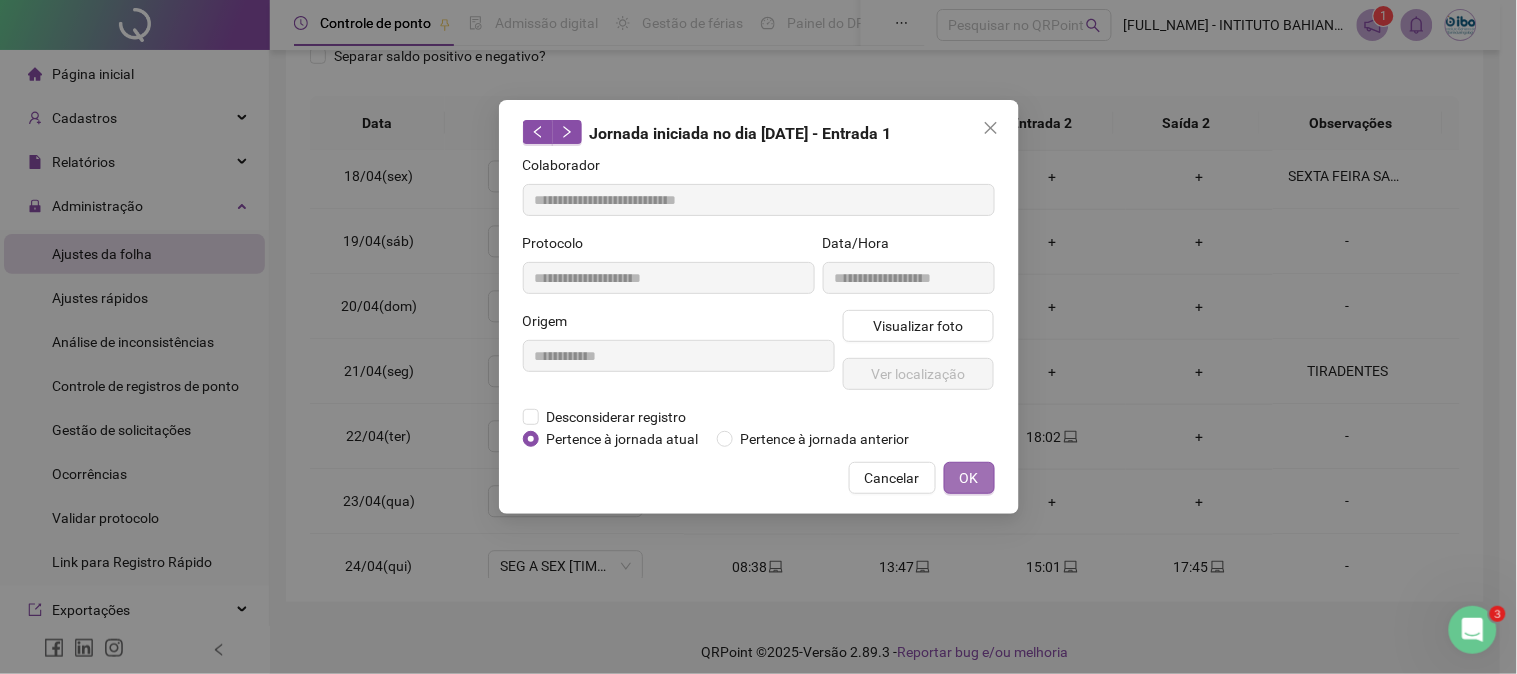 click on "OK" at bounding box center (969, 478) 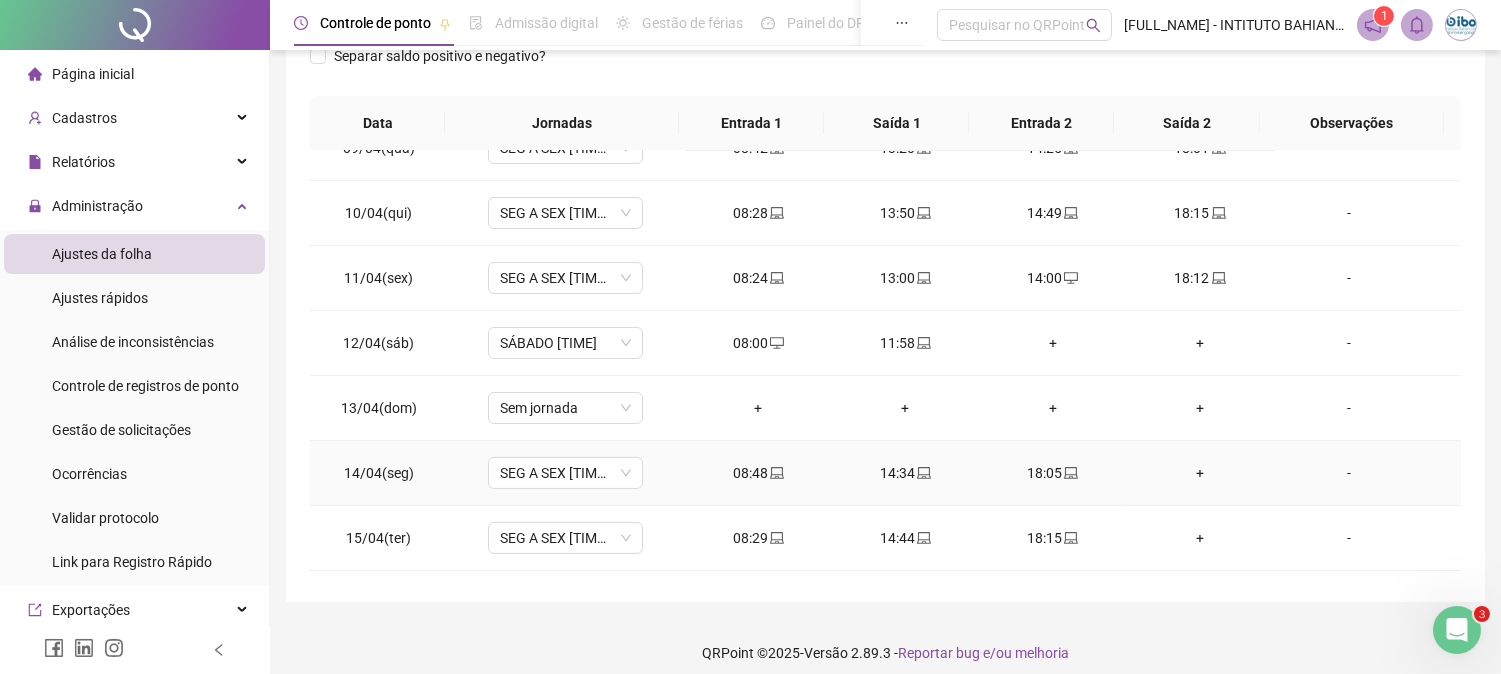 scroll, scrollTop: 666, scrollLeft: 0, axis: vertical 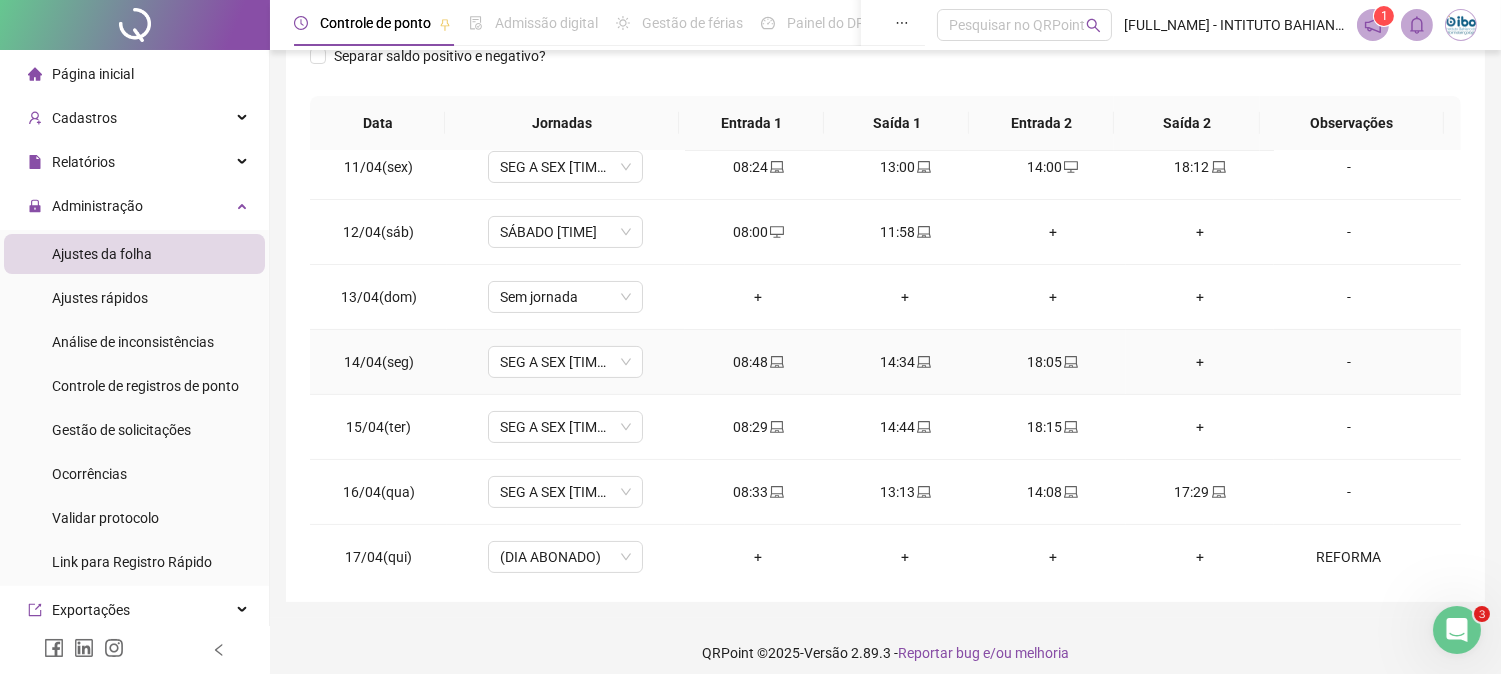 click on "+" at bounding box center [1199, 362] 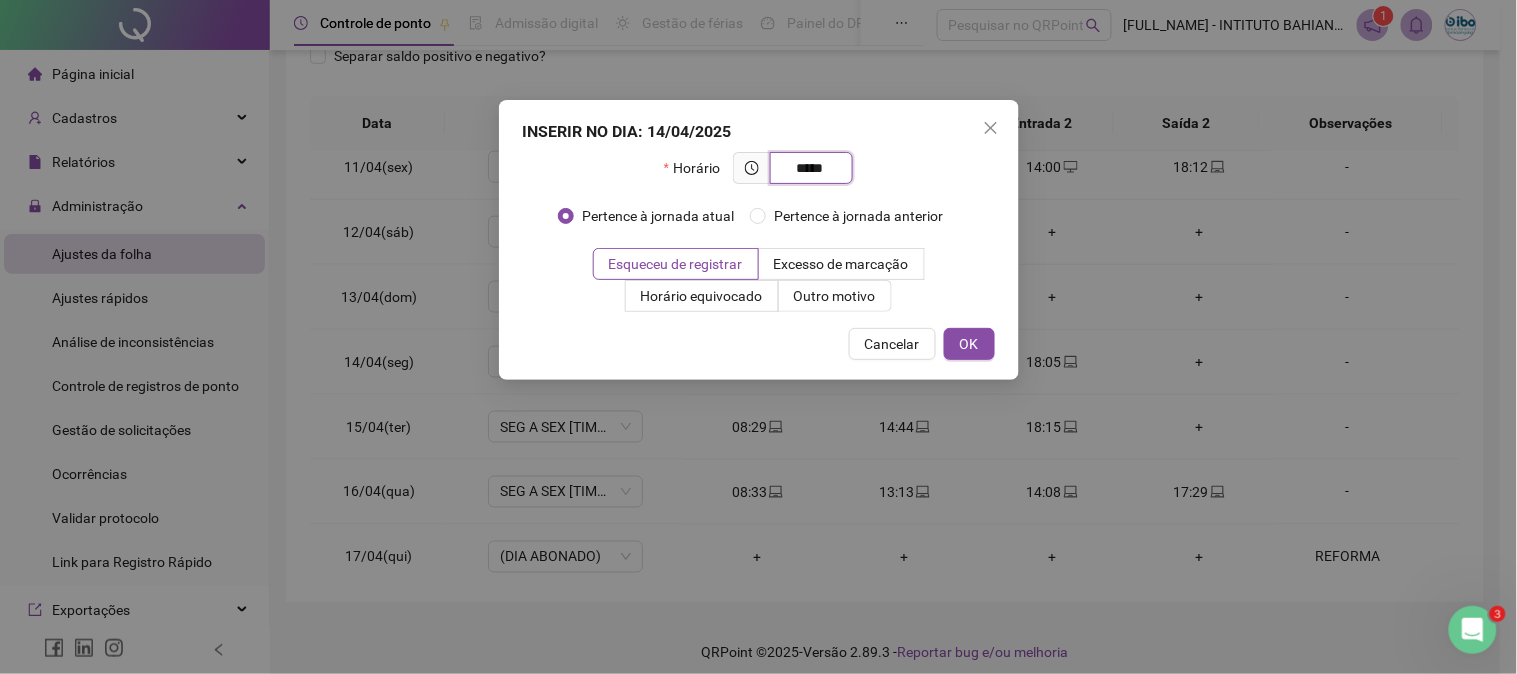 type on "*****" 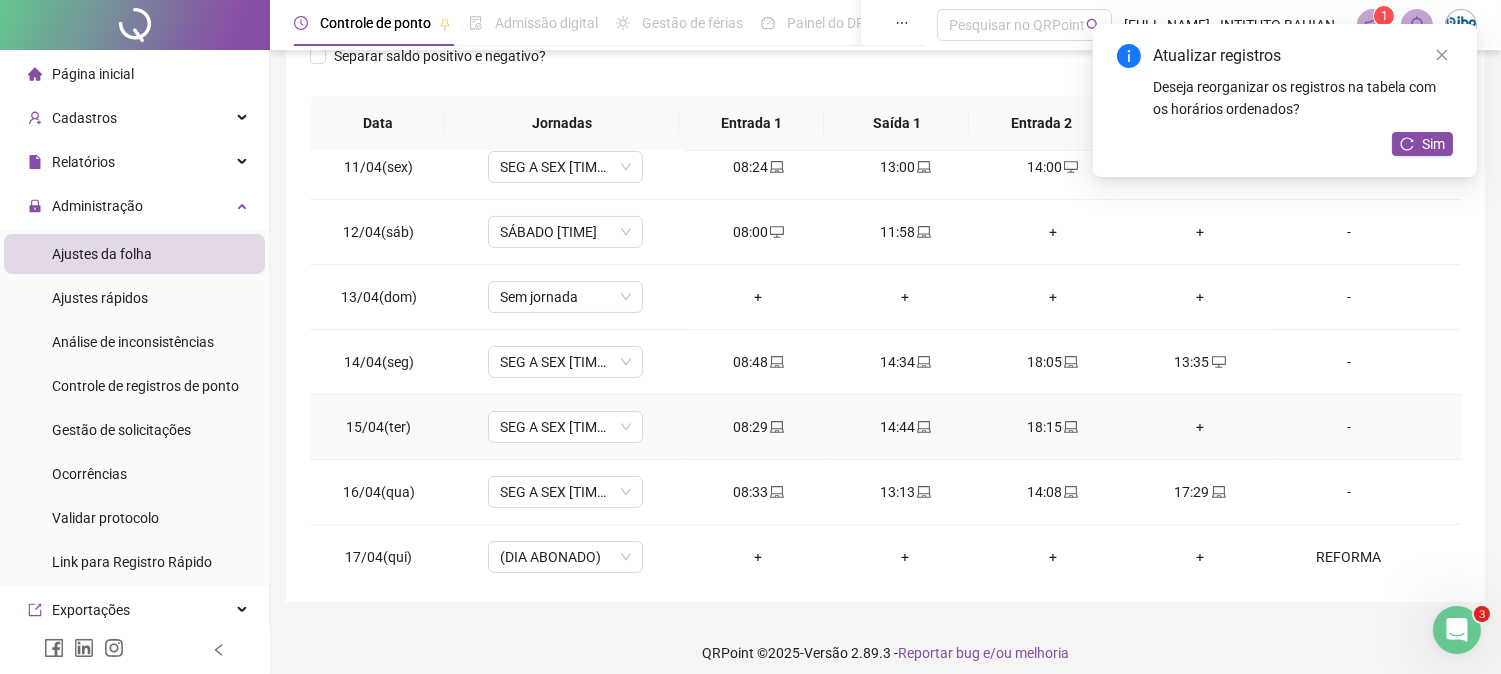 click on "+" at bounding box center (1199, 427) 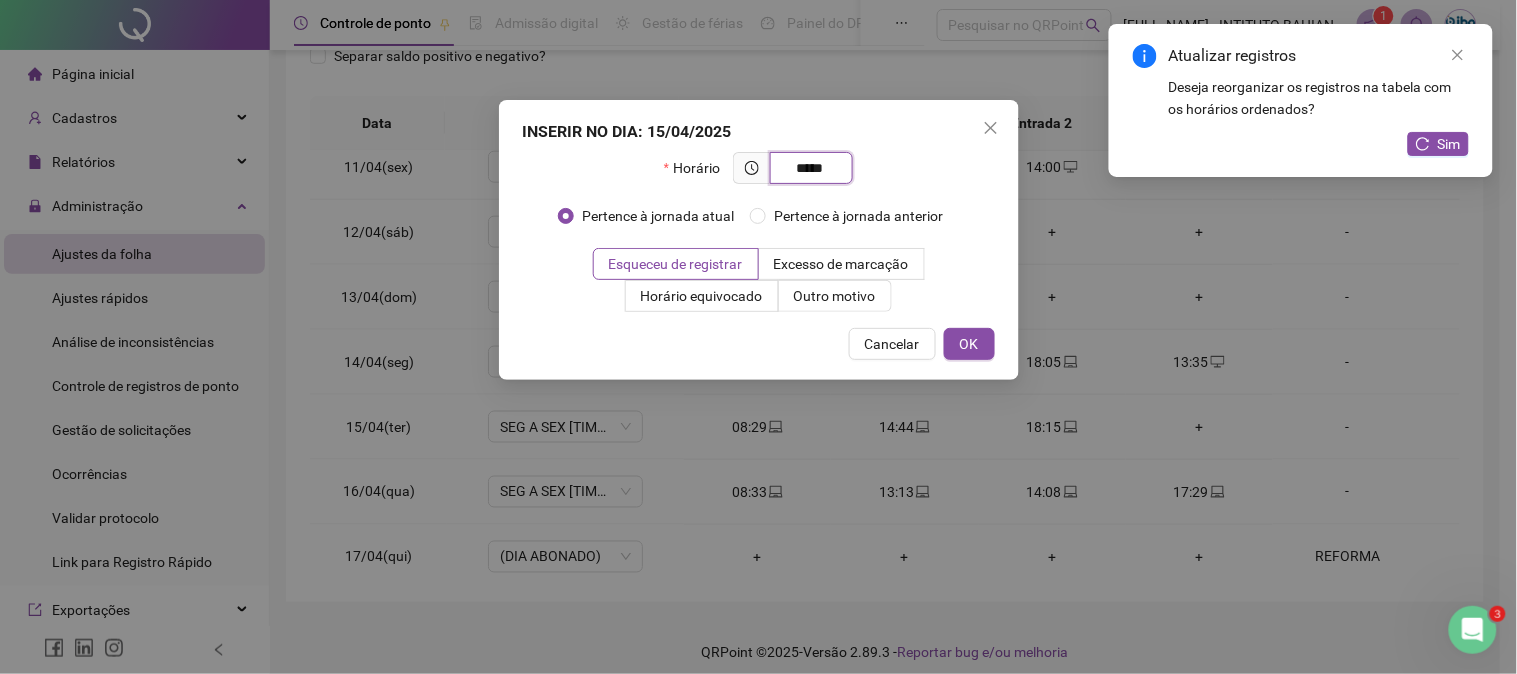 type on "*****" 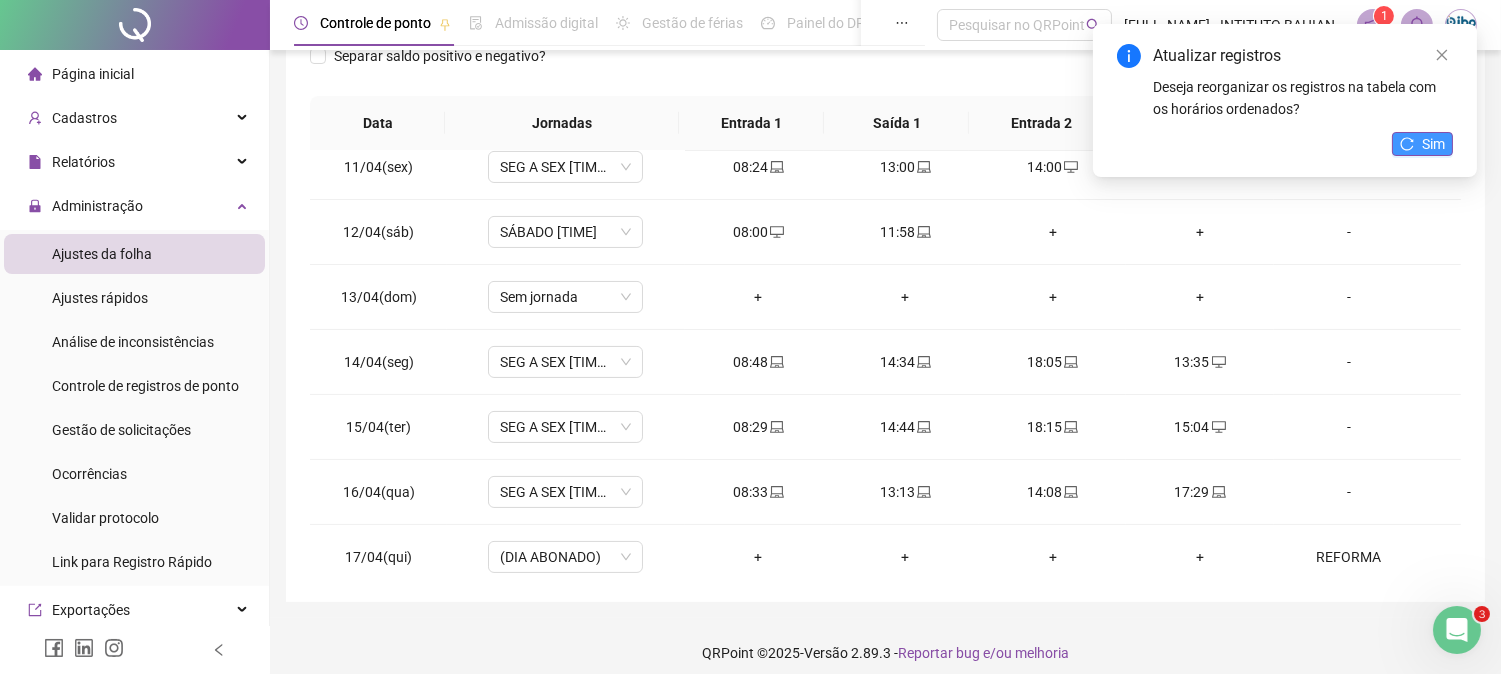 click on "Sim" at bounding box center [1433, 144] 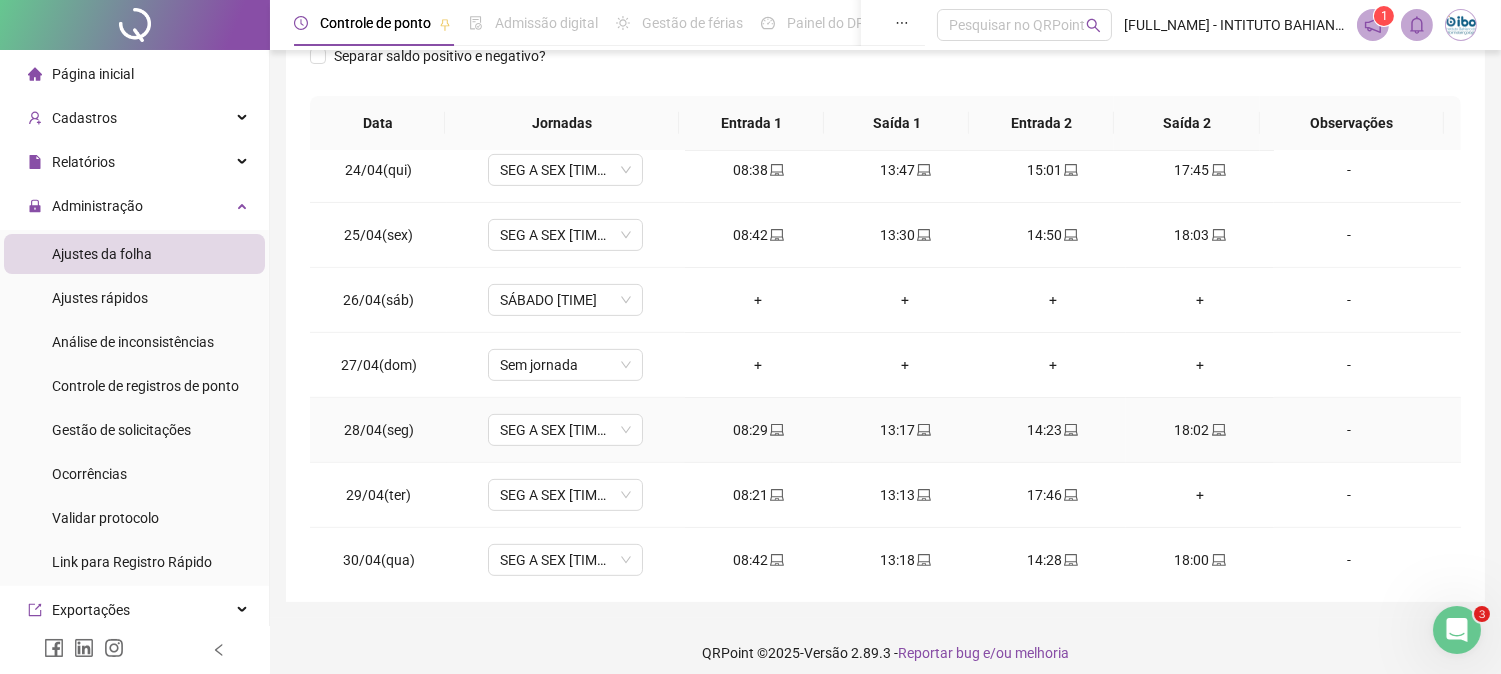 scroll, scrollTop: 1525, scrollLeft: 0, axis: vertical 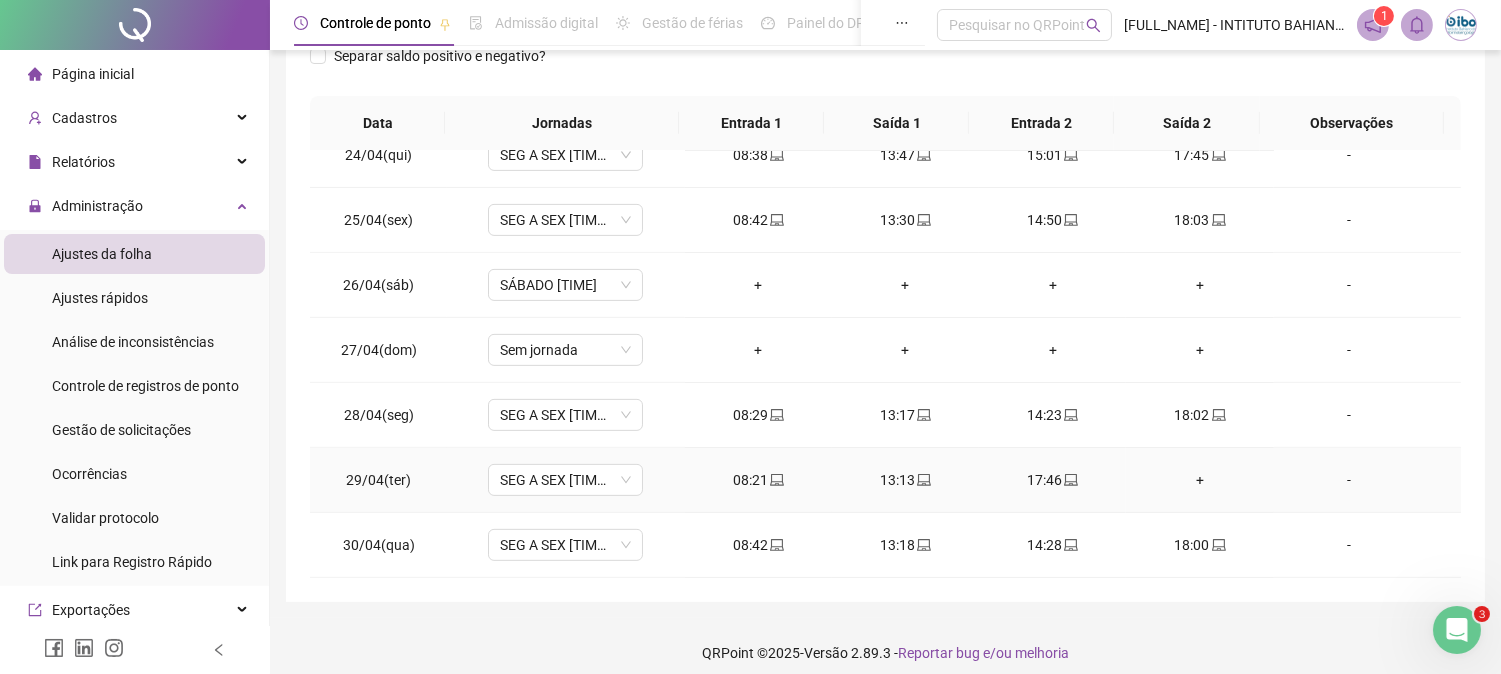 click on "+" at bounding box center (1199, 480) 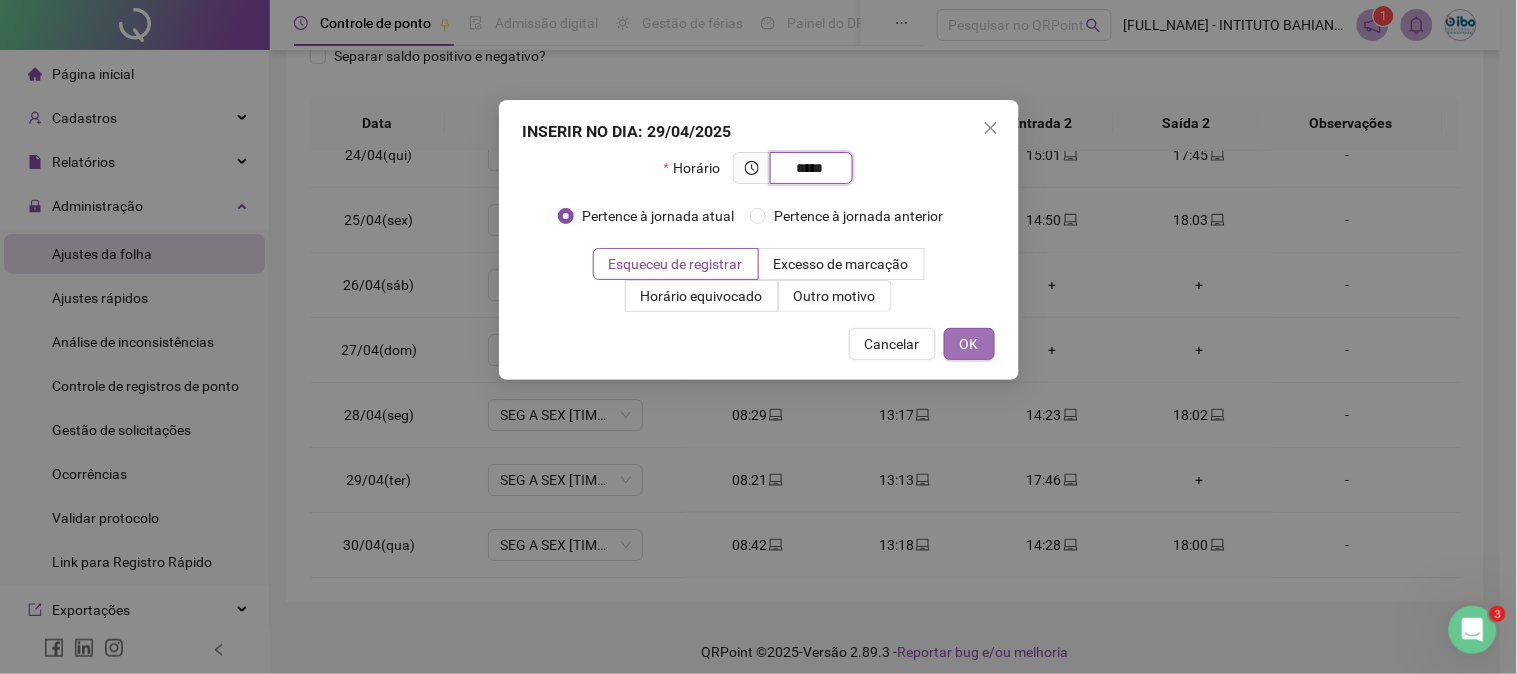 type on "*****" 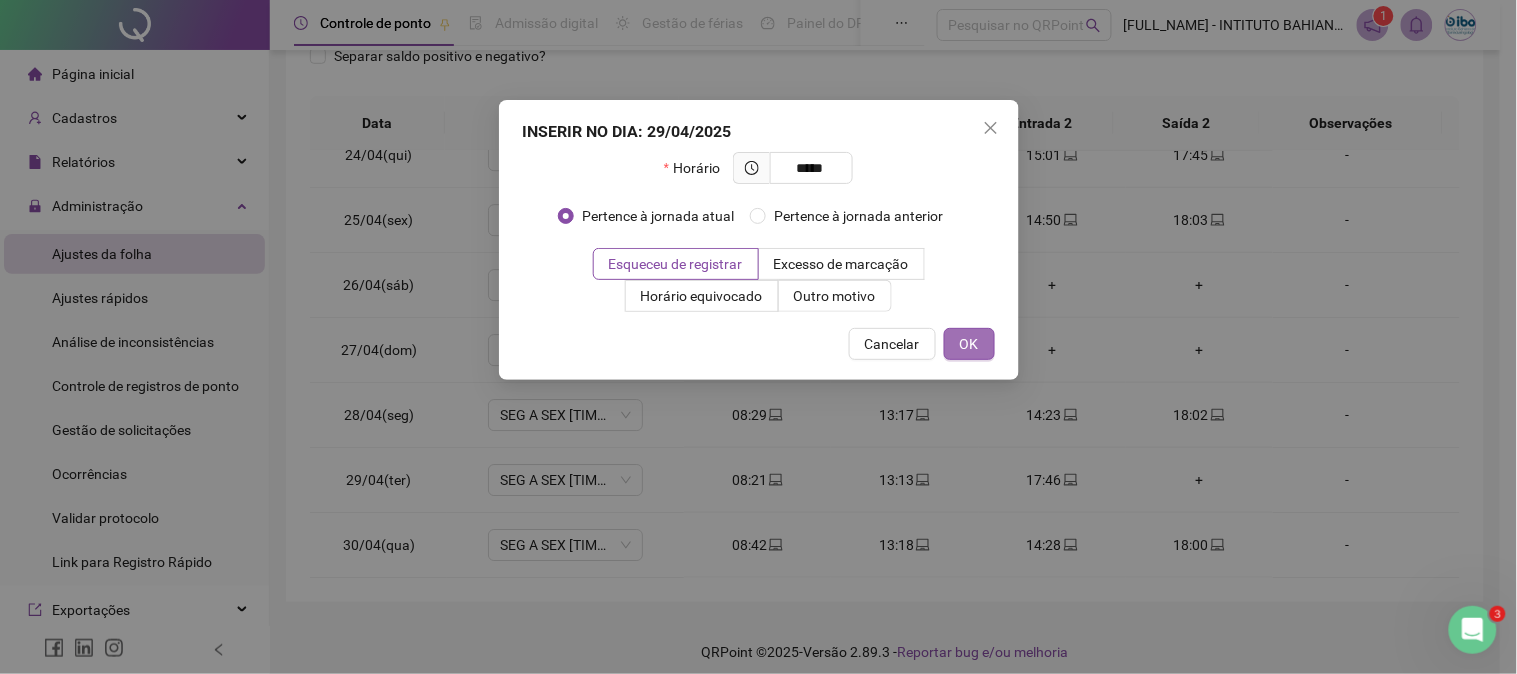 click on "OK" at bounding box center (969, 344) 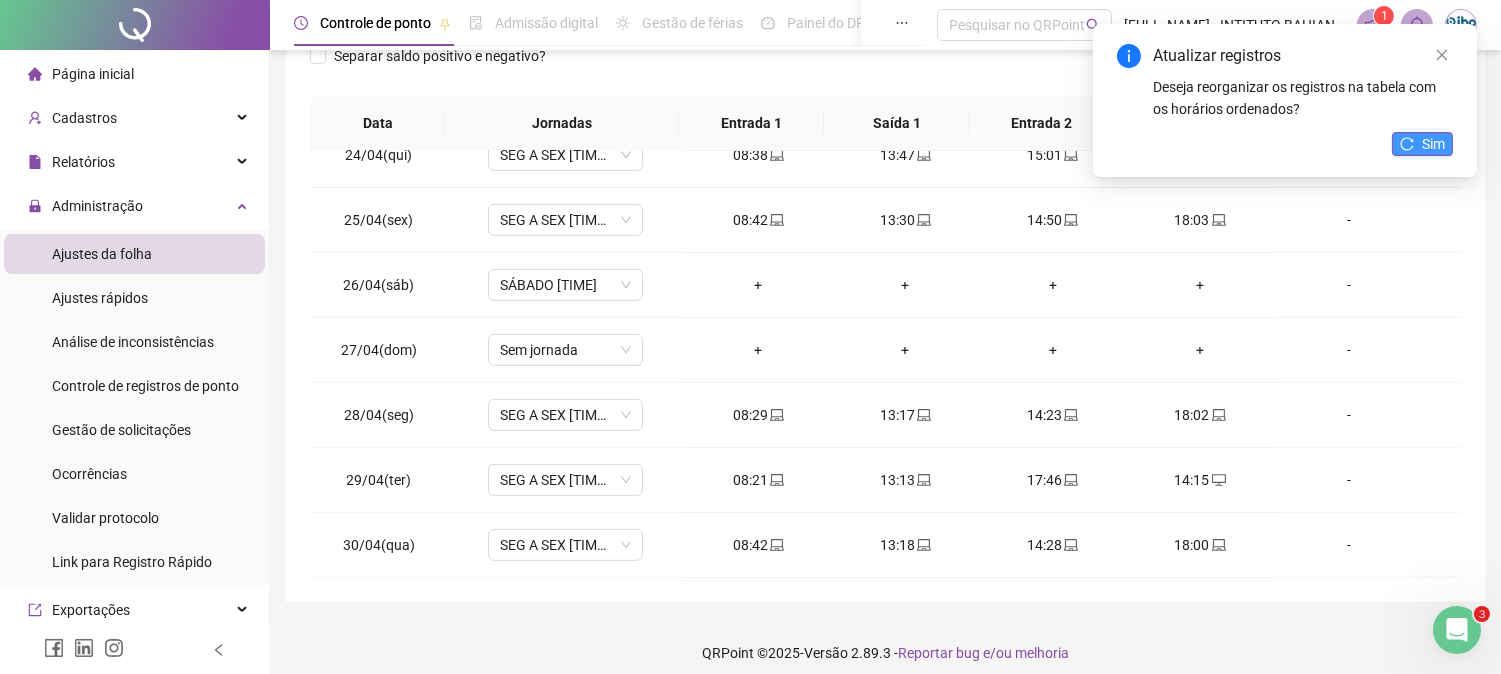 click on "Sim" at bounding box center (1433, 144) 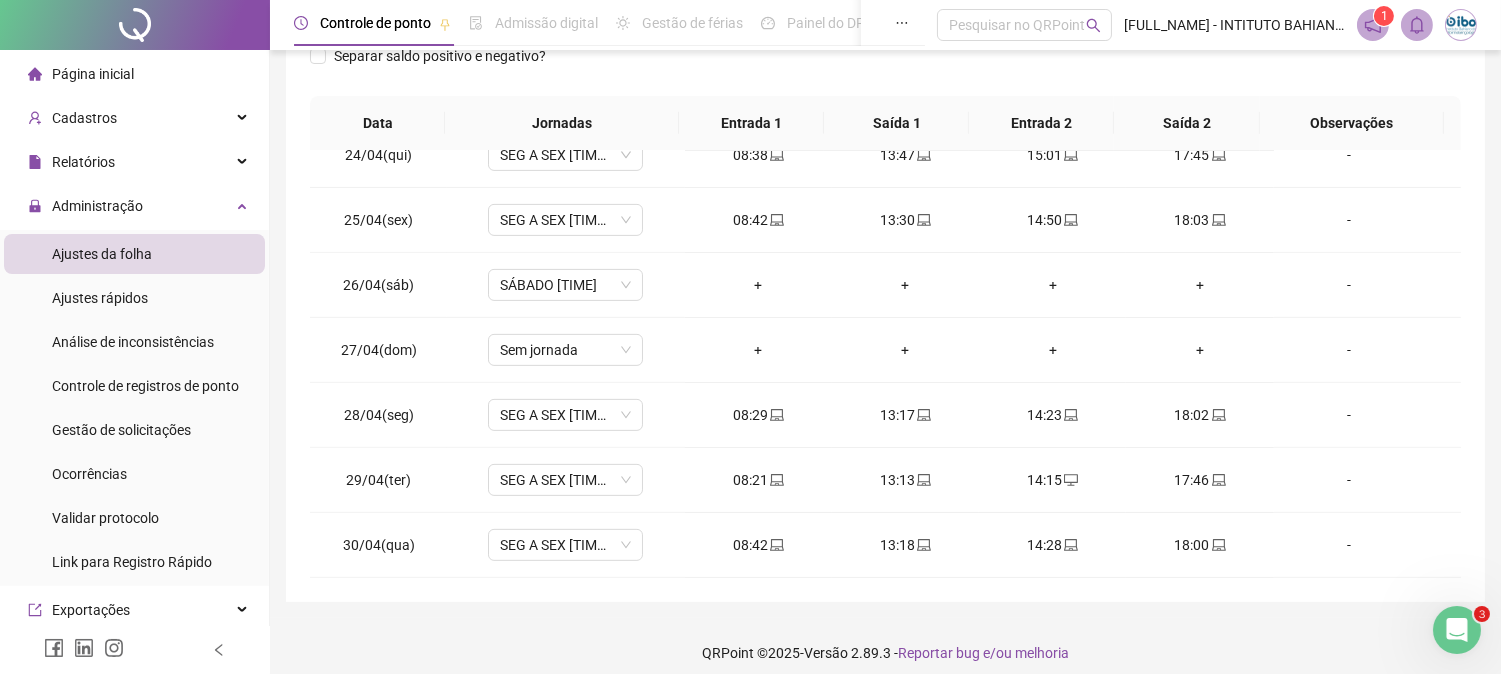 click on "**********" at bounding box center [885, 160] 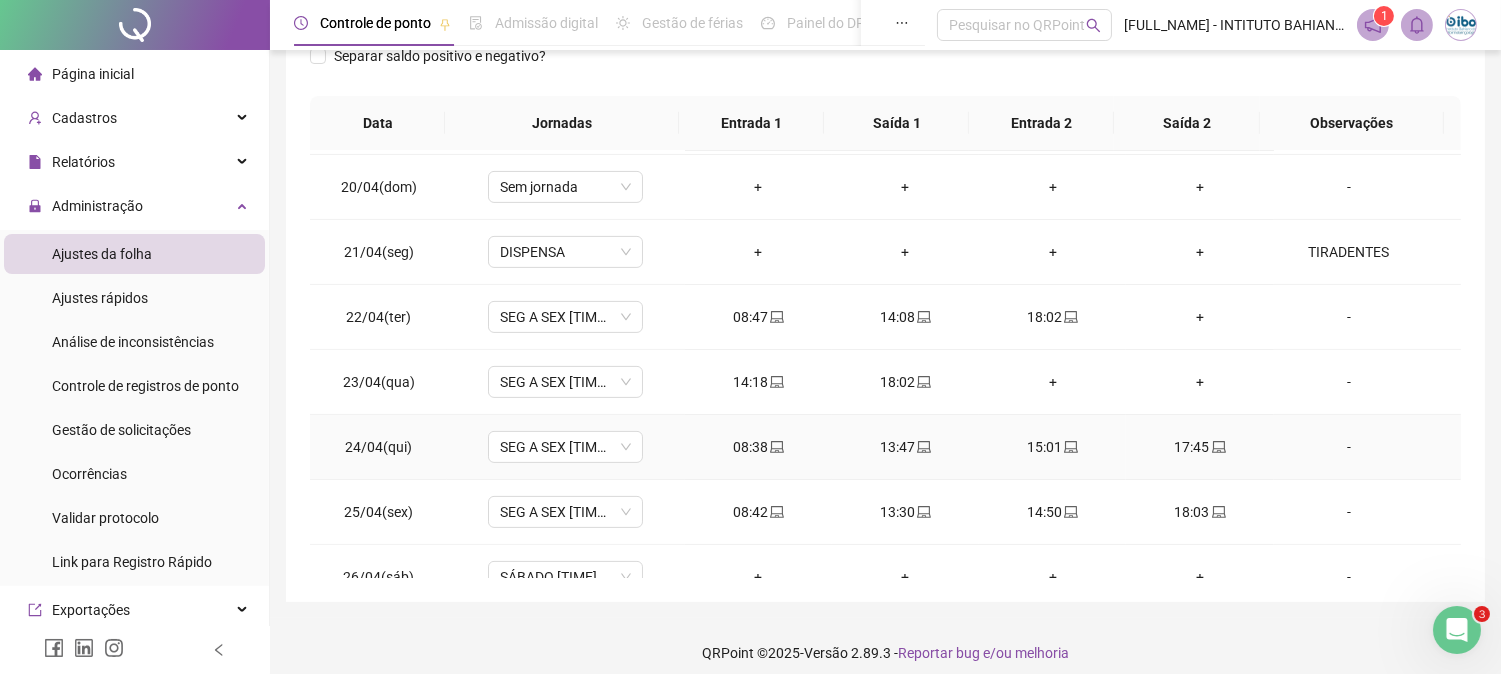 scroll, scrollTop: 1192, scrollLeft: 0, axis: vertical 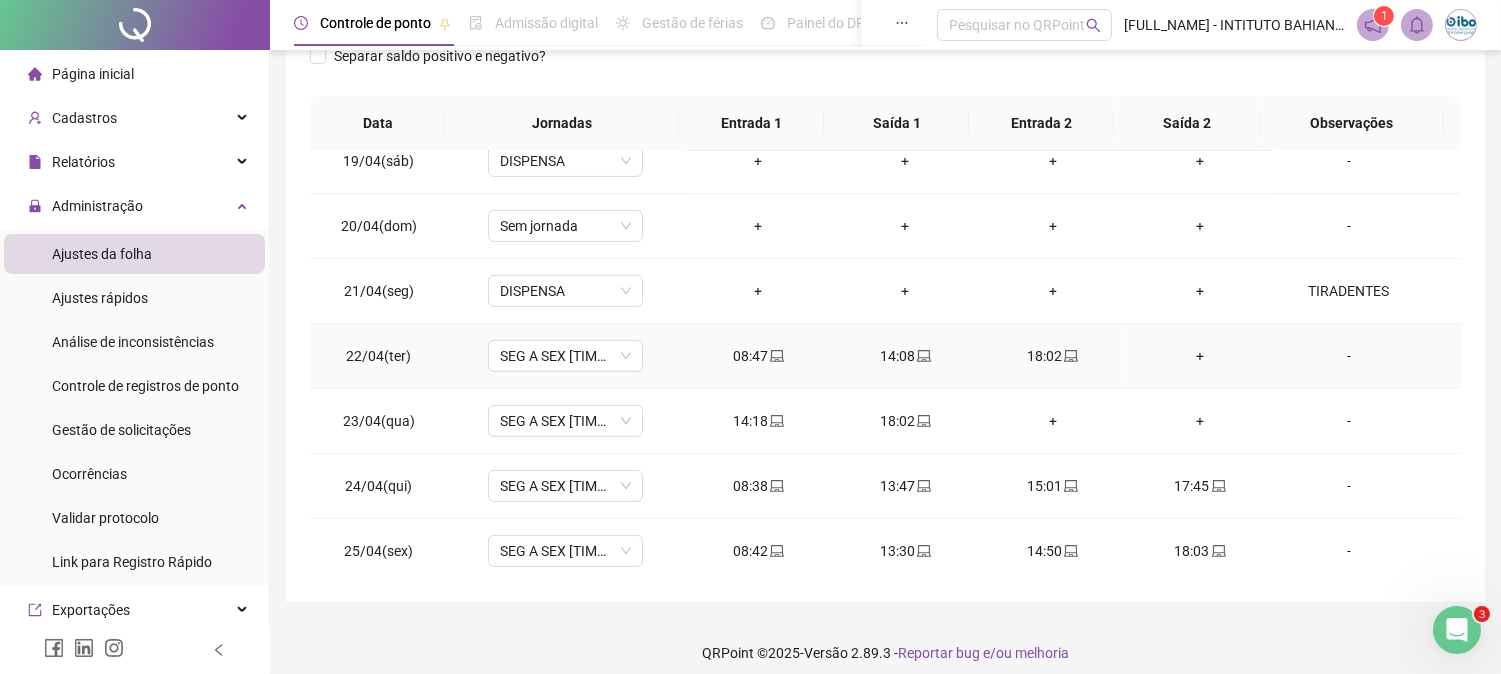 click on "+" at bounding box center [1199, 356] 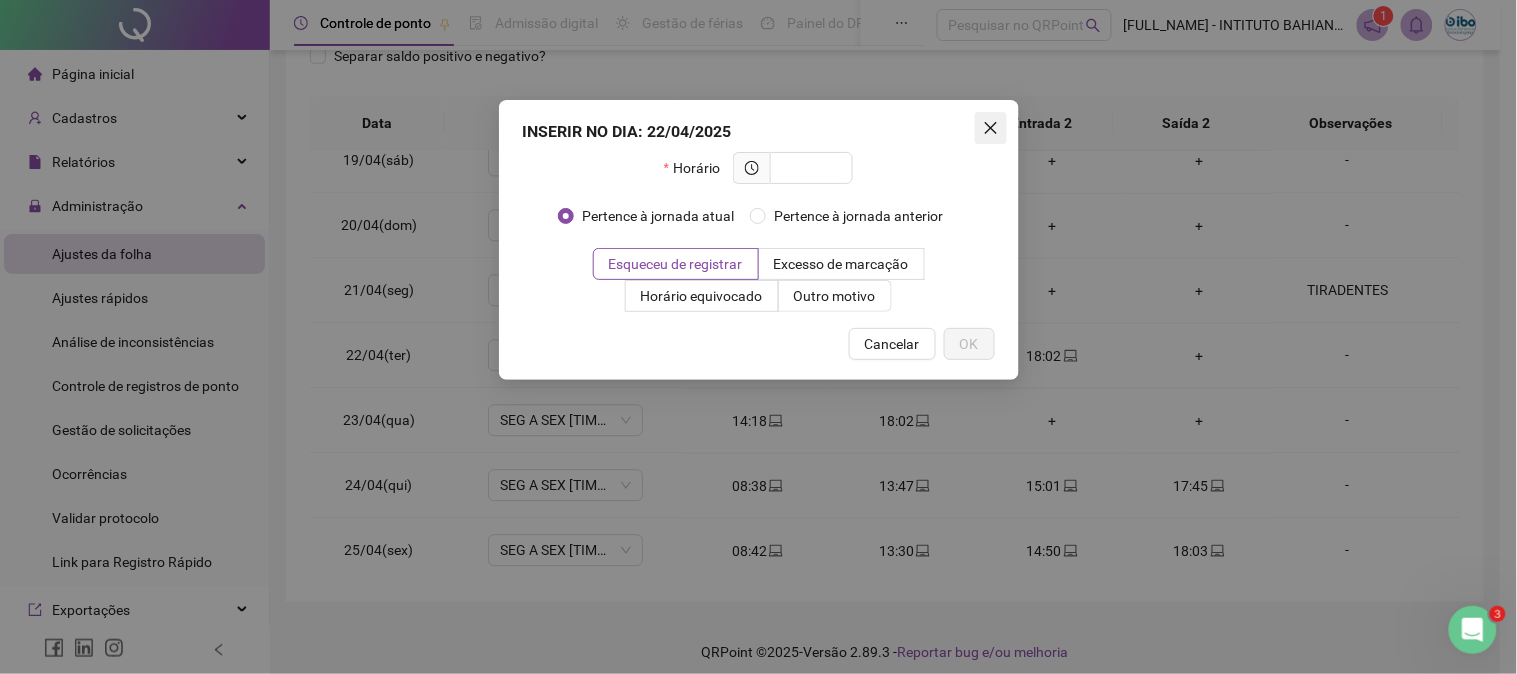 click at bounding box center [991, 128] 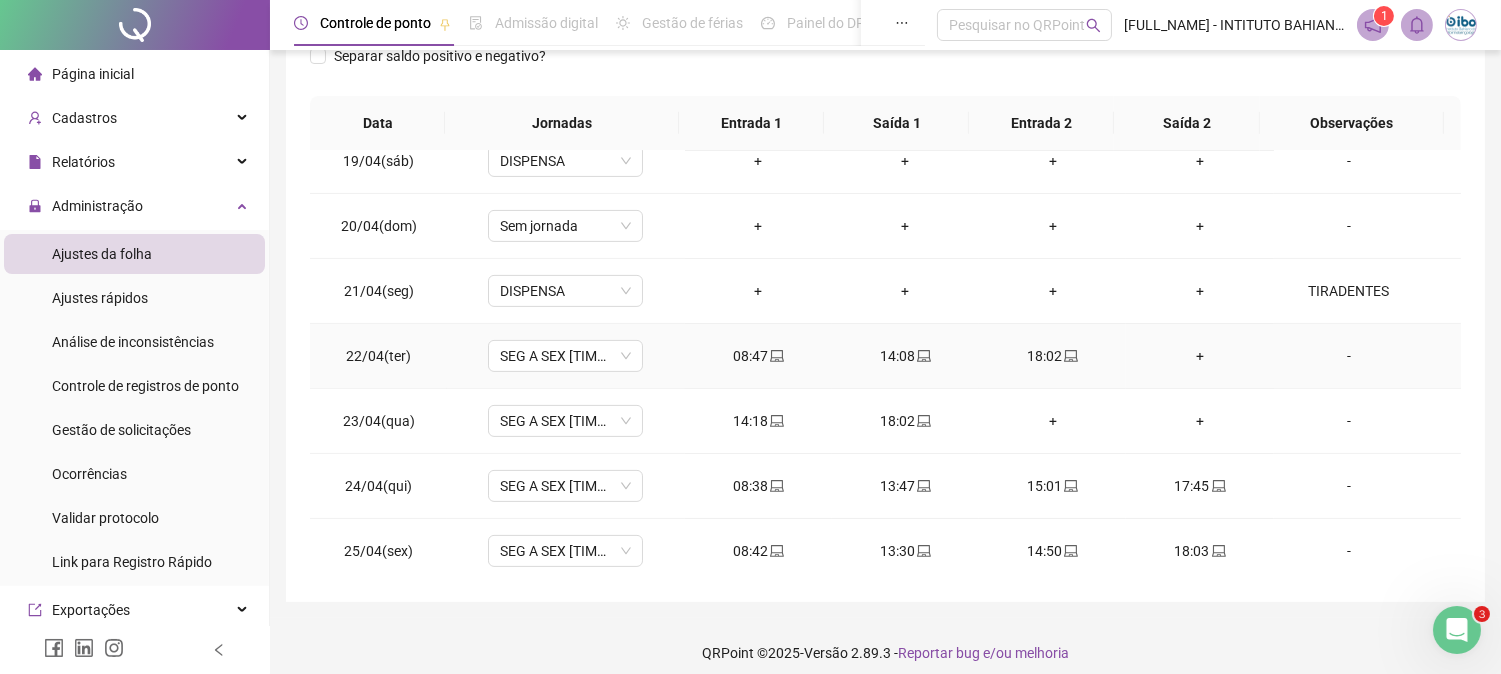 click on "+" at bounding box center [1199, 356] 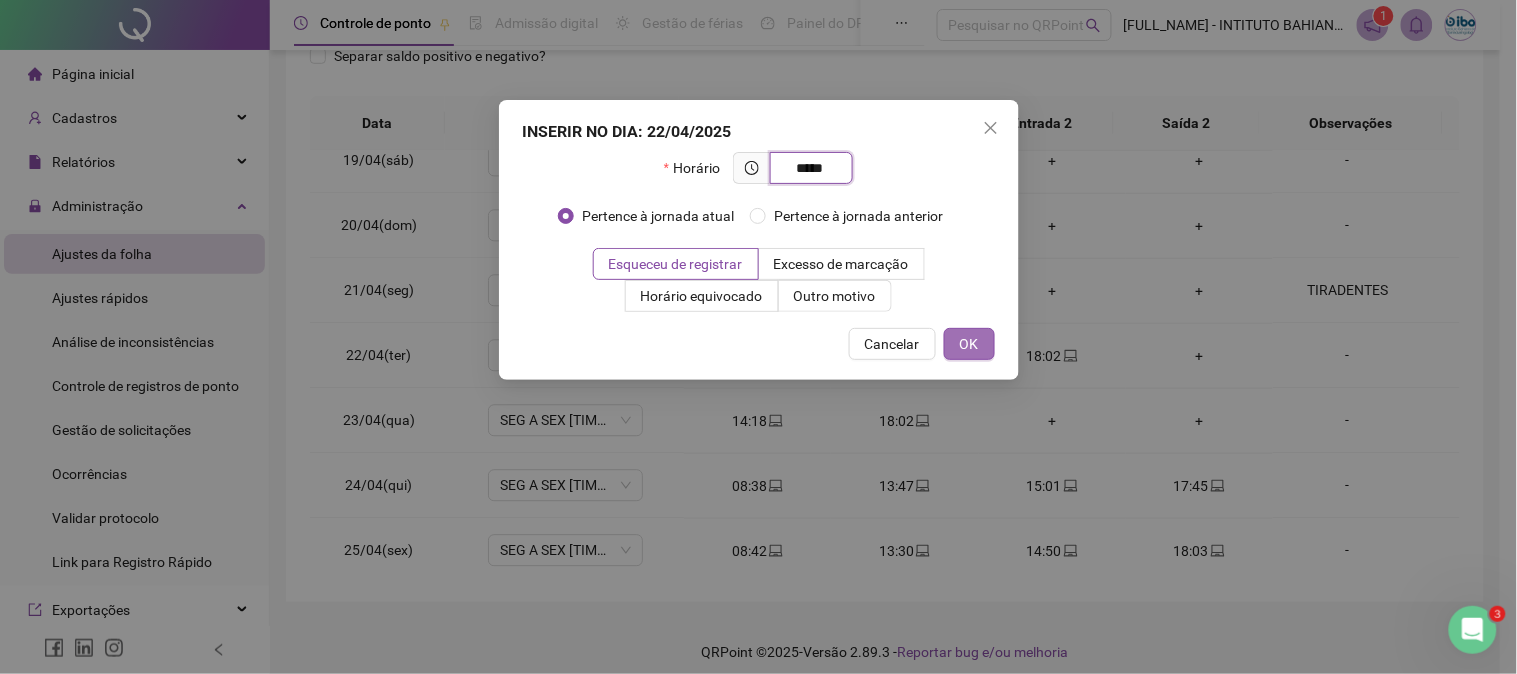 type on "*****" 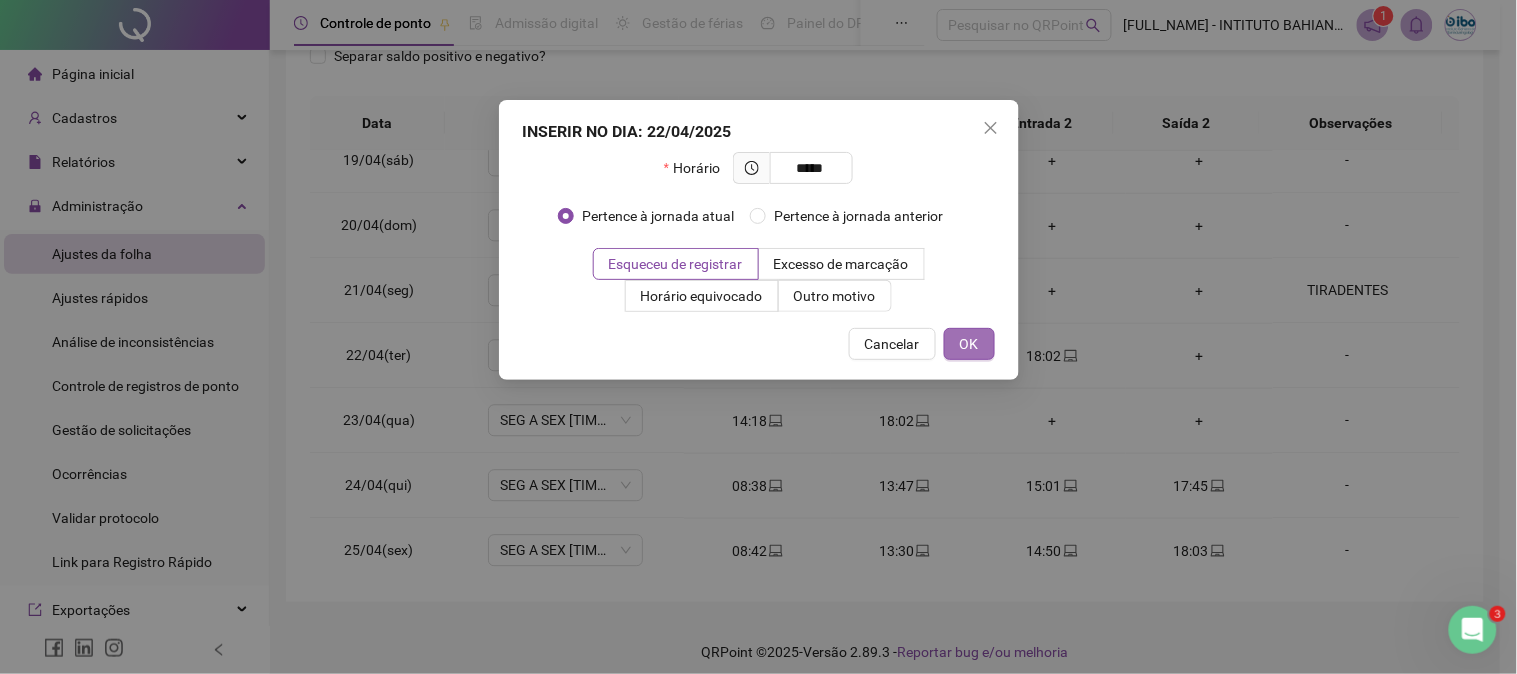 click on "OK" at bounding box center (969, 344) 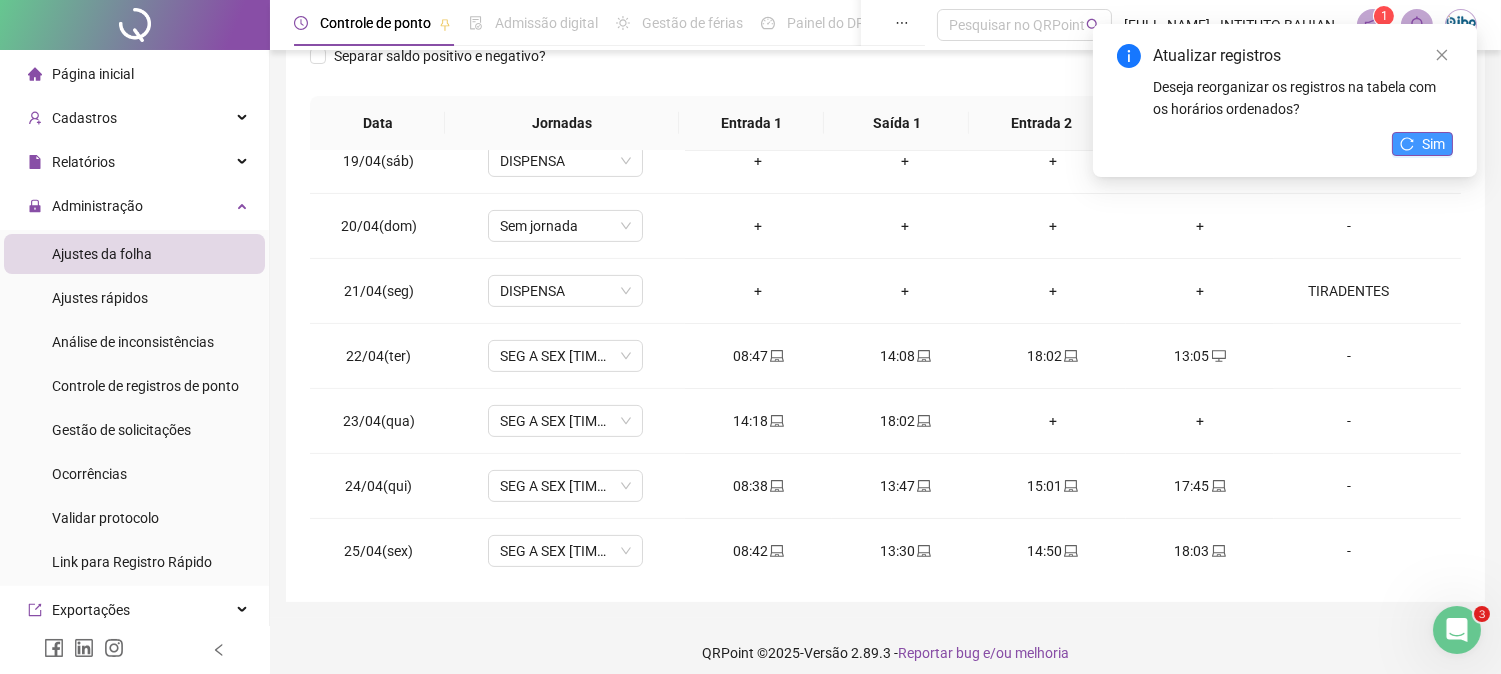click 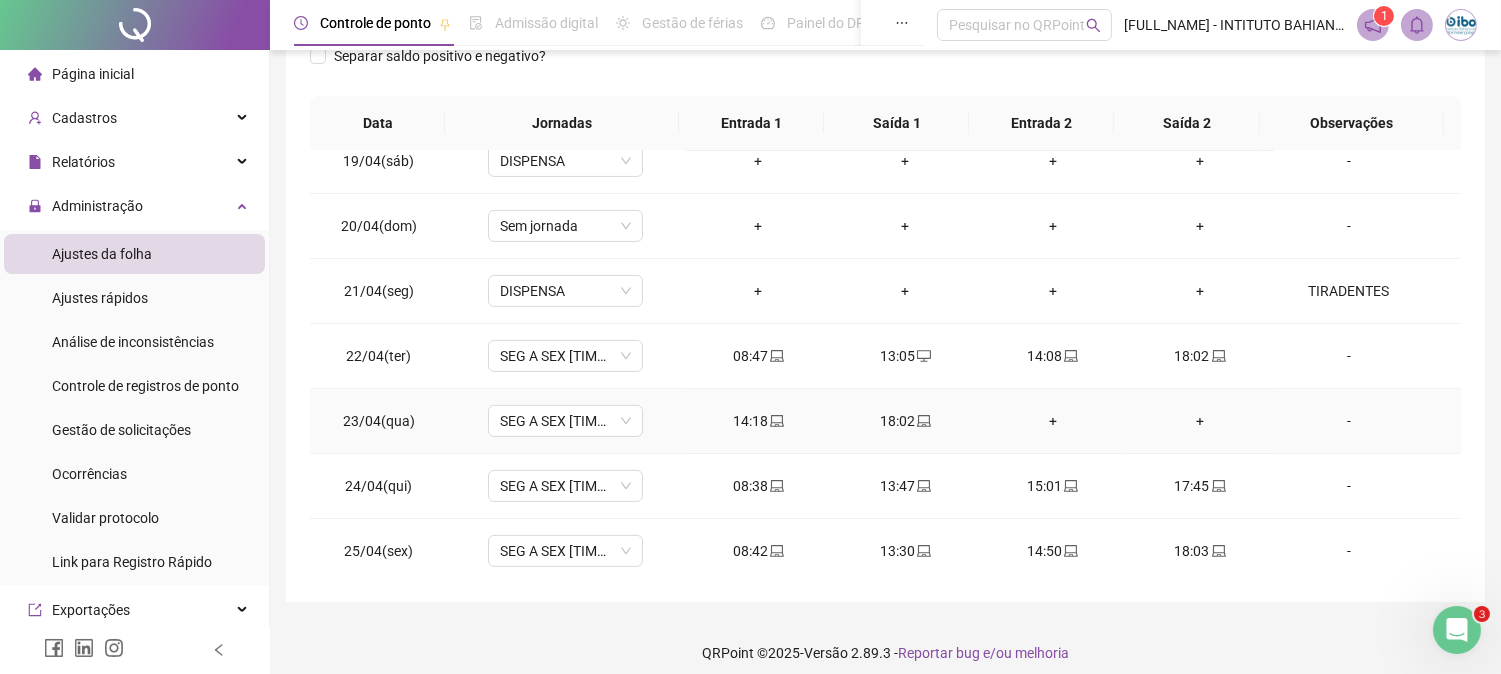 click on "+" at bounding box center (1052, 421) 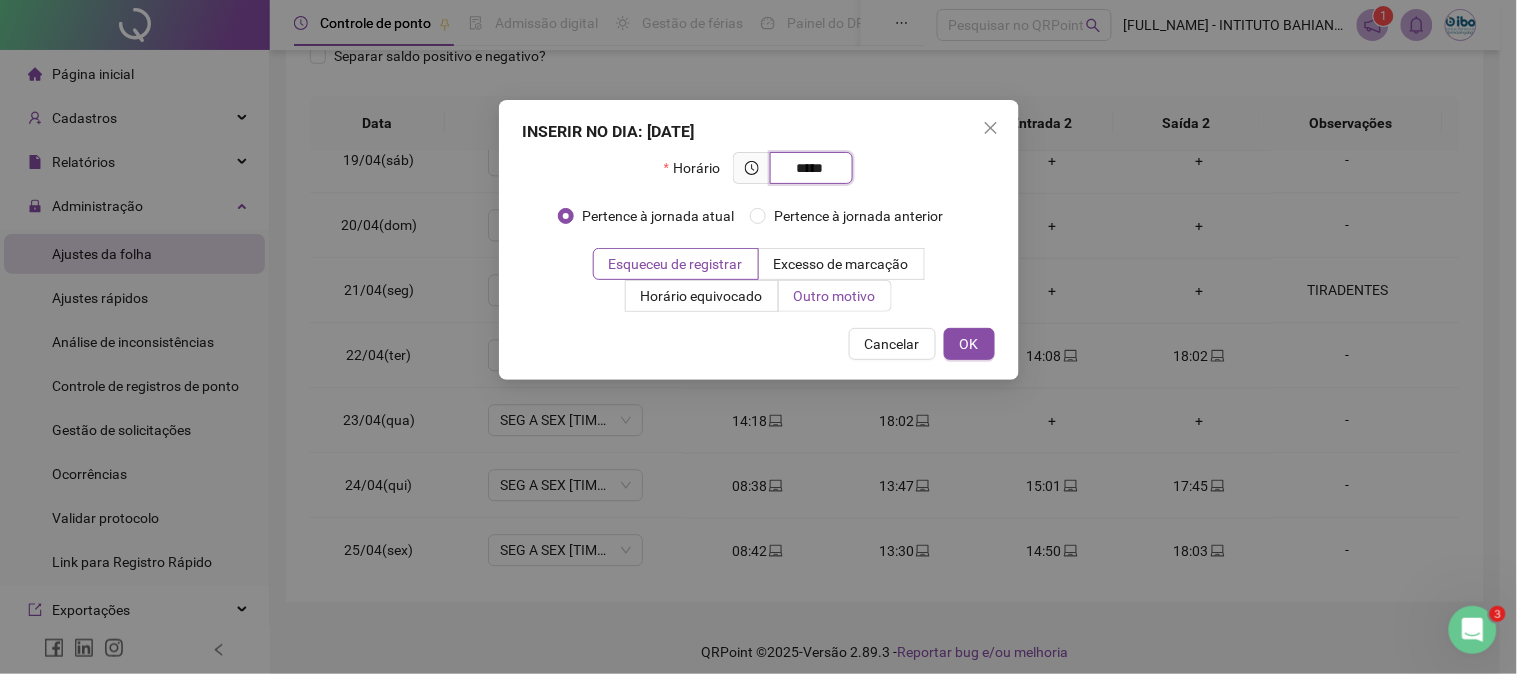 type on "*****" 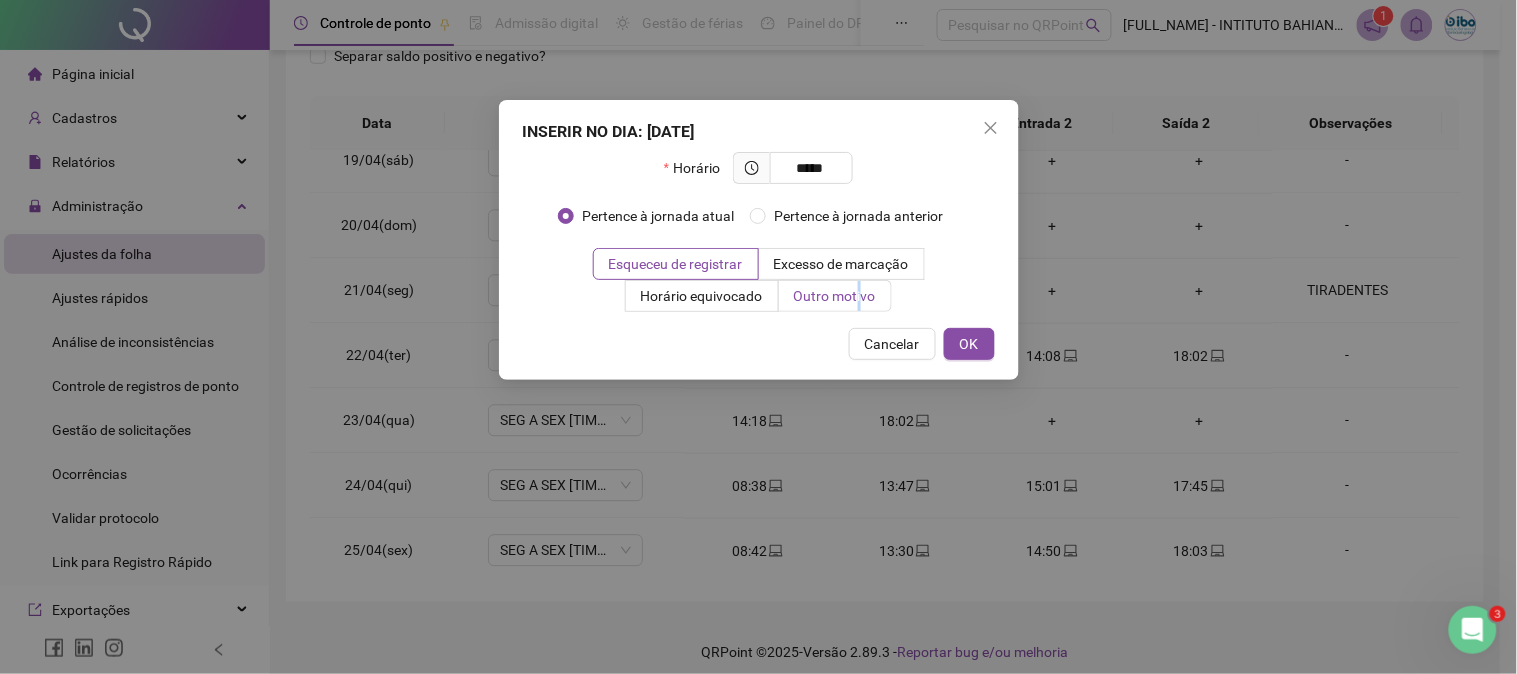 click on "Outro motivo" at bounding box center [835, 296] 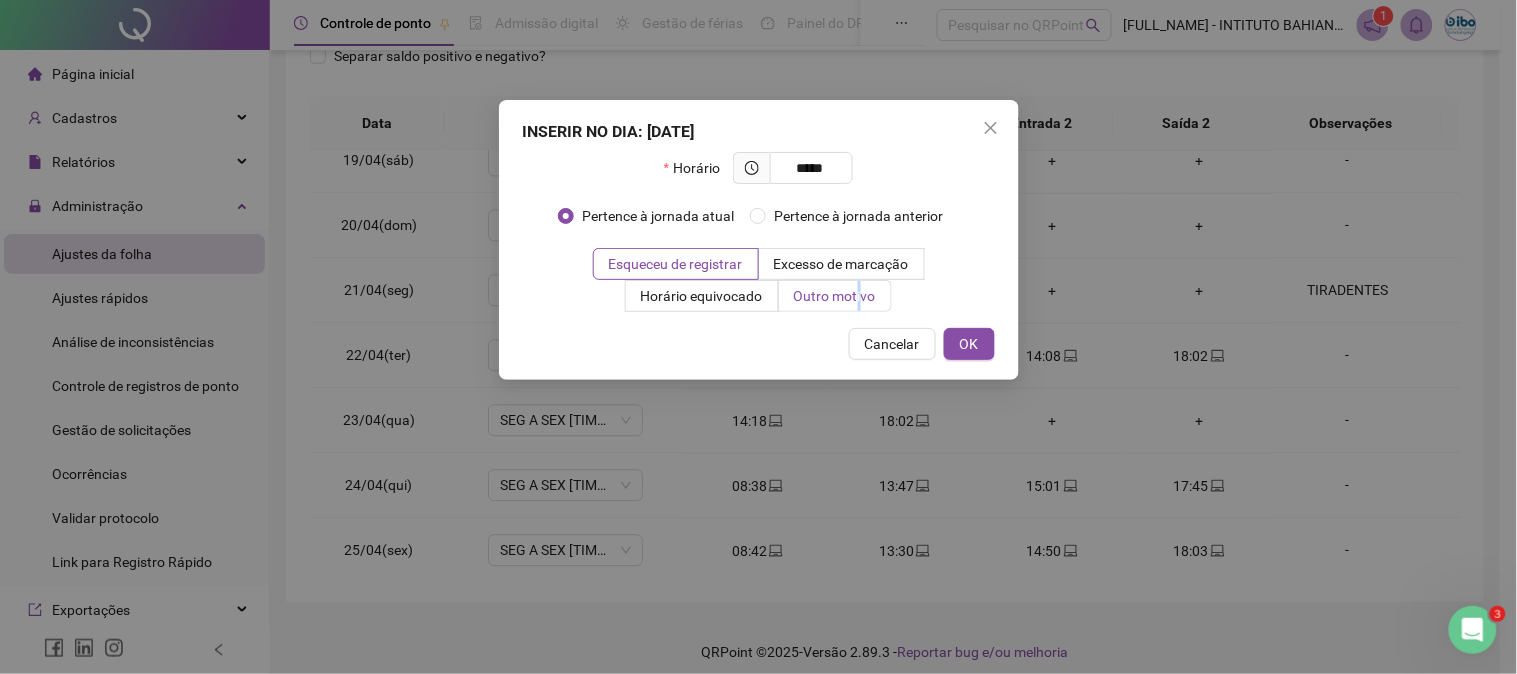 click on "Outro motivo" at bounding box center (835, 296) 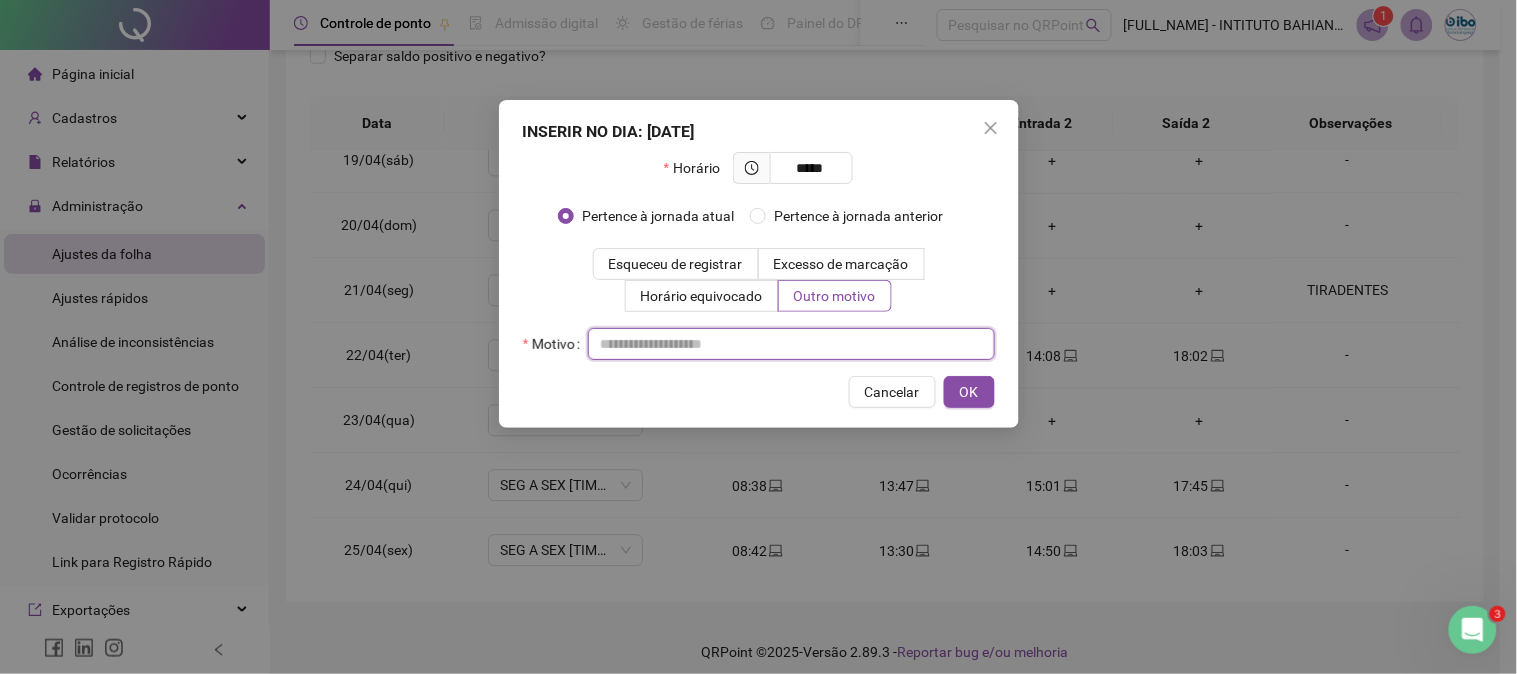 click at bounding box center [791, 344] 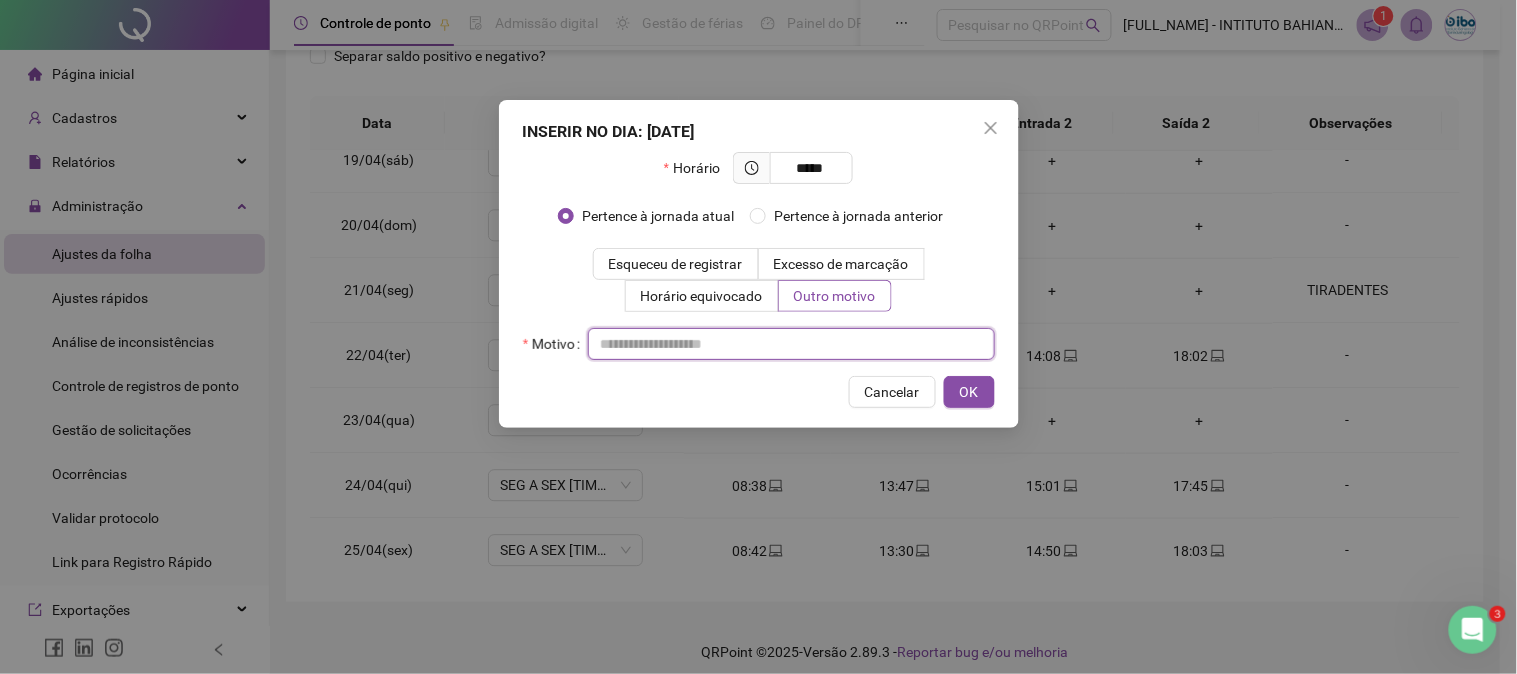 paste on "*" 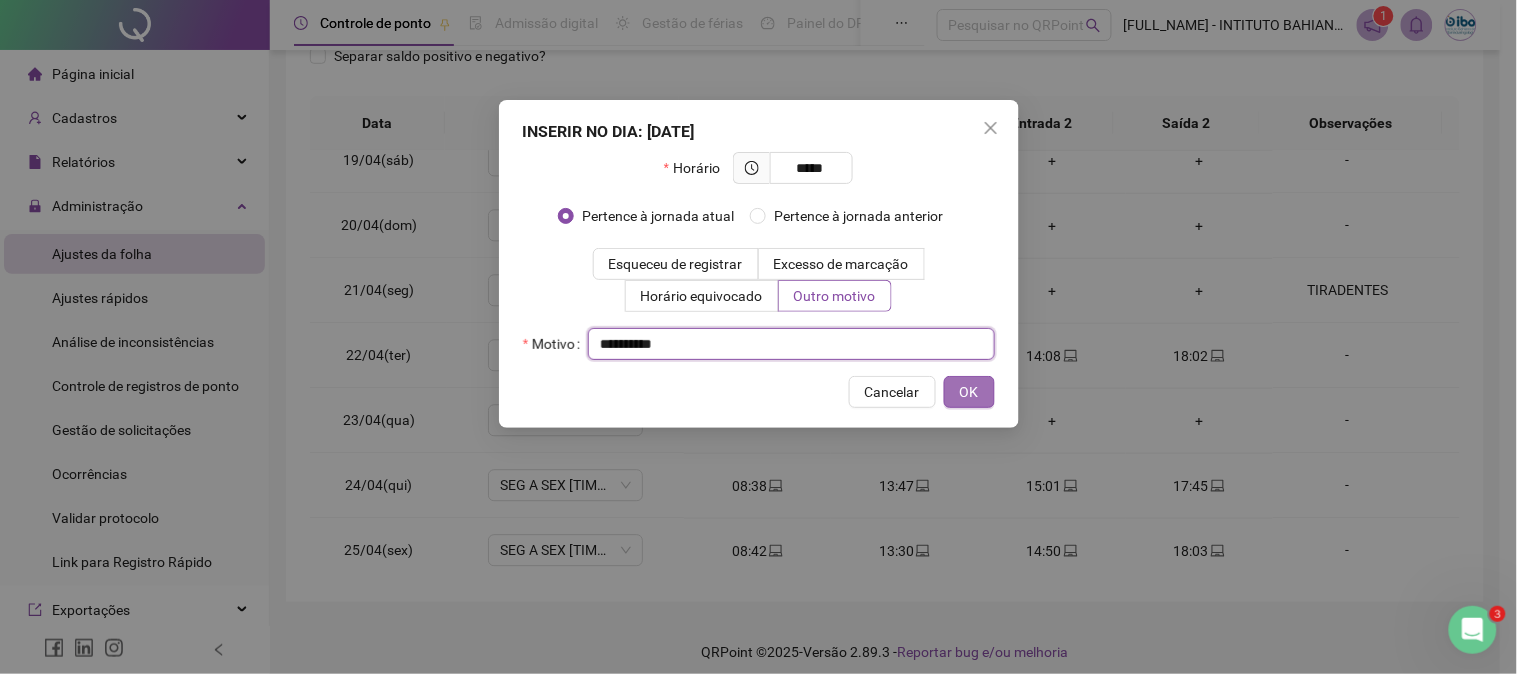 type on "**********" 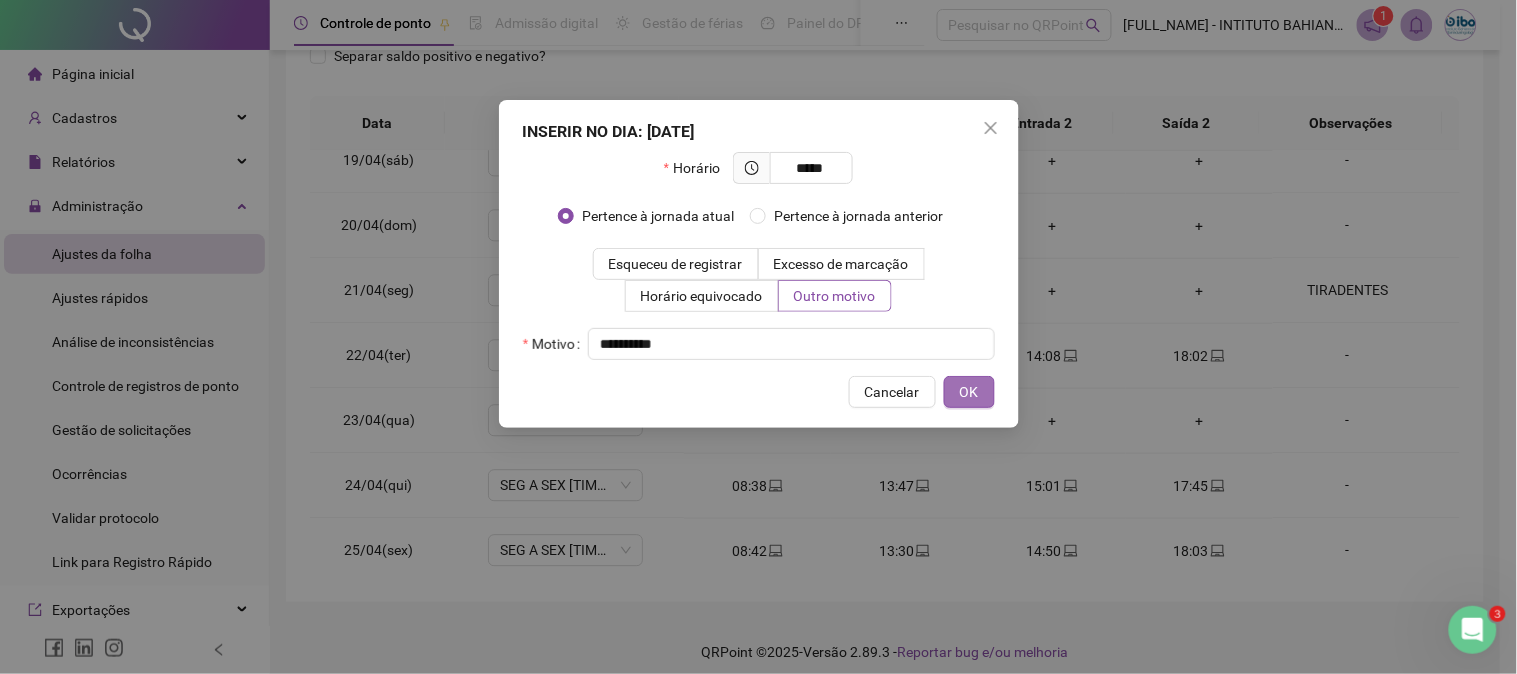 click on "OK" at bounding box center (969, 392) 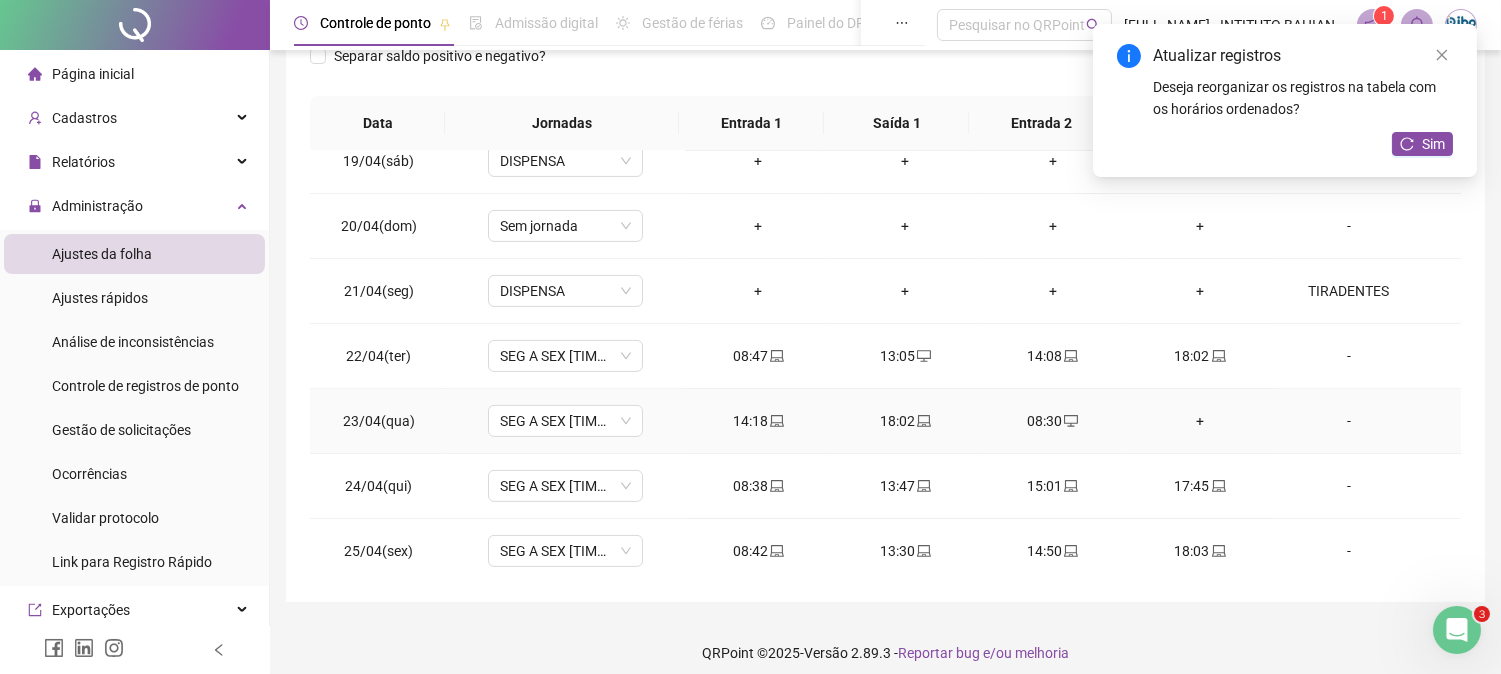 click on "+" at bounding box center [1199, 421] 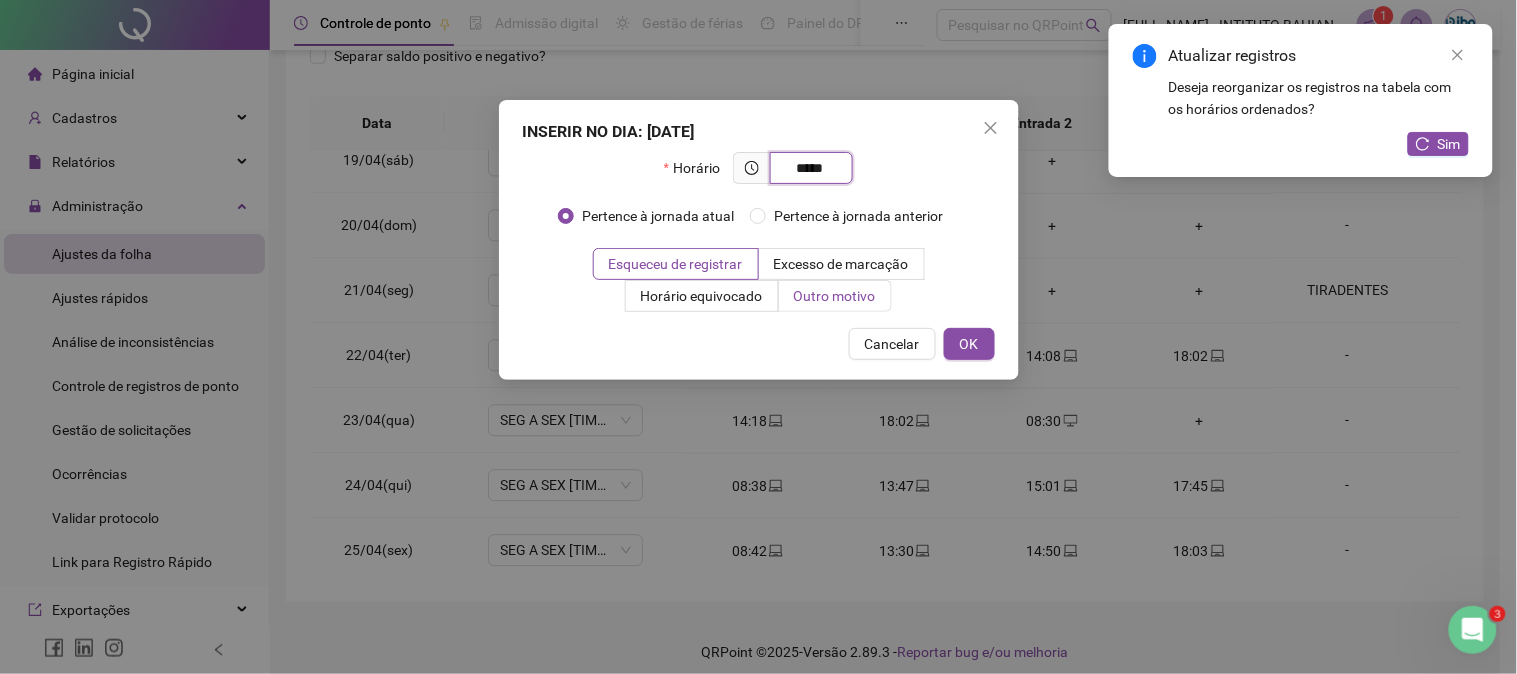 type on "*****" 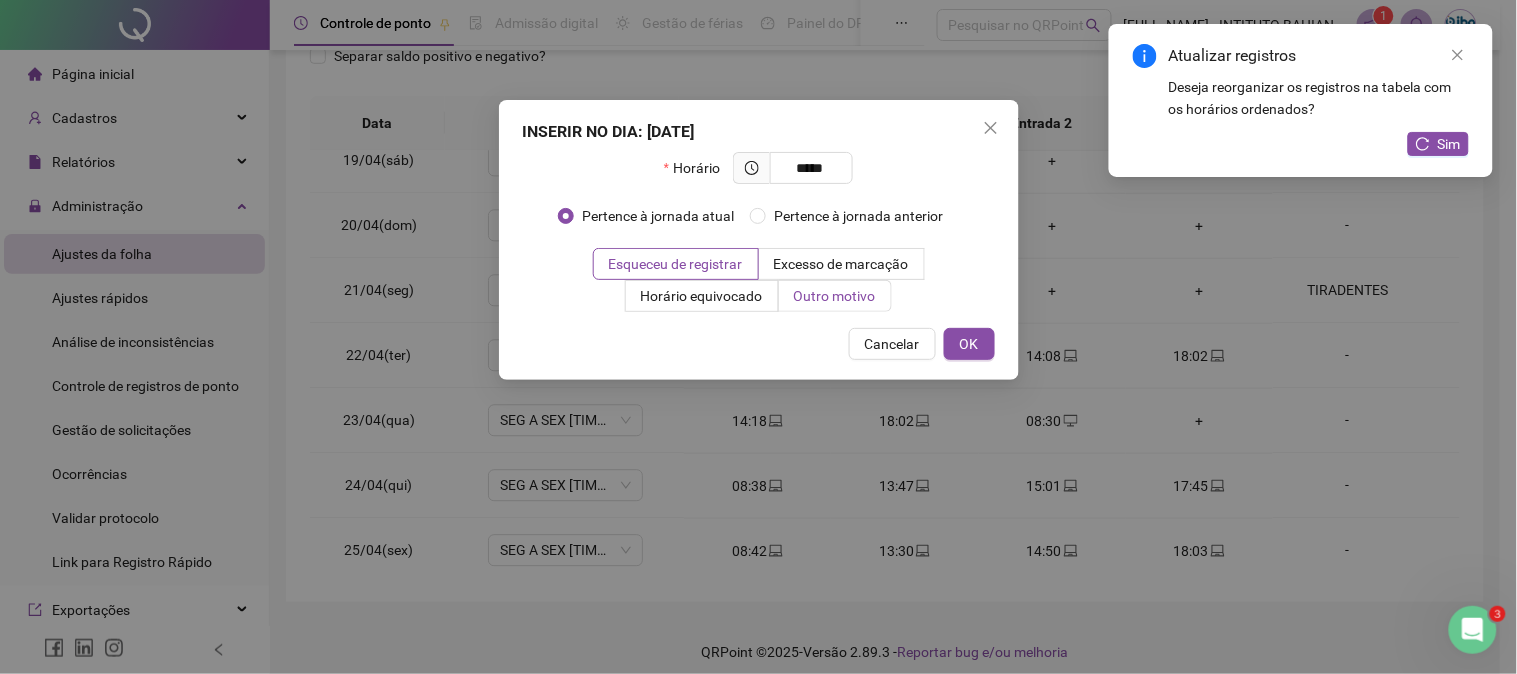 click on "Outro motivo" at bounding box center [835, 296] 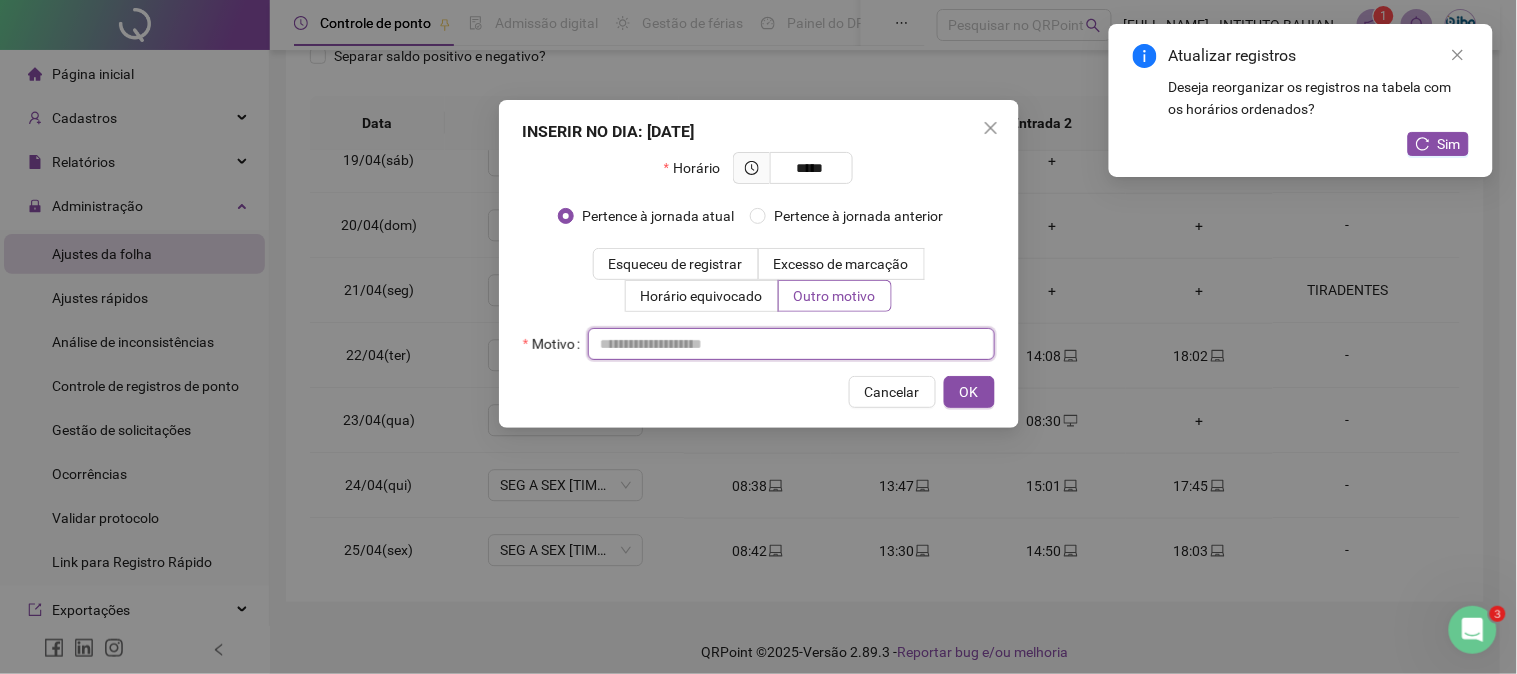 click at bounding box center (791, 344) 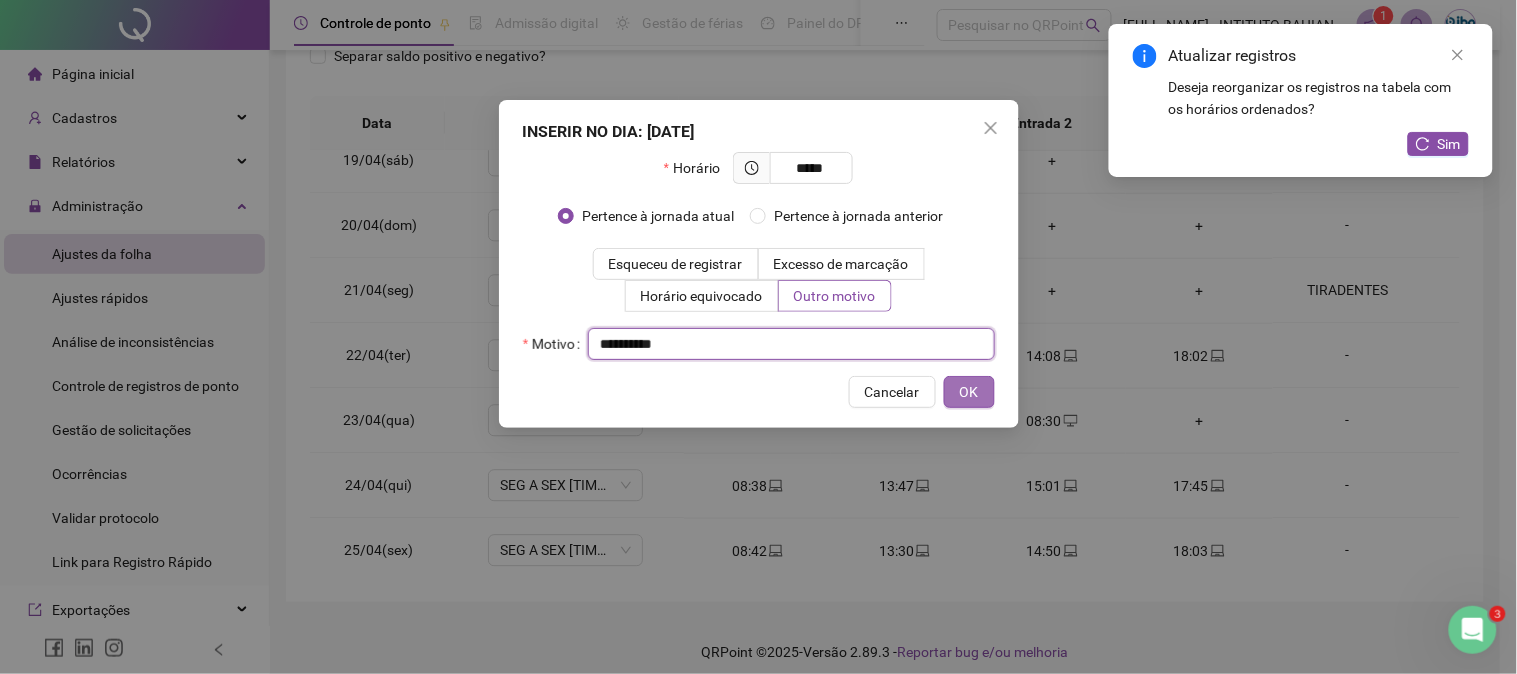 type on "**********" 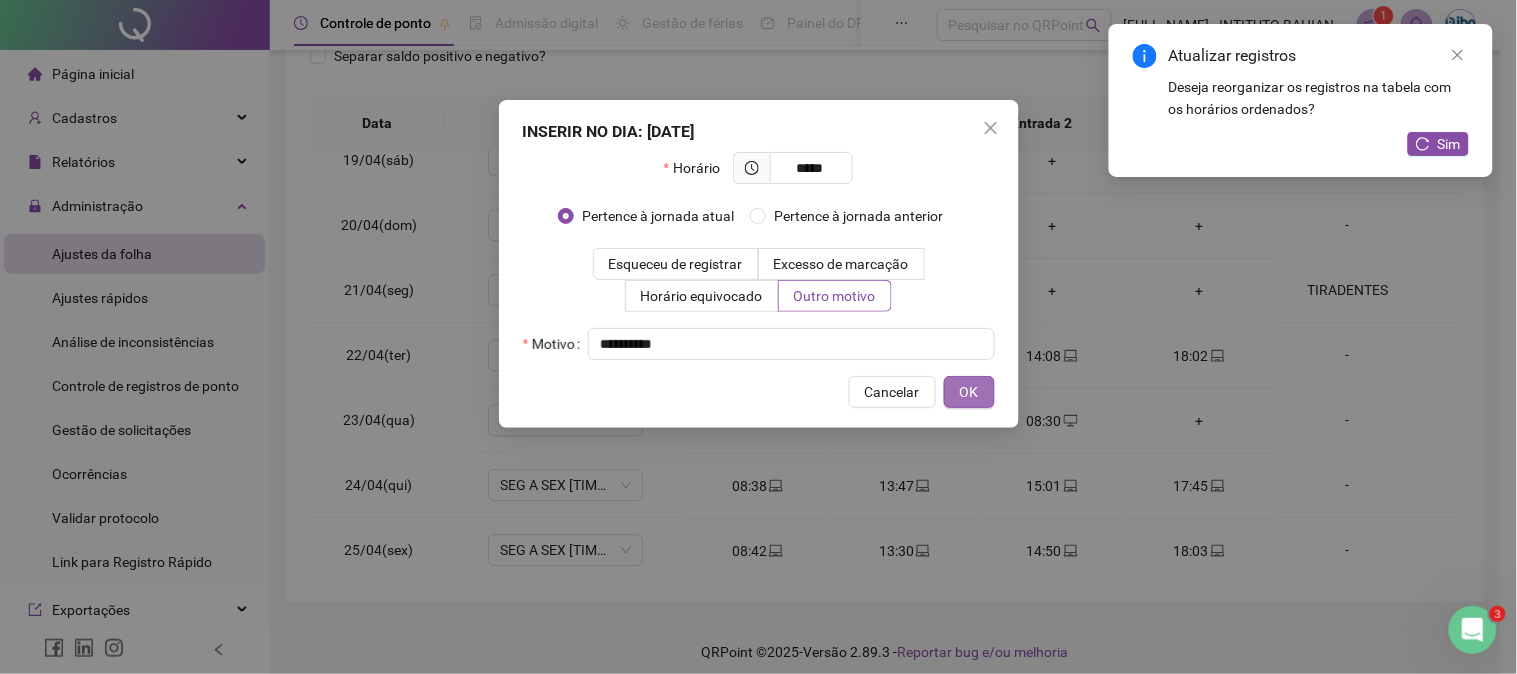 click on "OK" at bounding box center (969, 392) 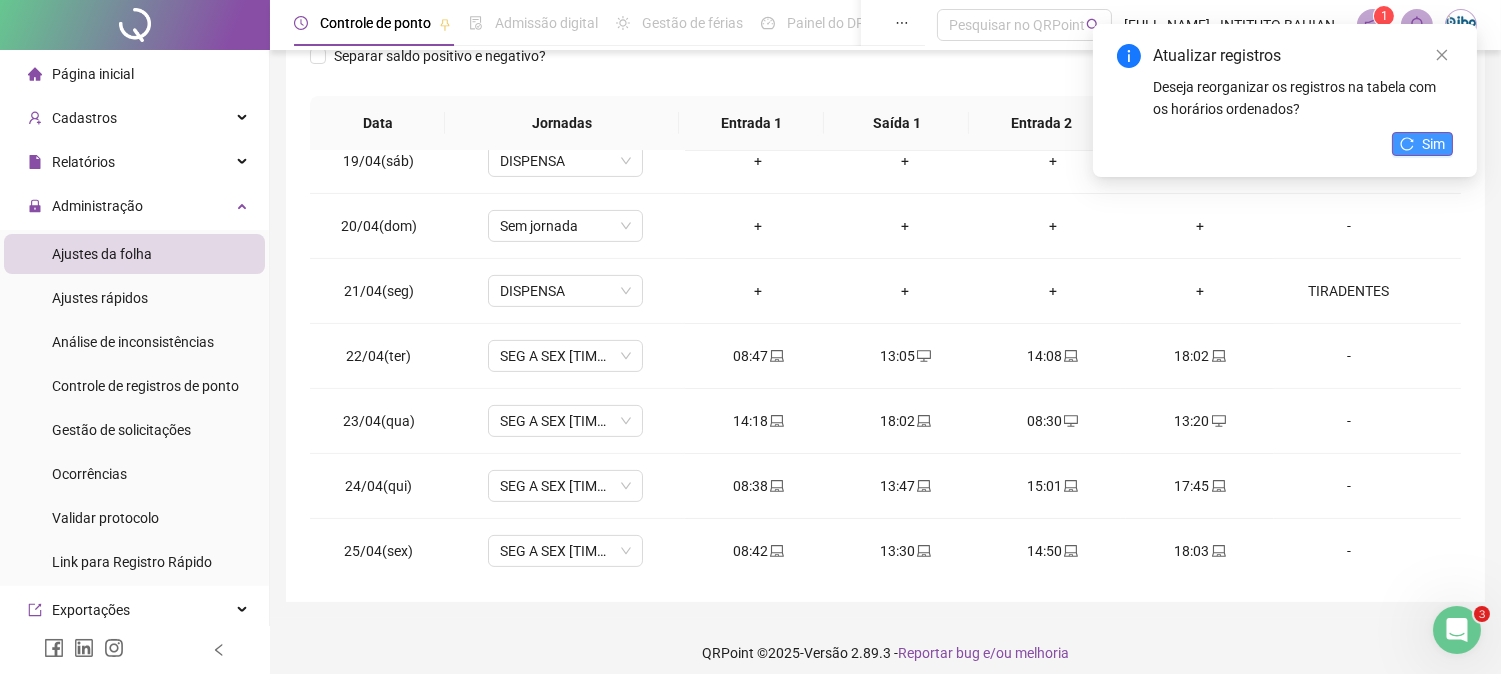 click 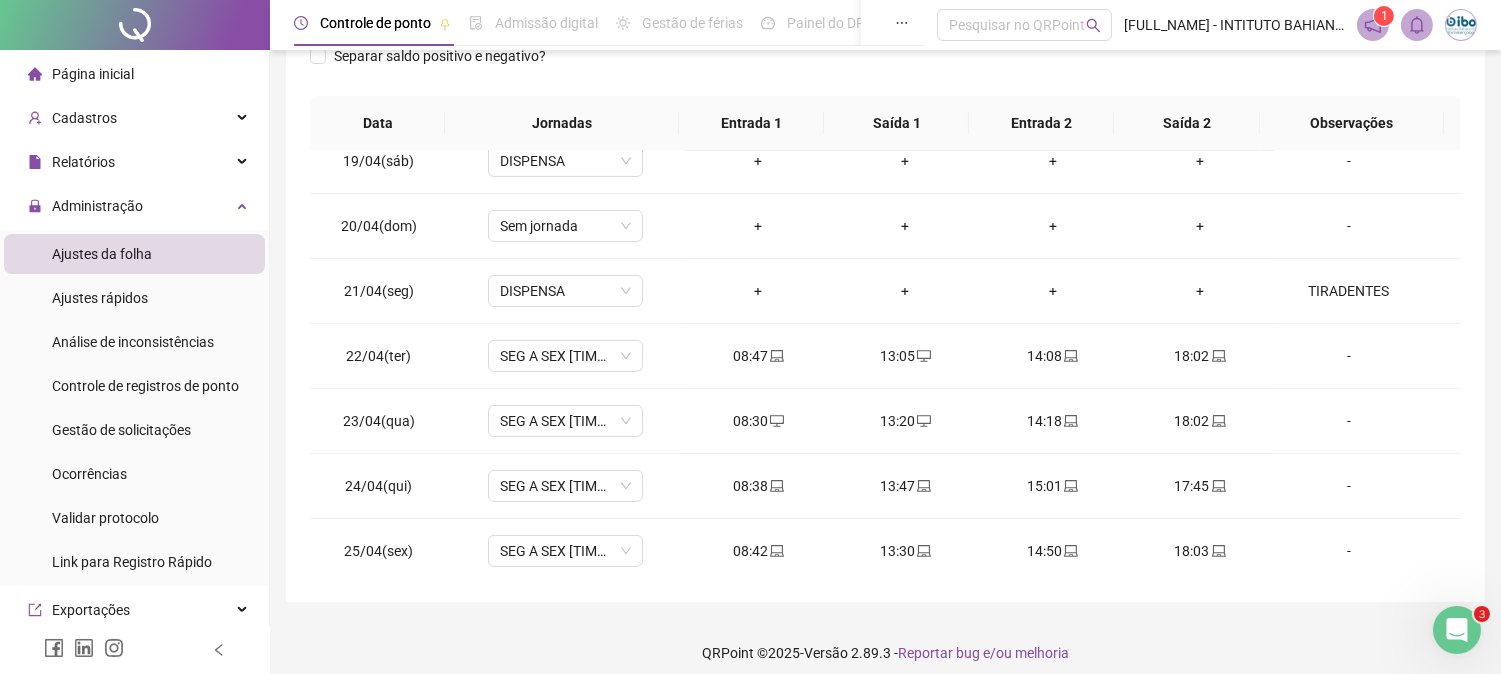 click on "**********" at bounding box center [885, 160] 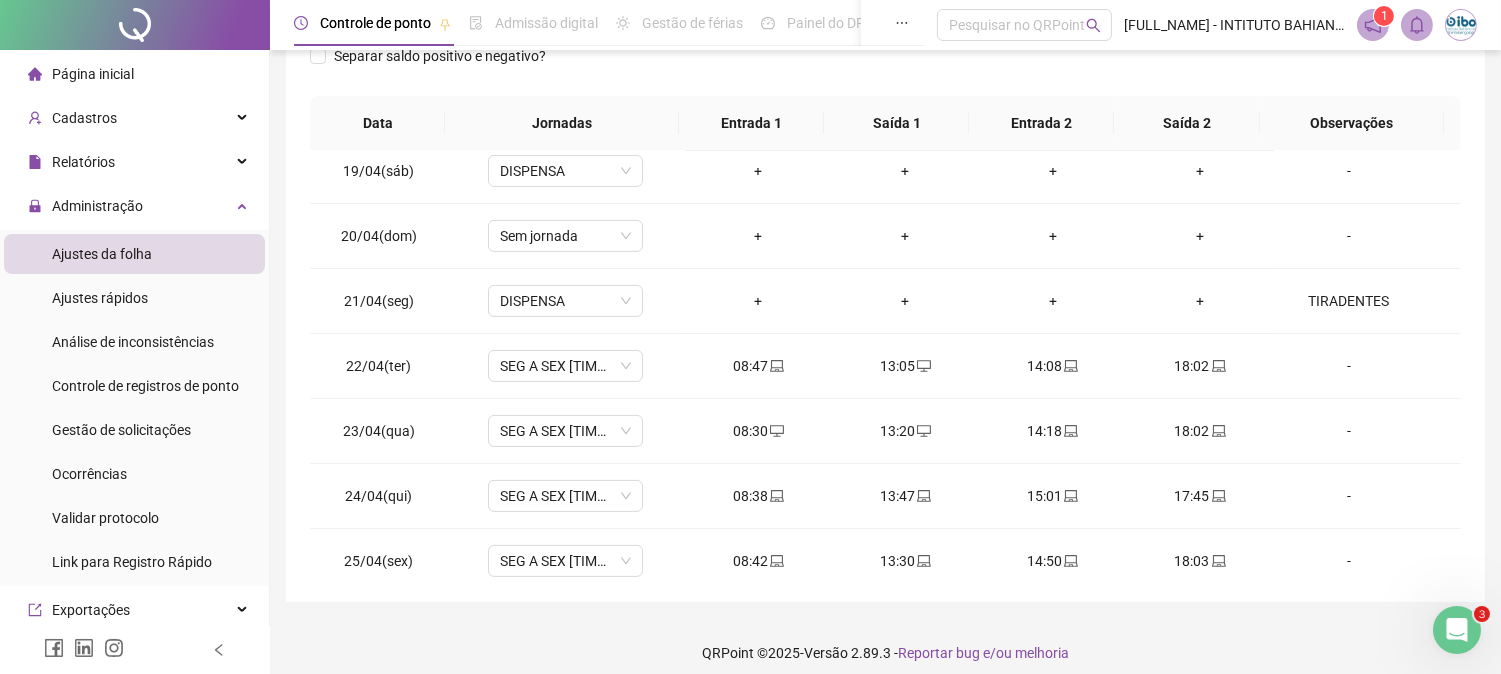 scroll, scrollTop: 970, scrollLeft: 0, axis: vertical 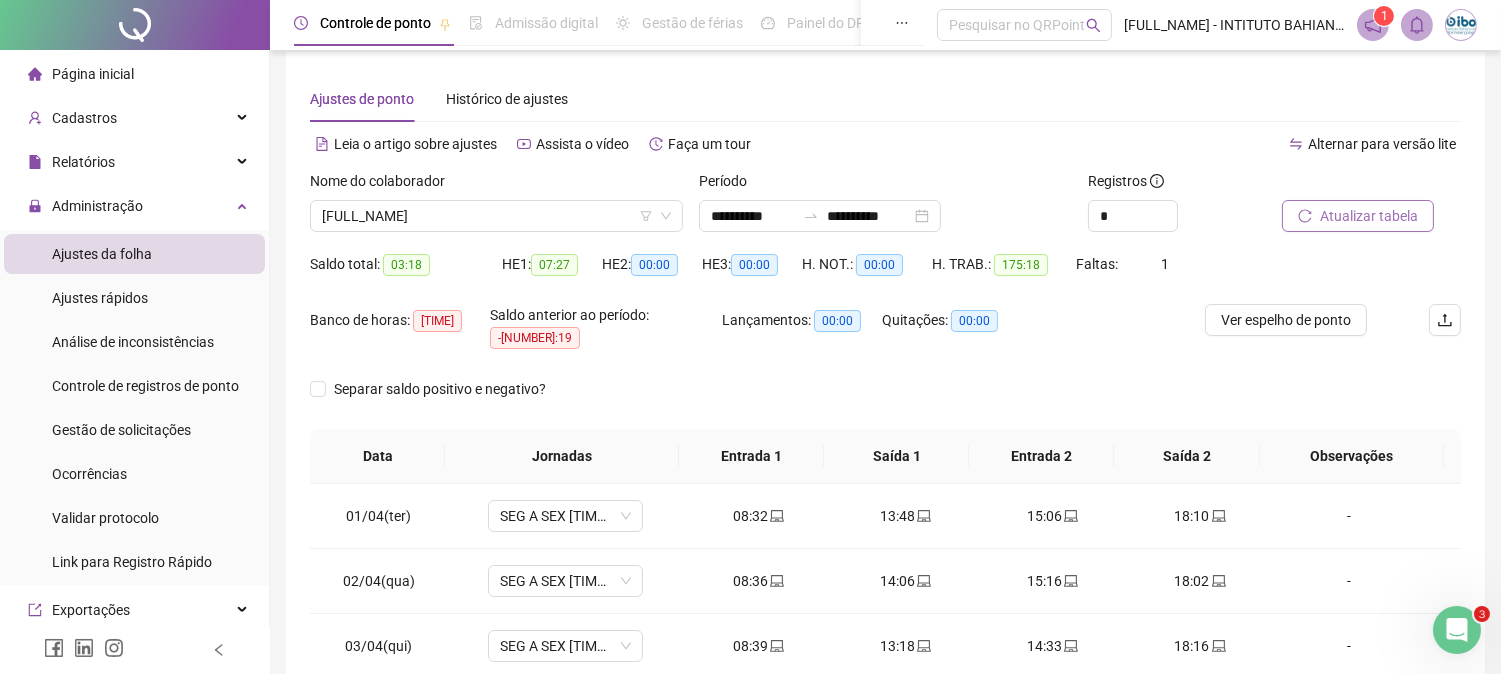 click on "Atualizar tabela" at bounding box center [1369, 216] 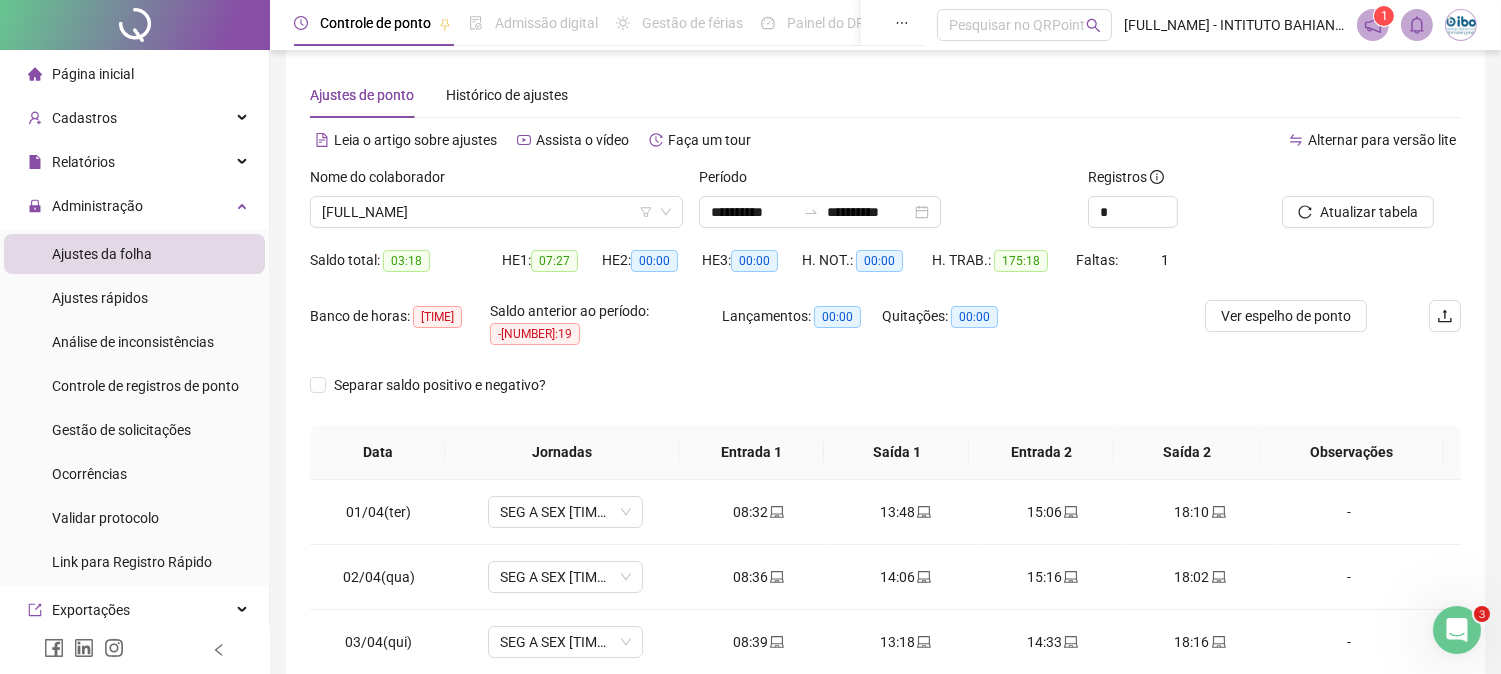 scroll, scrollTop: 14, scrollLeft: 0, axis: vertical 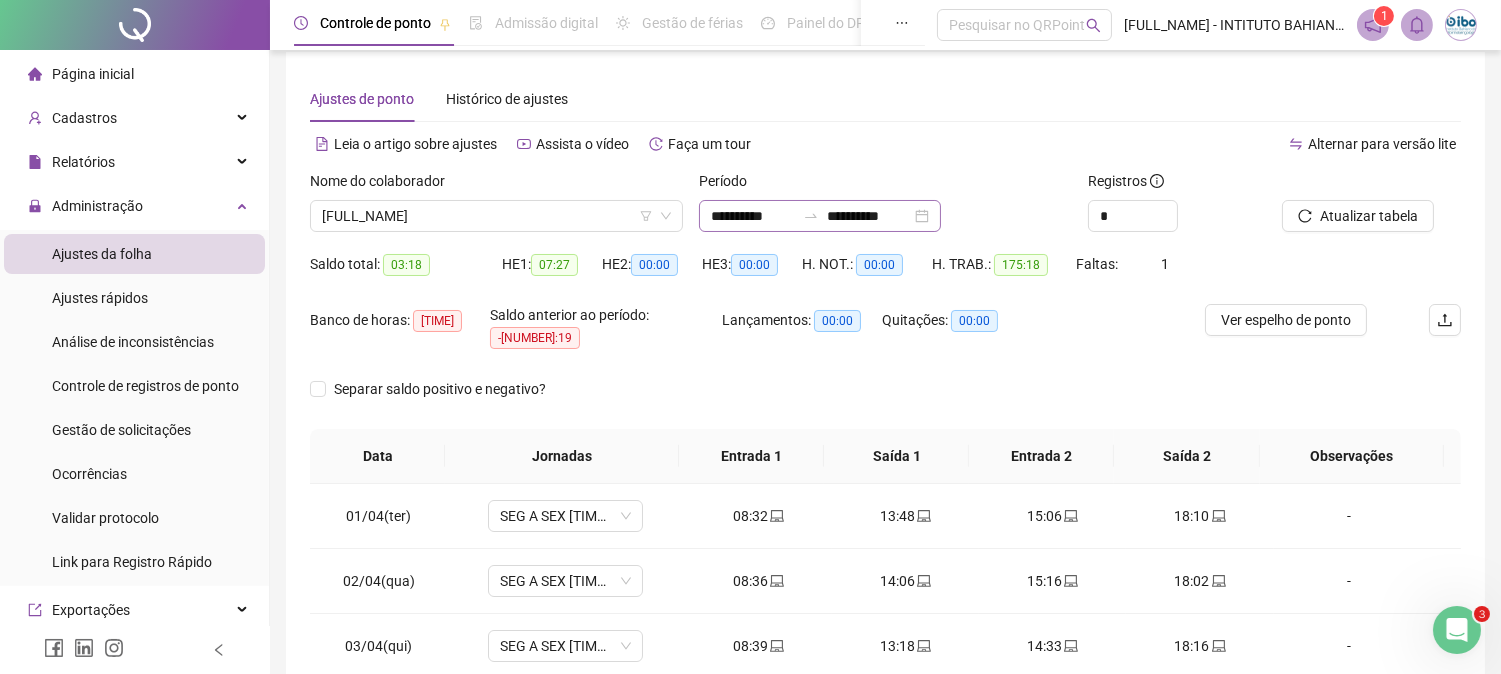 click on "**********" at bounding box center (820, 216) 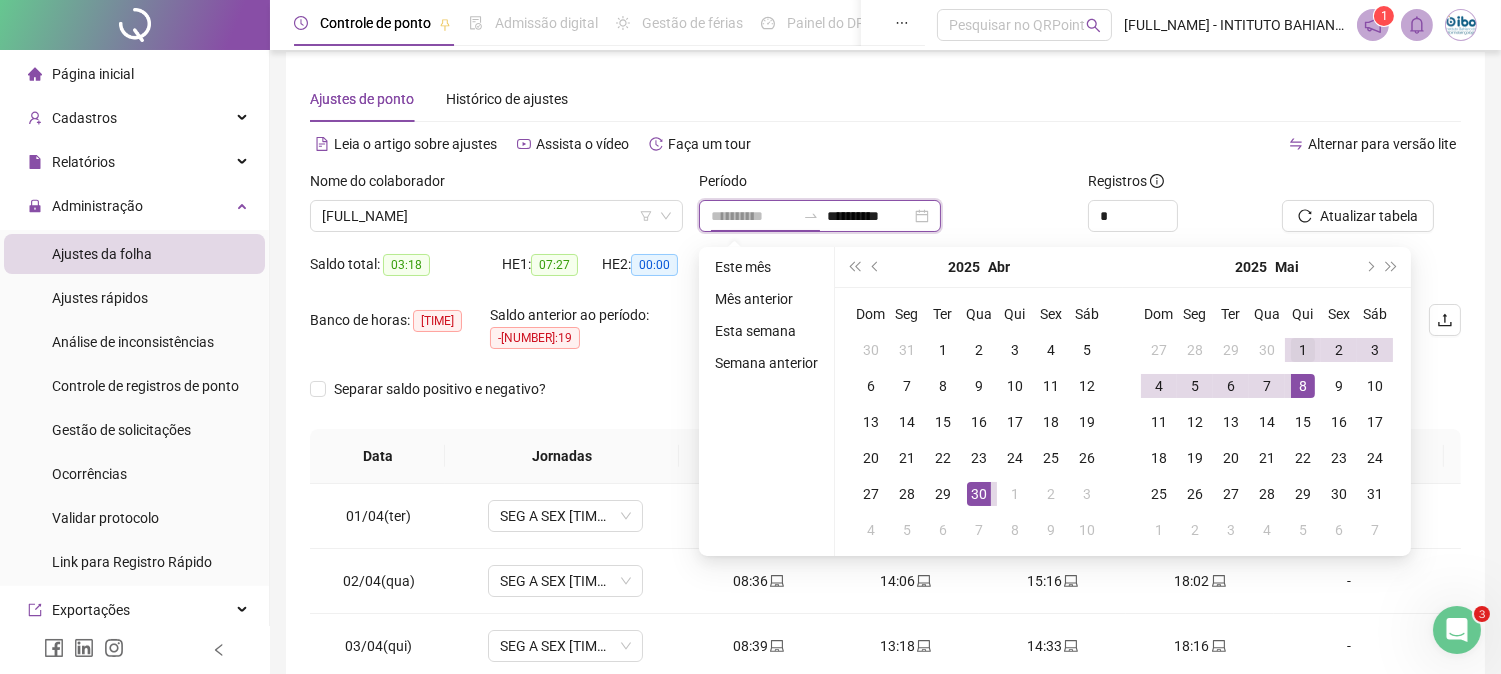 type on "**********" 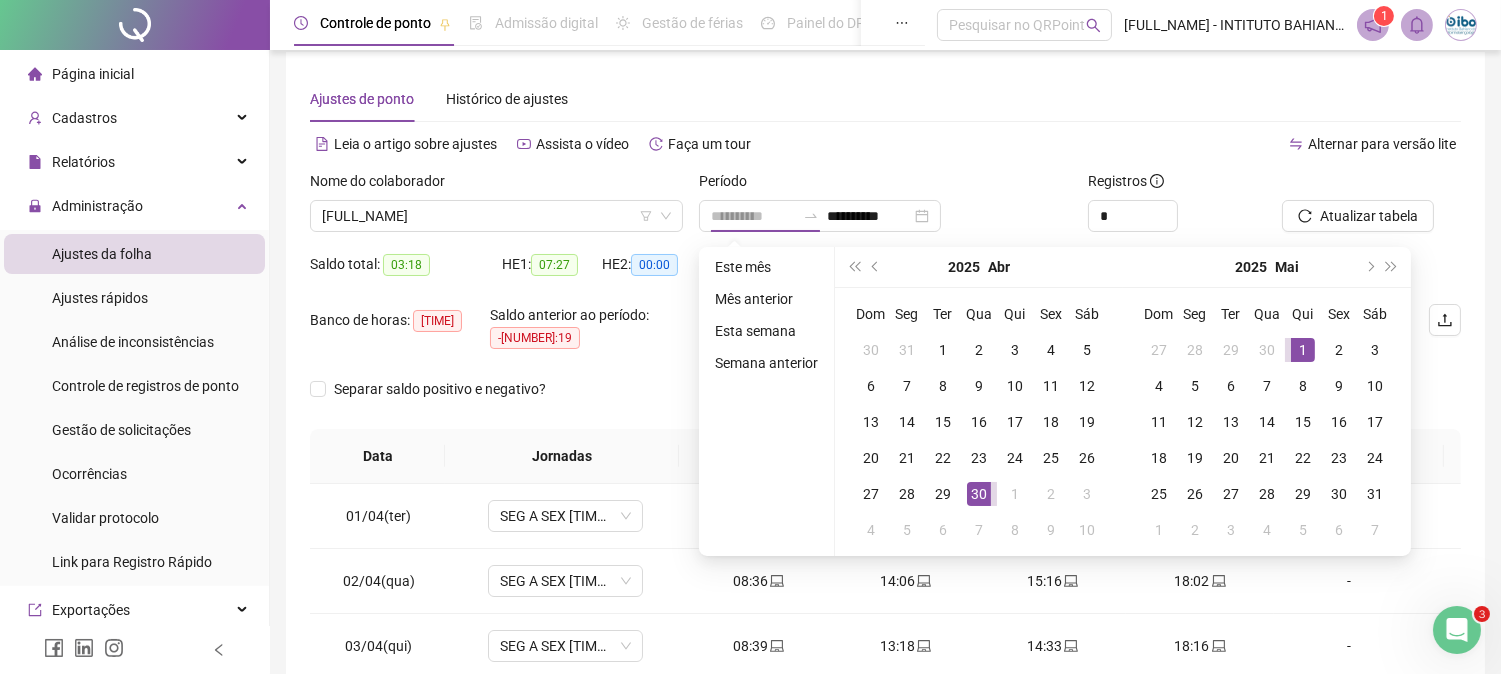 click on "1" at bounding box center [1303, 350] 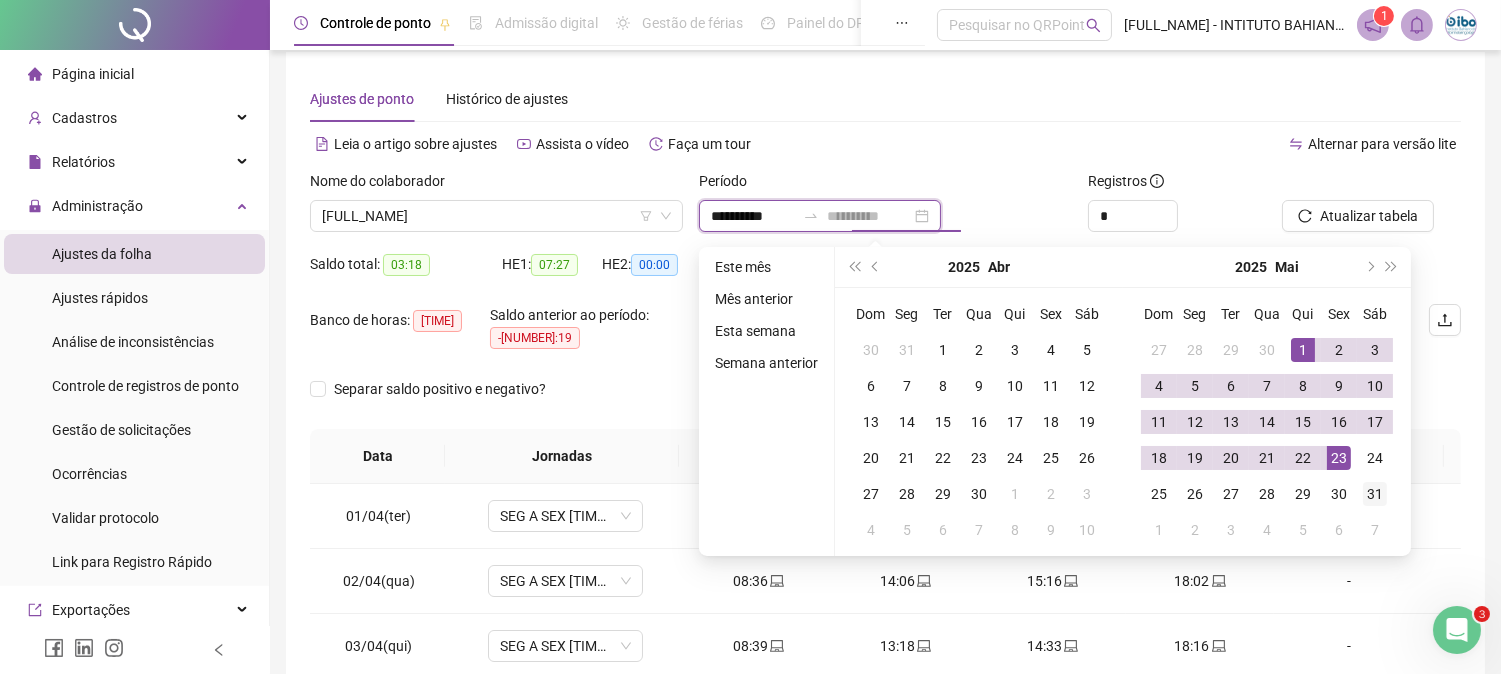 type on "**********" 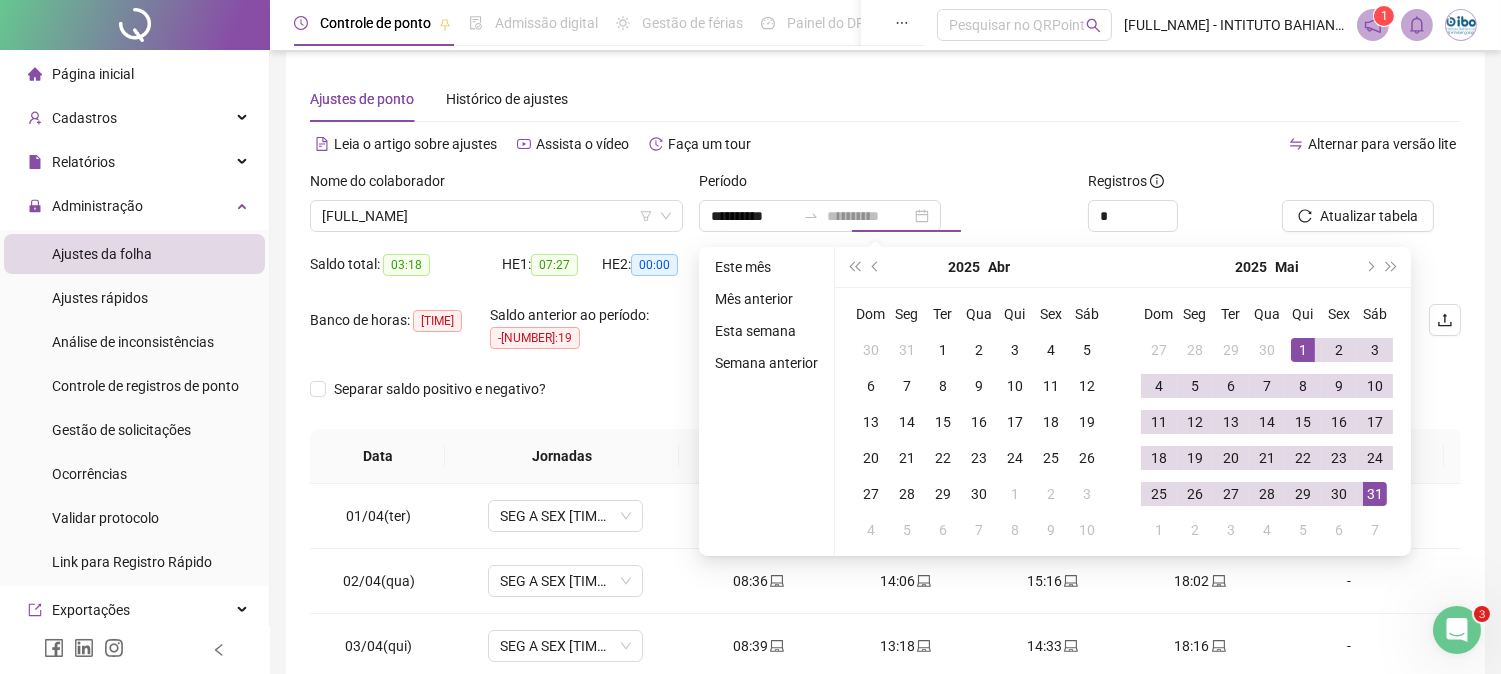 click on "31" at bounding box center [1375, 494] 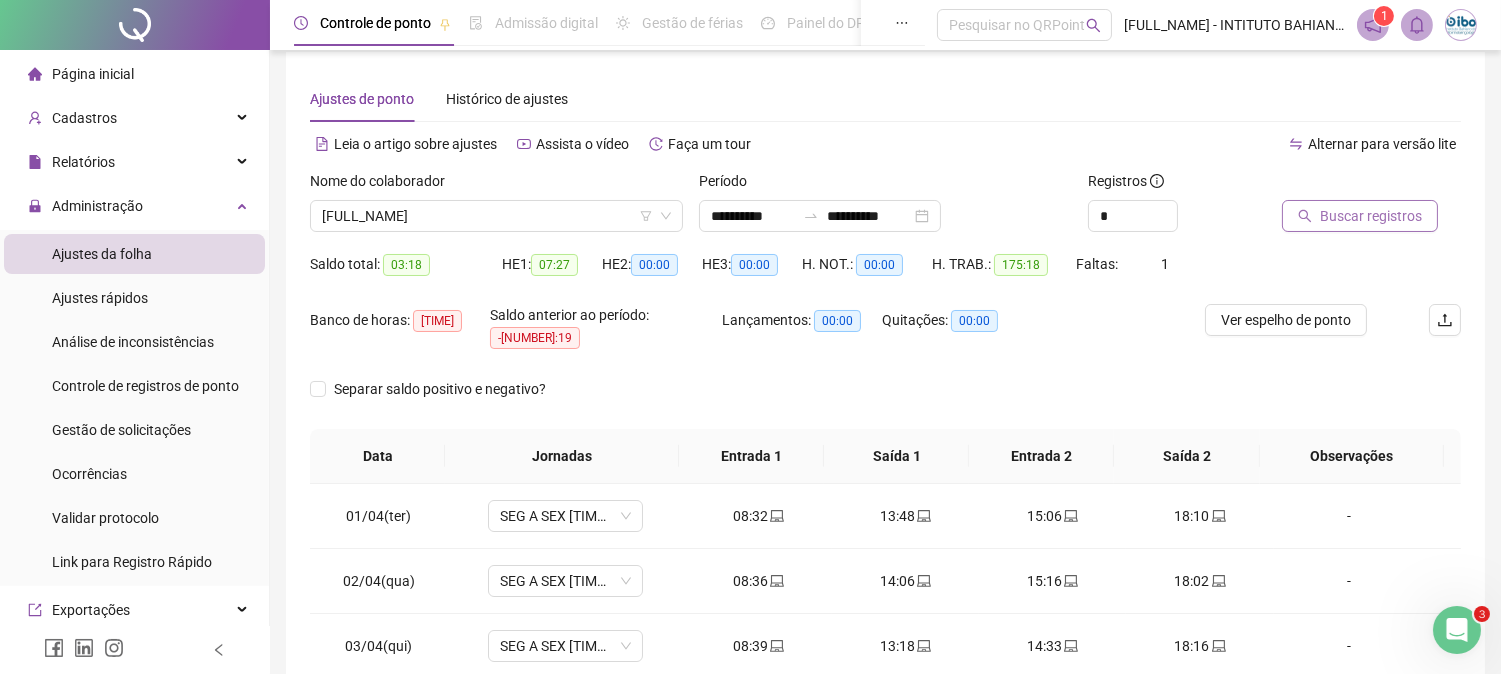 click on "Buscar registros" at bounding box center [1371, 216] 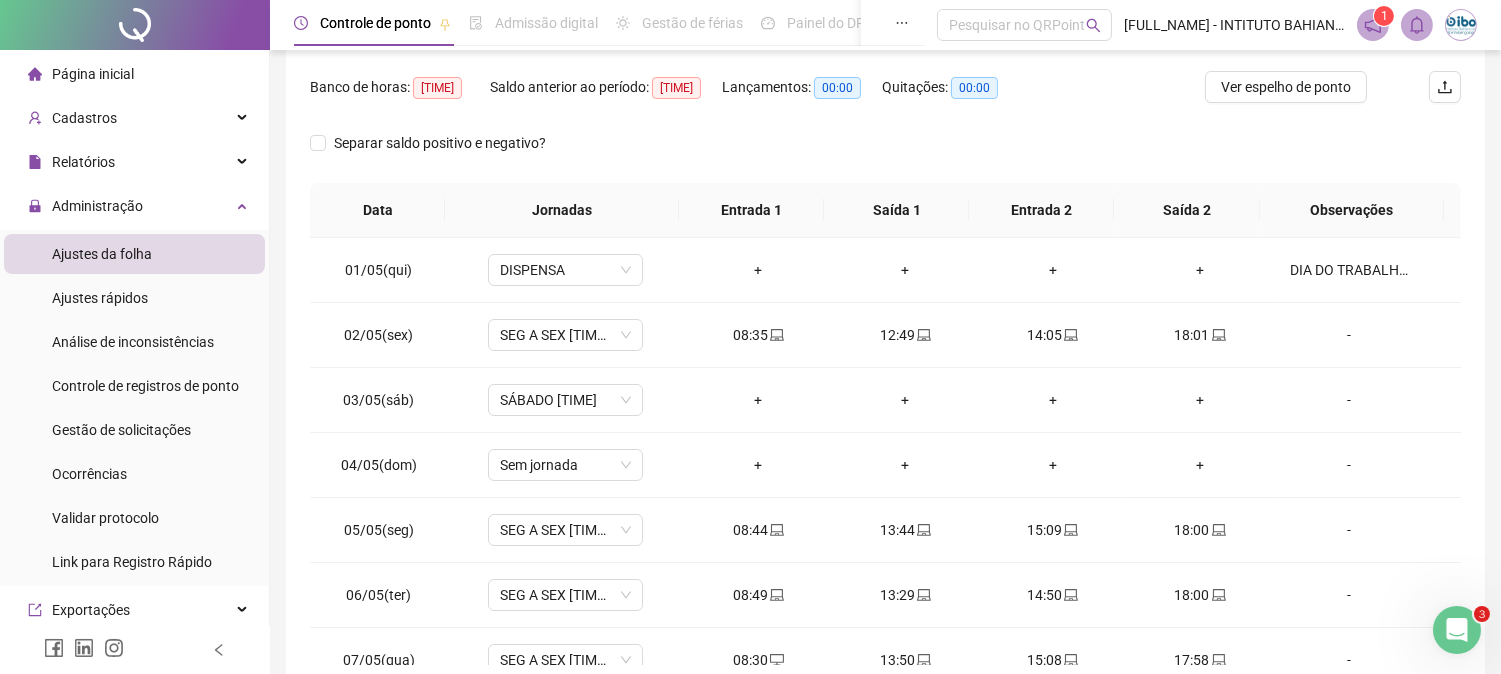 scroll, scrollTop: 347, scrollLeft: 0, axis: vertical 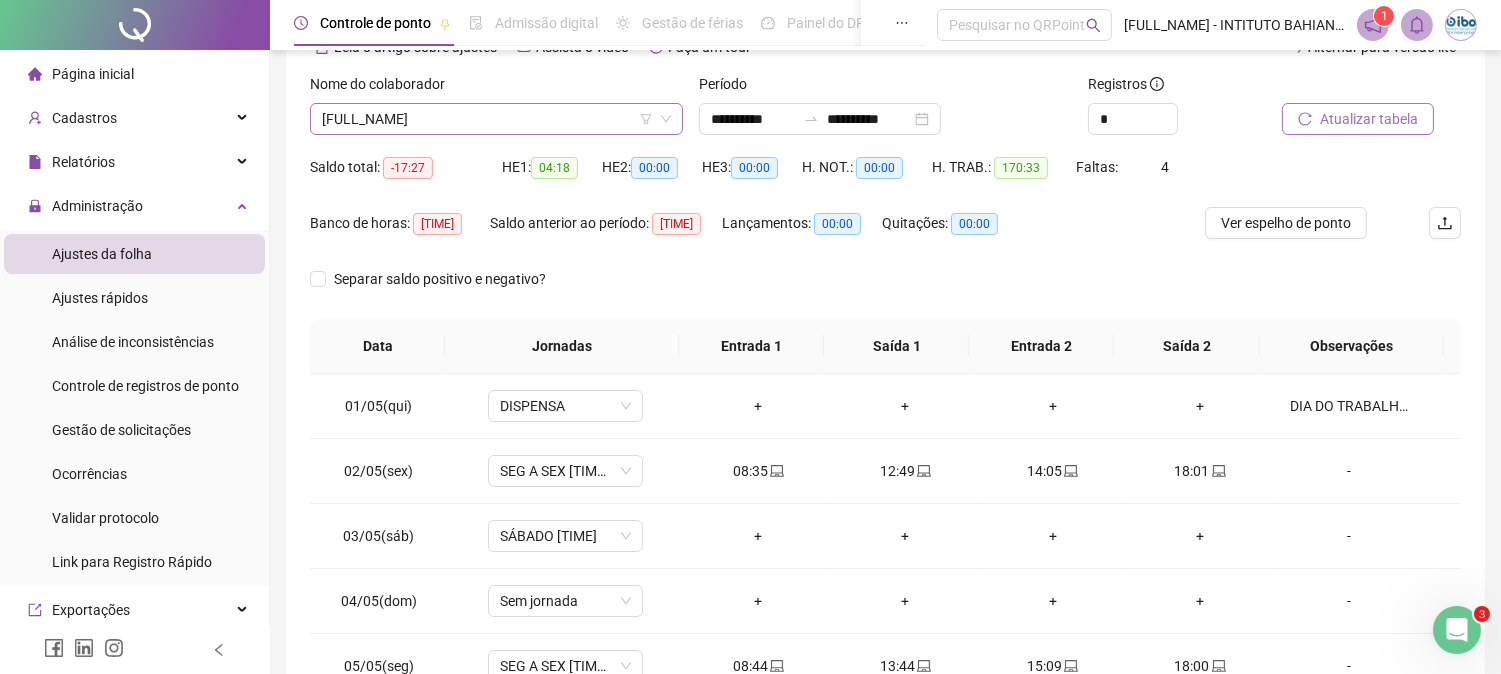 click 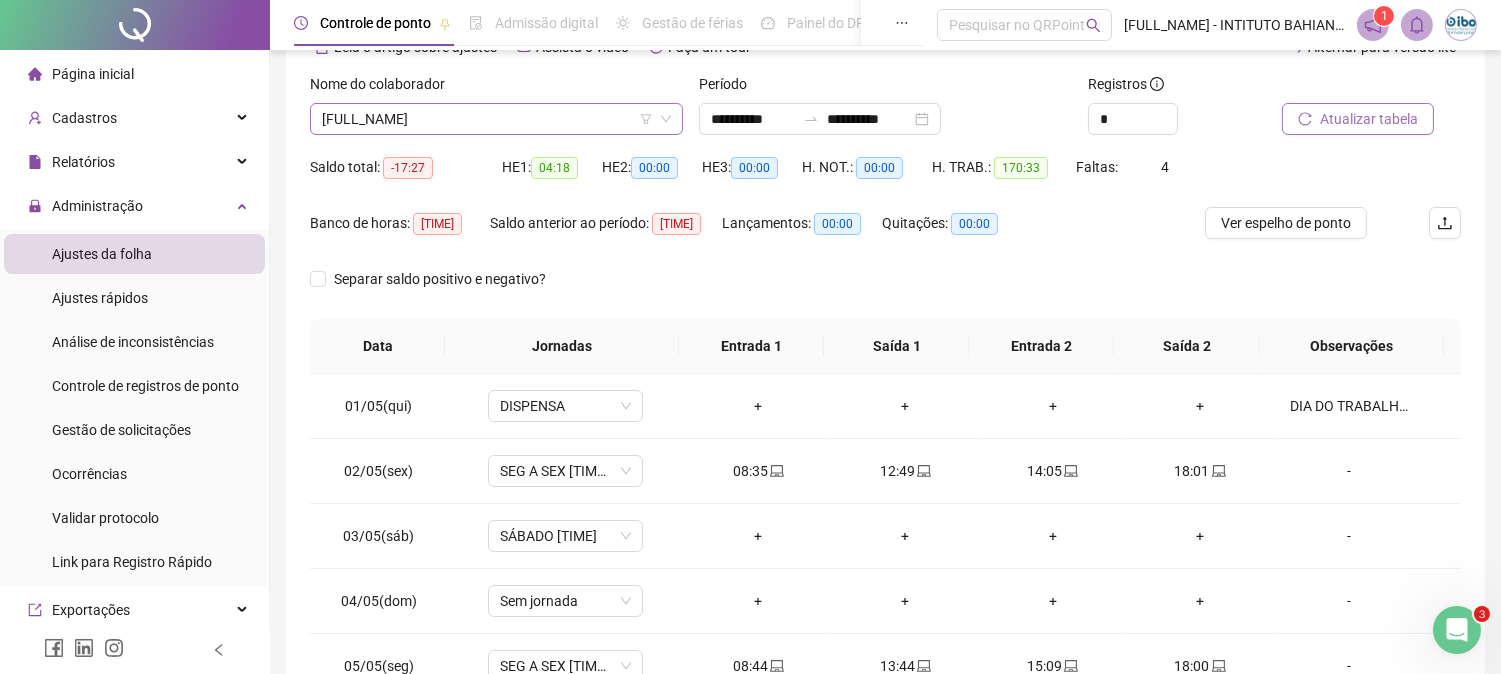 click 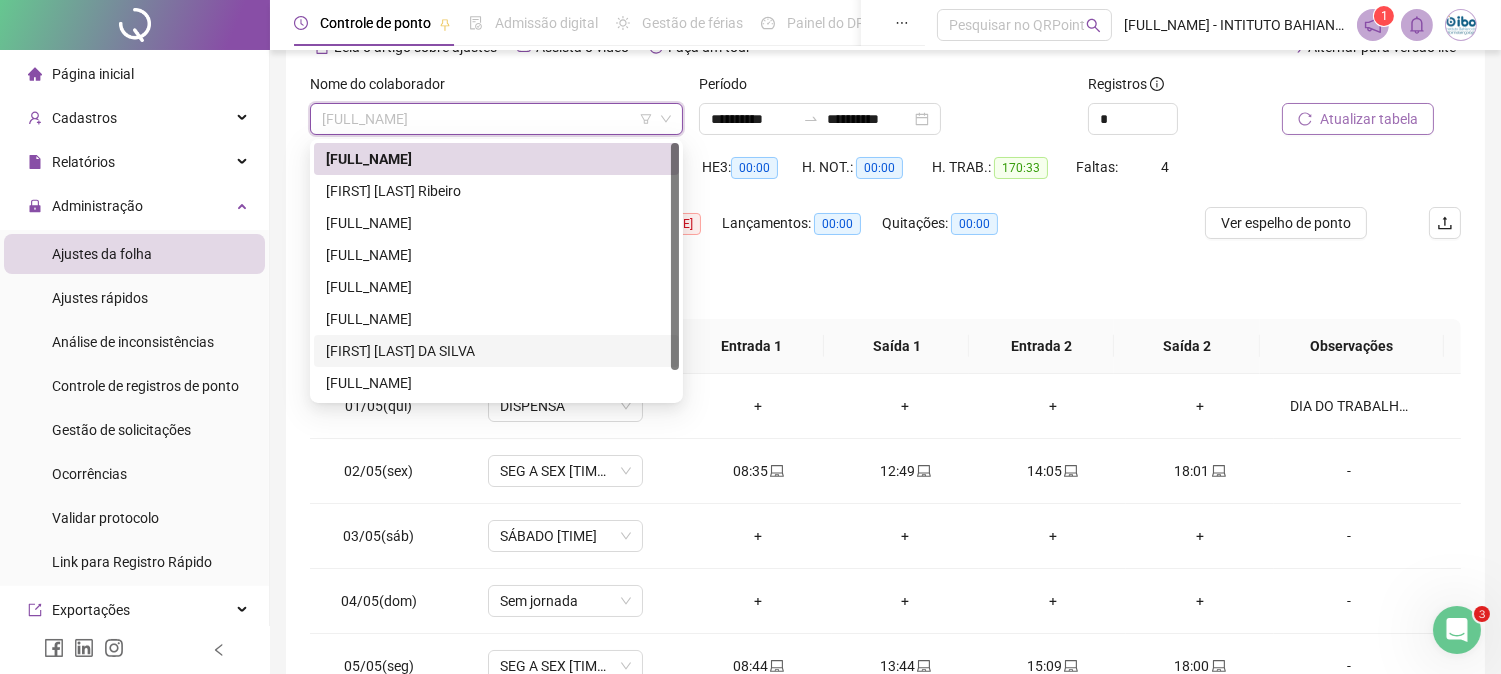click on "[FIRST] [LAST] DA SILVA" at bounding box center (496, 351) 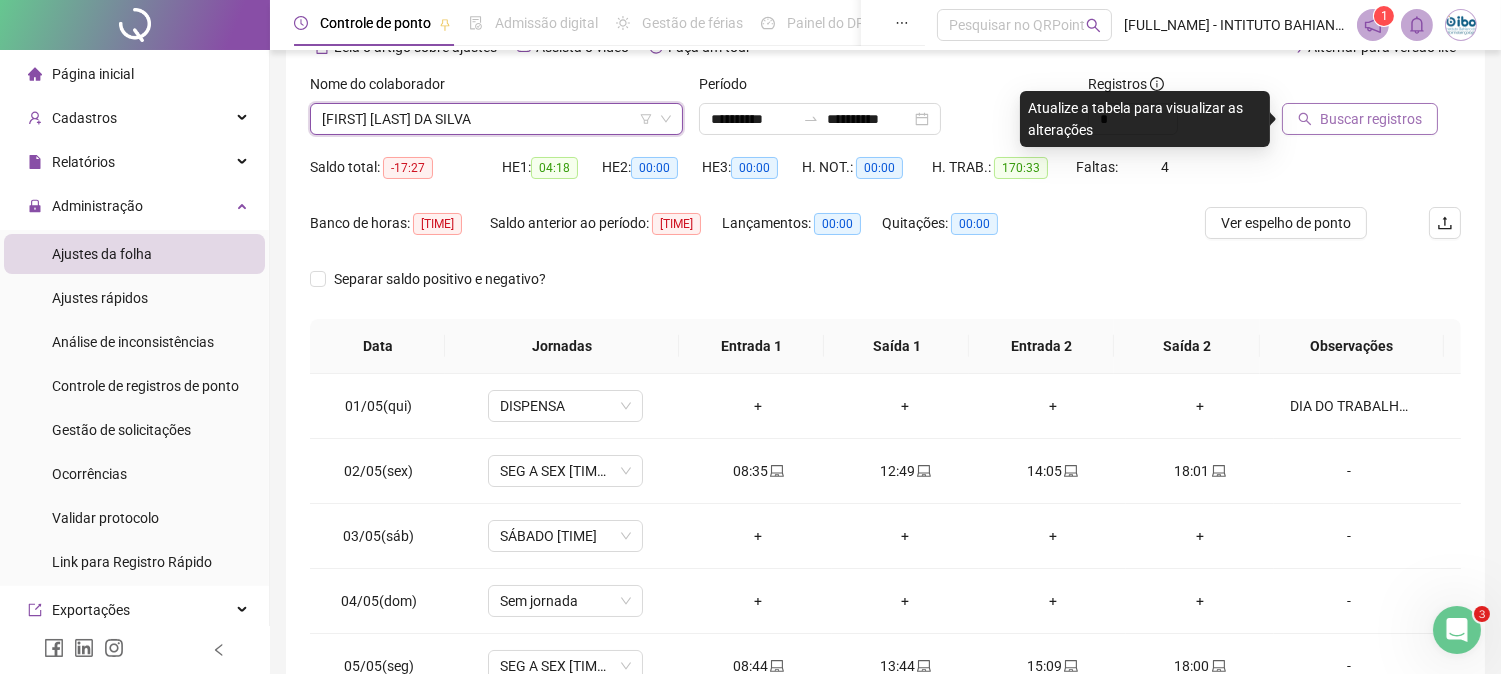 click on "Buscar registros" at bounding box center (1371, 119) 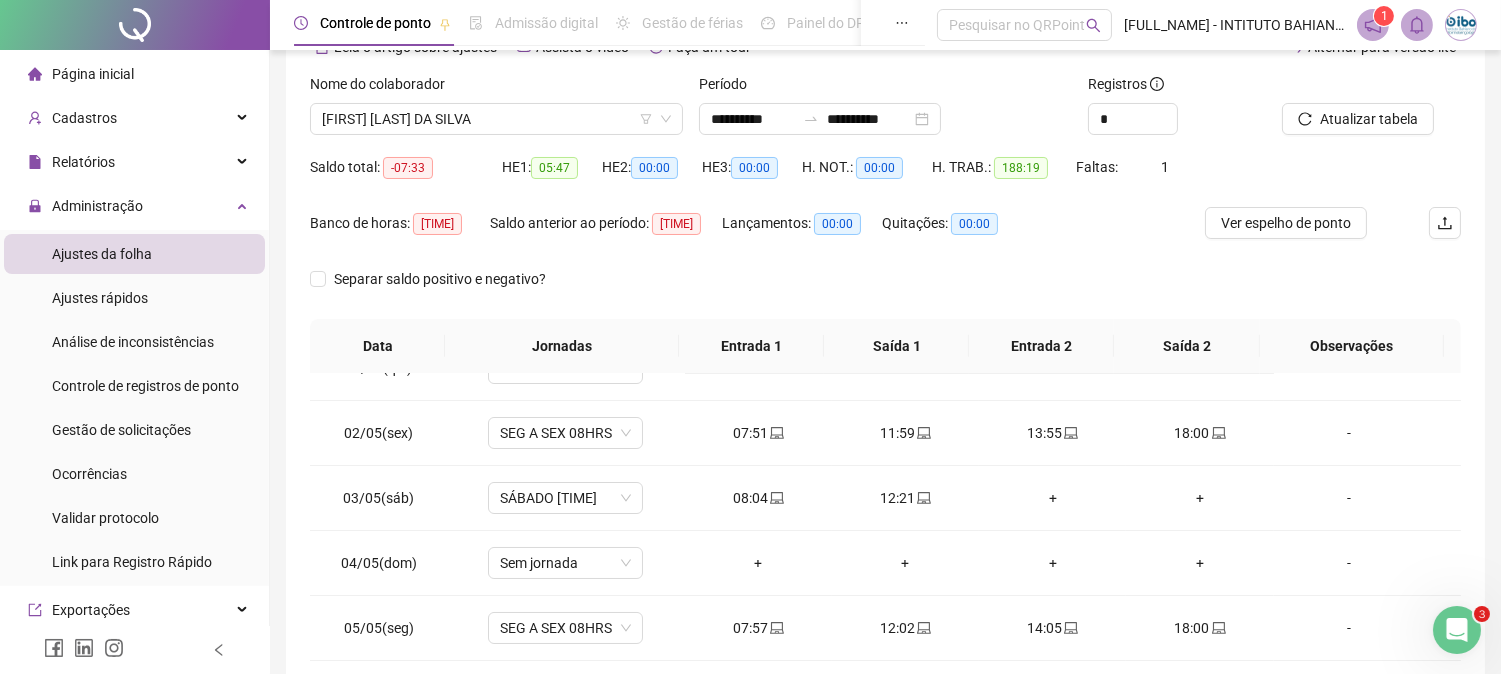 scroll, scrollTop: 0, scrollLeft: 0, axis: both 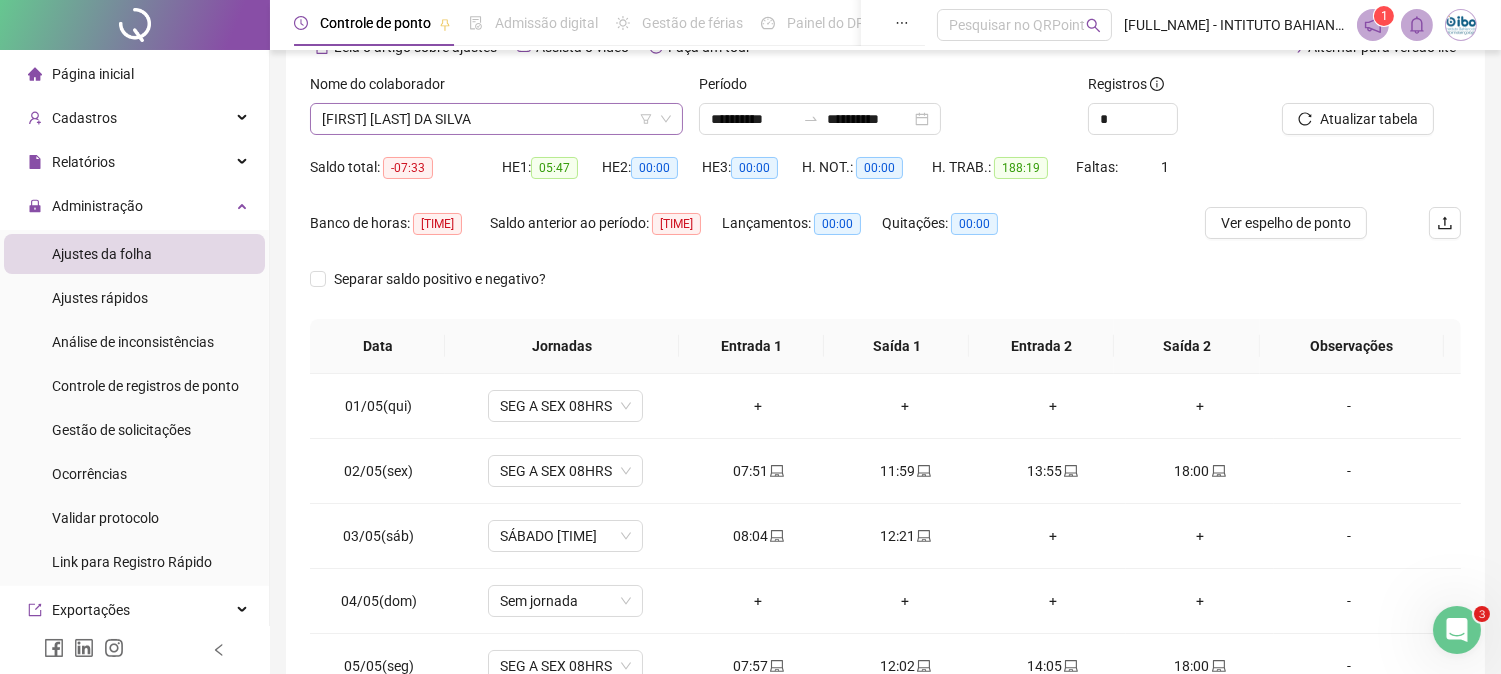 click on "[FIRST] [LAST] DA SILVA" at bounding box center (496, 119) 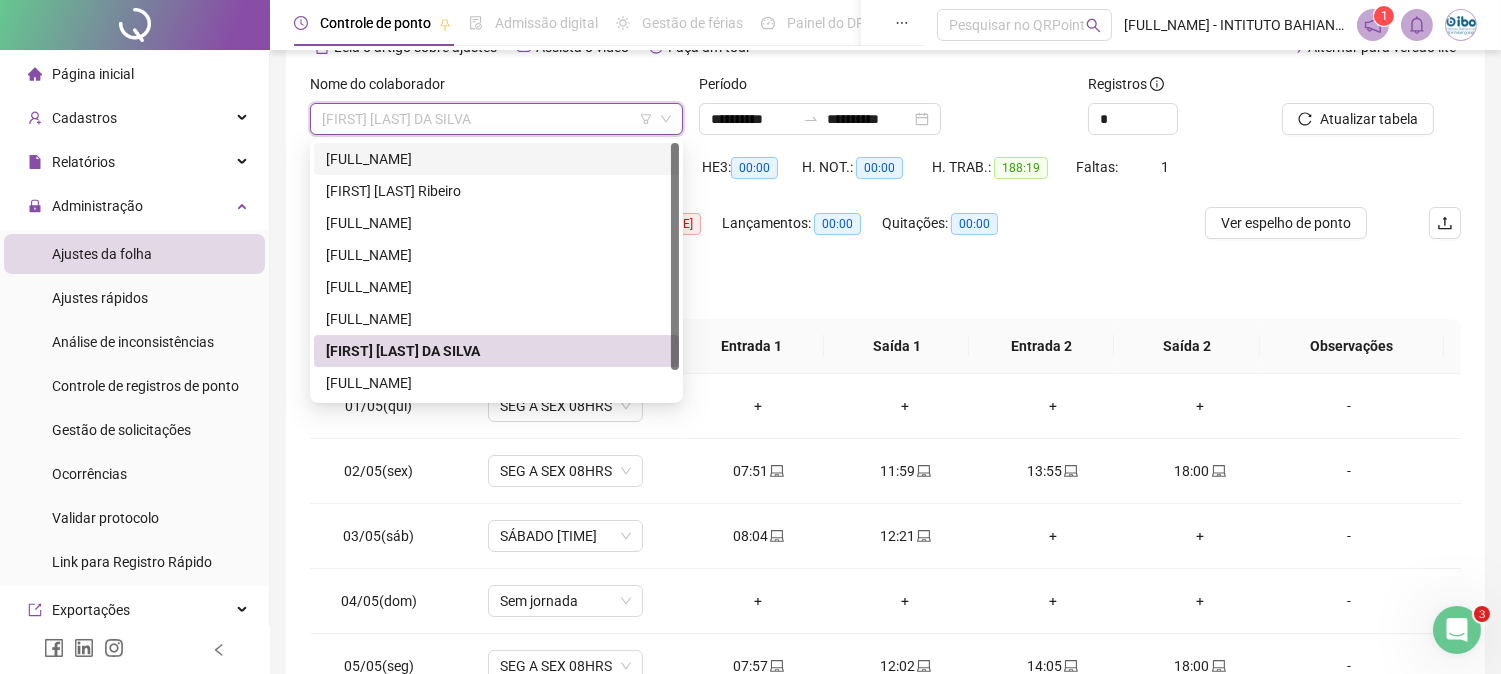 click on "[FULL_NAME]" at bounding box center (496, 159) 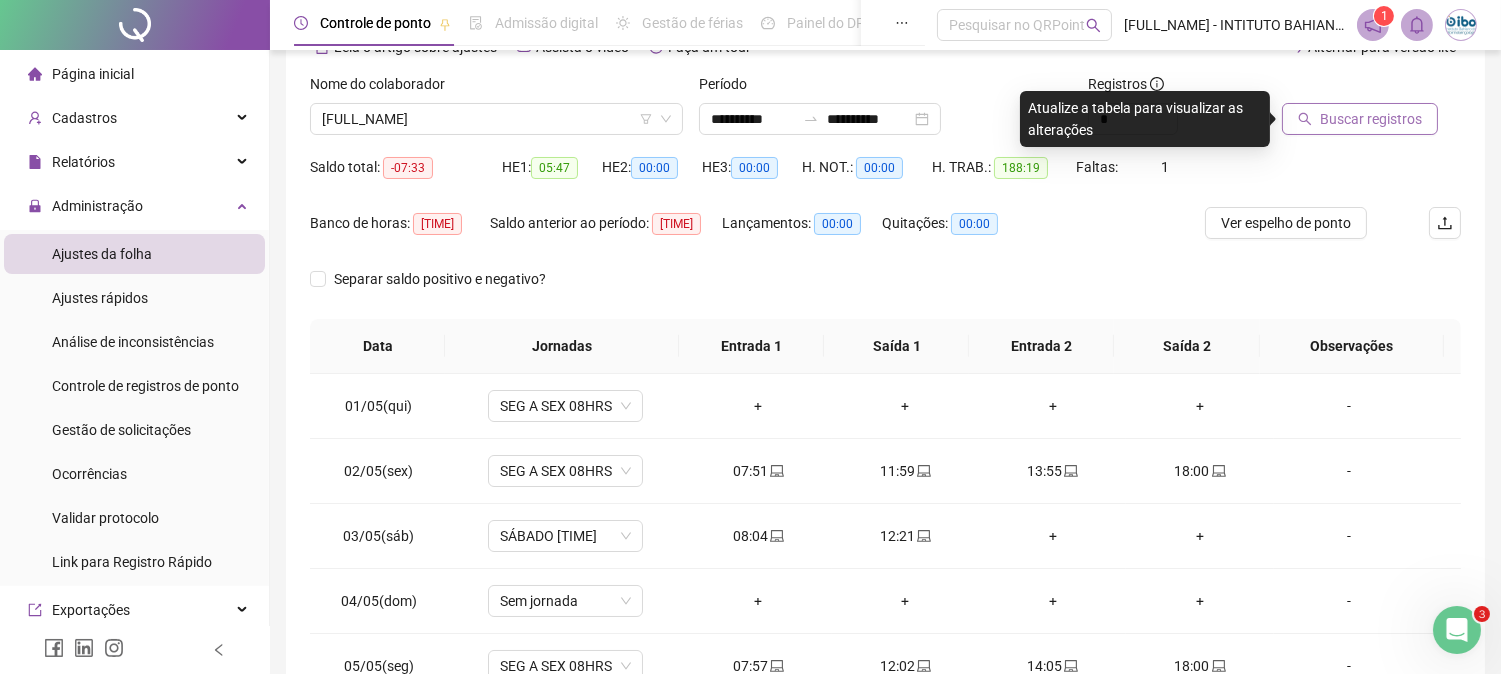 click on "Buscar registros" at bounding box center [1371, 119] 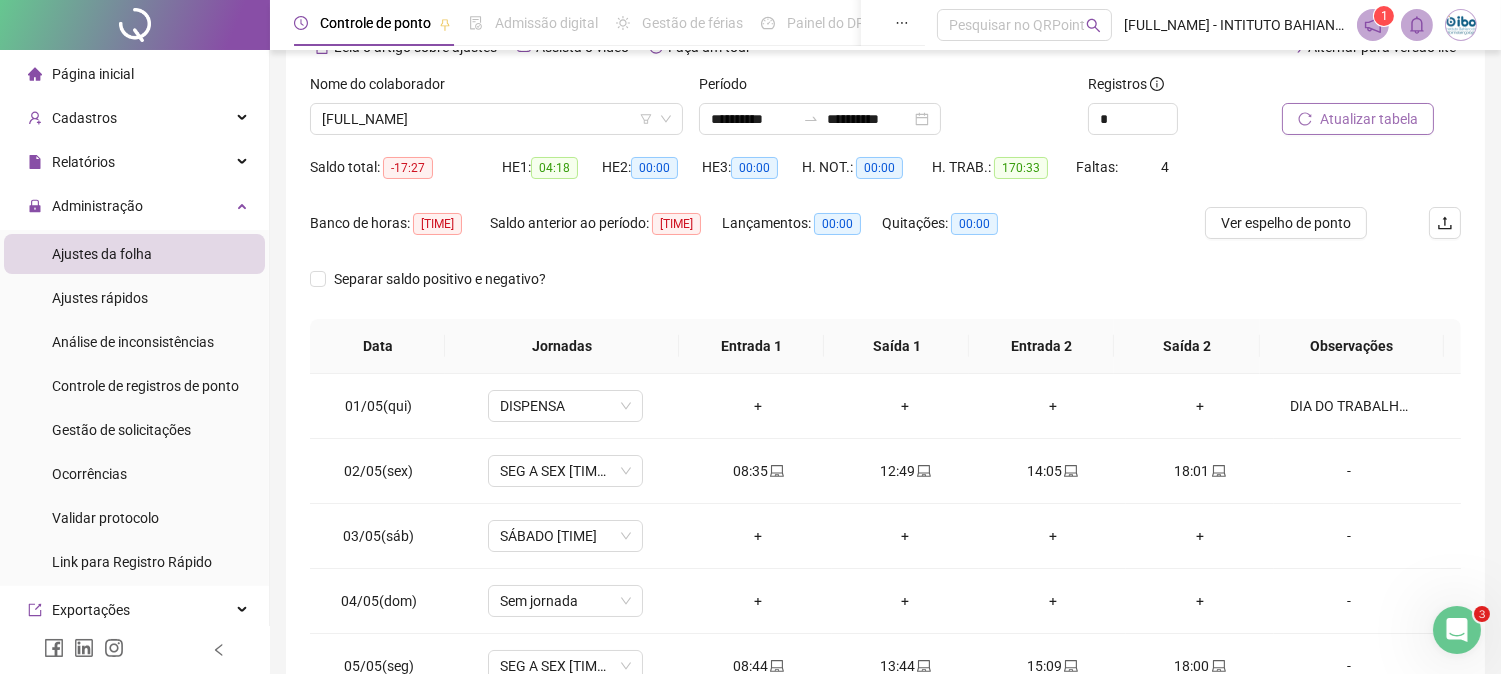 click on "Separar saldo positivo e negativo?" at bounding box center (885, 291) 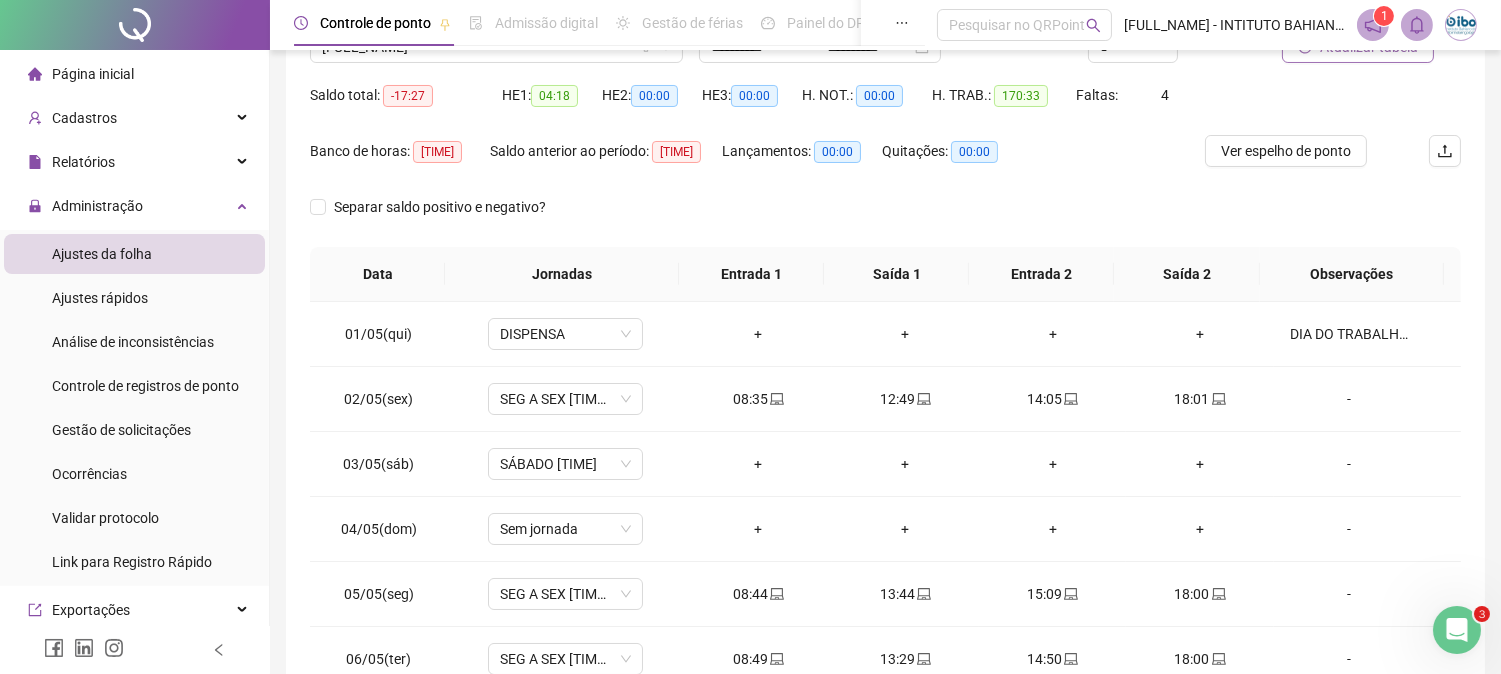 scroll, scrollTop: 222, scrollLeft: 0, axis: vertical 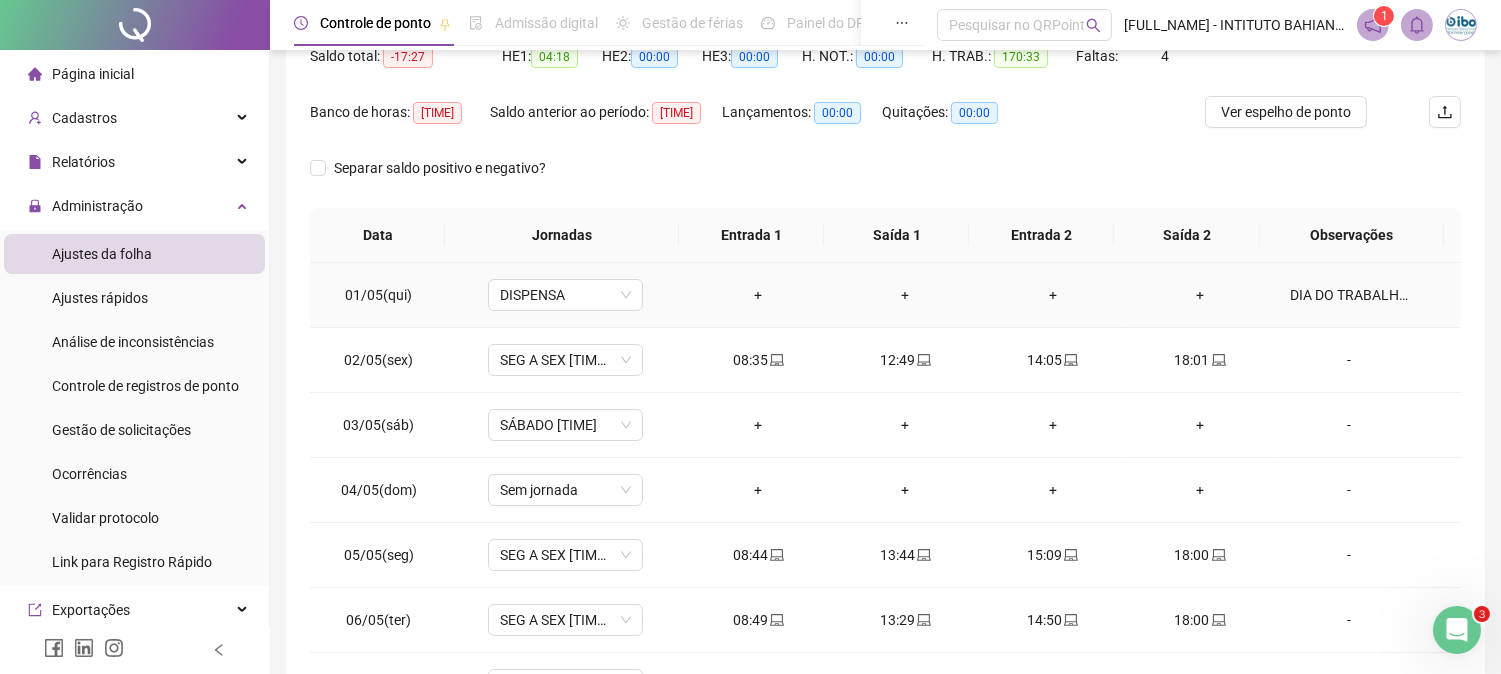click on "DIA DO TRABALHO" at bounding box center [1349, 295] 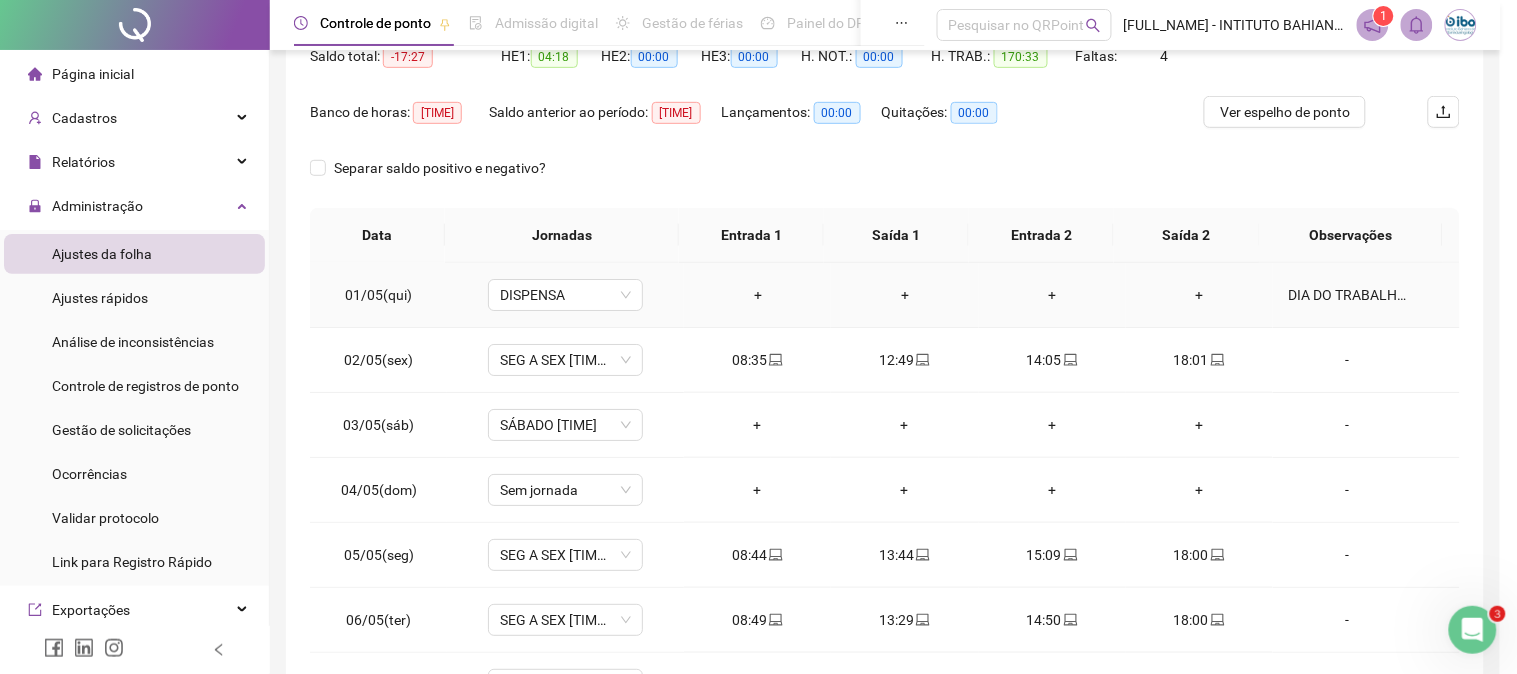 type on "**********" 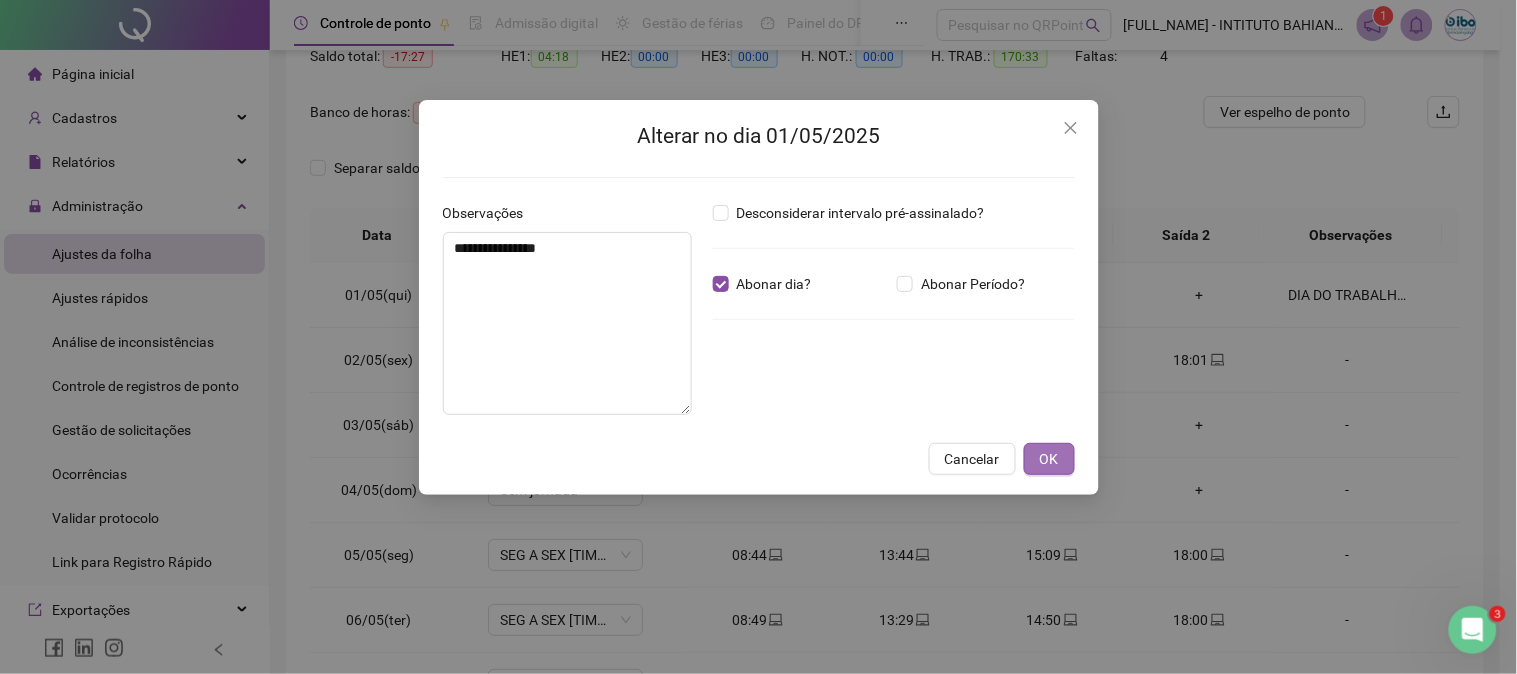 click on "OK" at bounding box center [1049, 459] 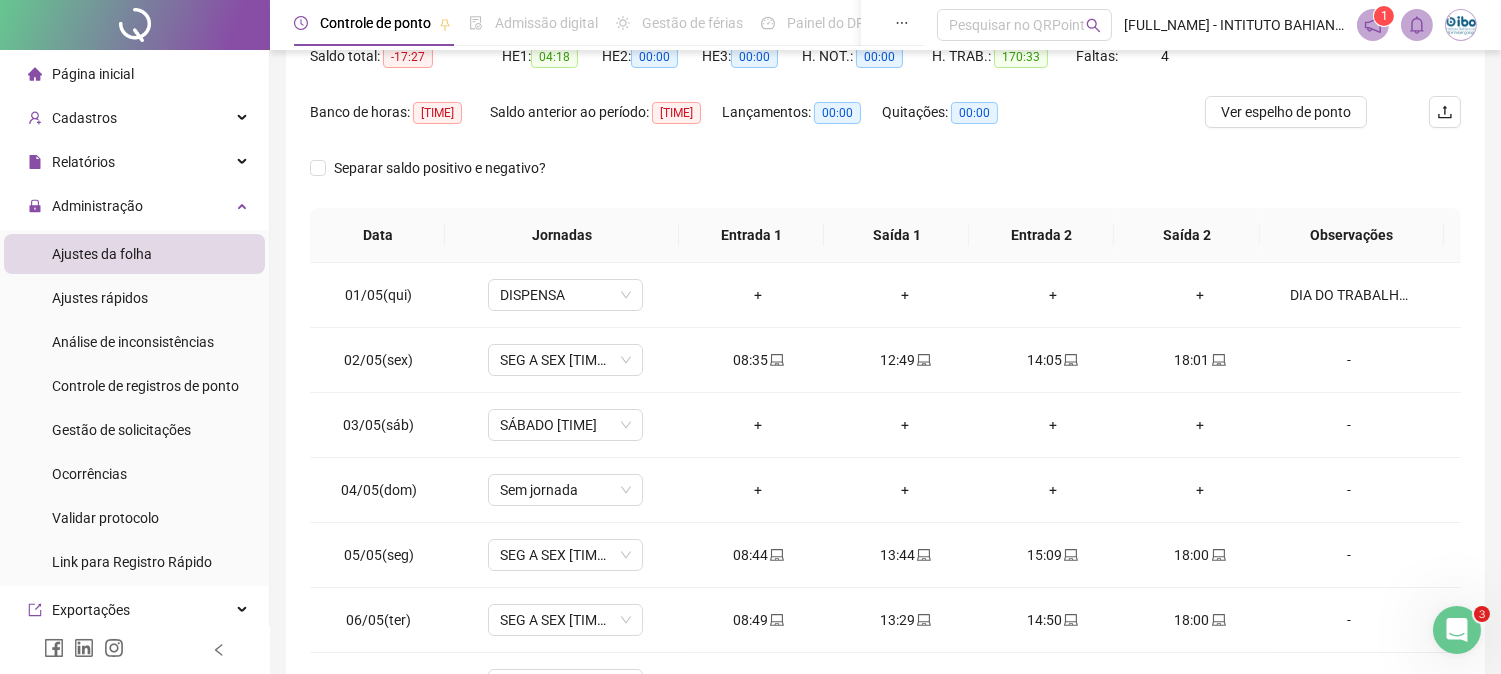 click on "Separar saldo positivo e negativo?" at bounding box center [885, 180] 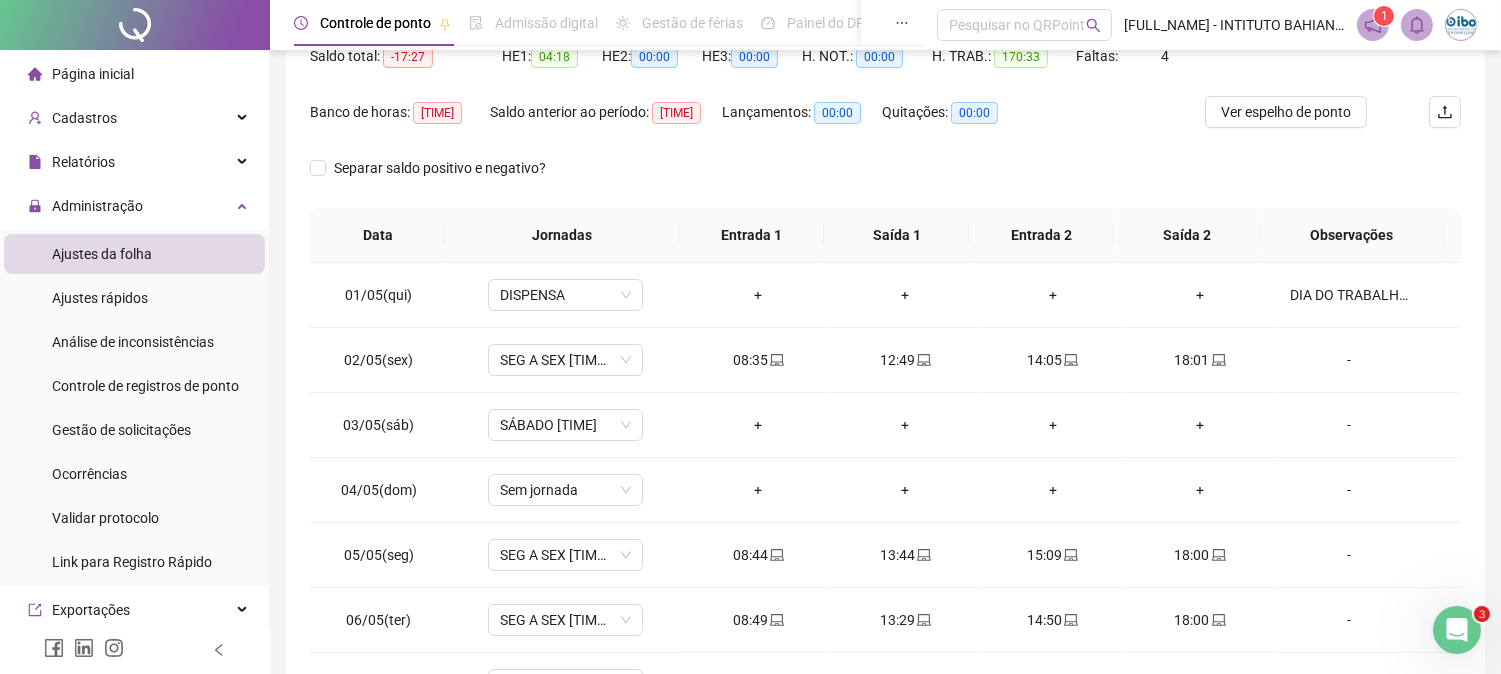 scroll, scrollTop: 0, scrollLeft: 0, axis: both 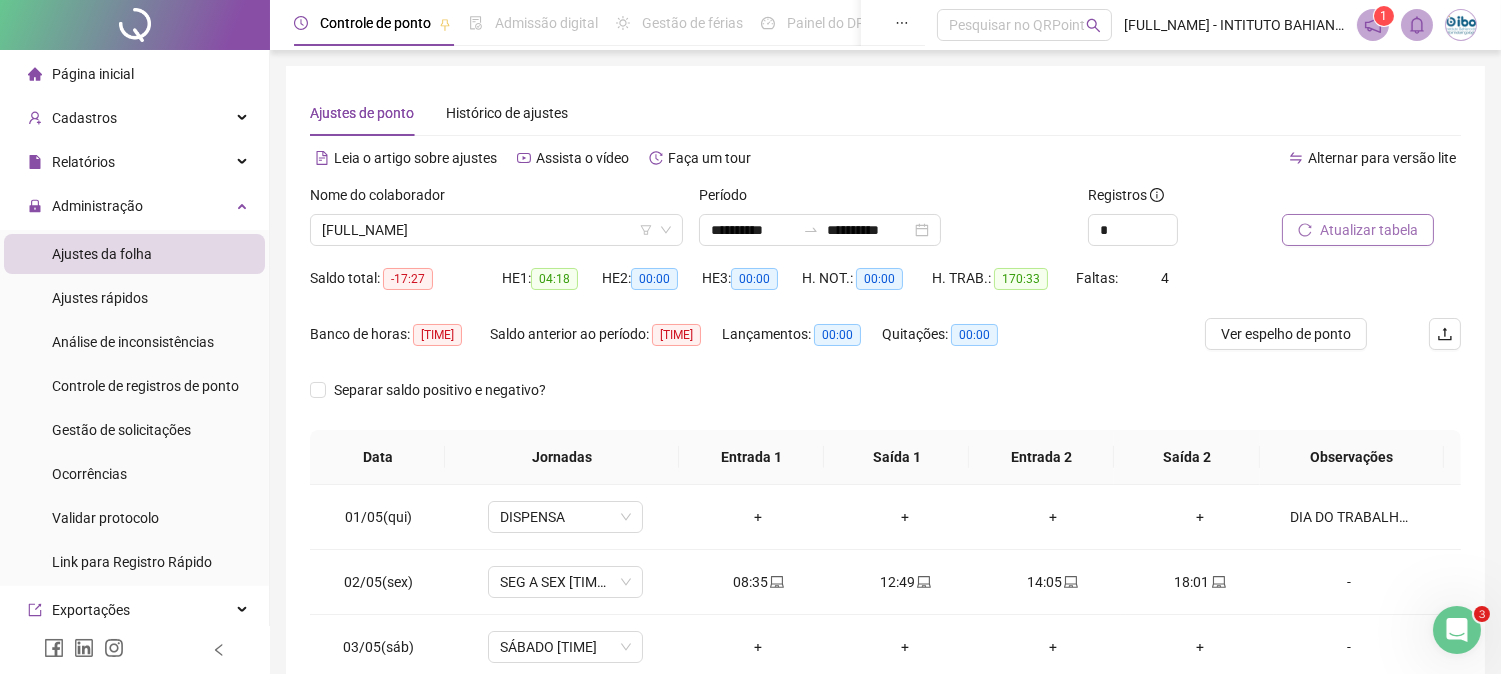 click on "Atualizar tabela" at bounding box center [1369, 230] 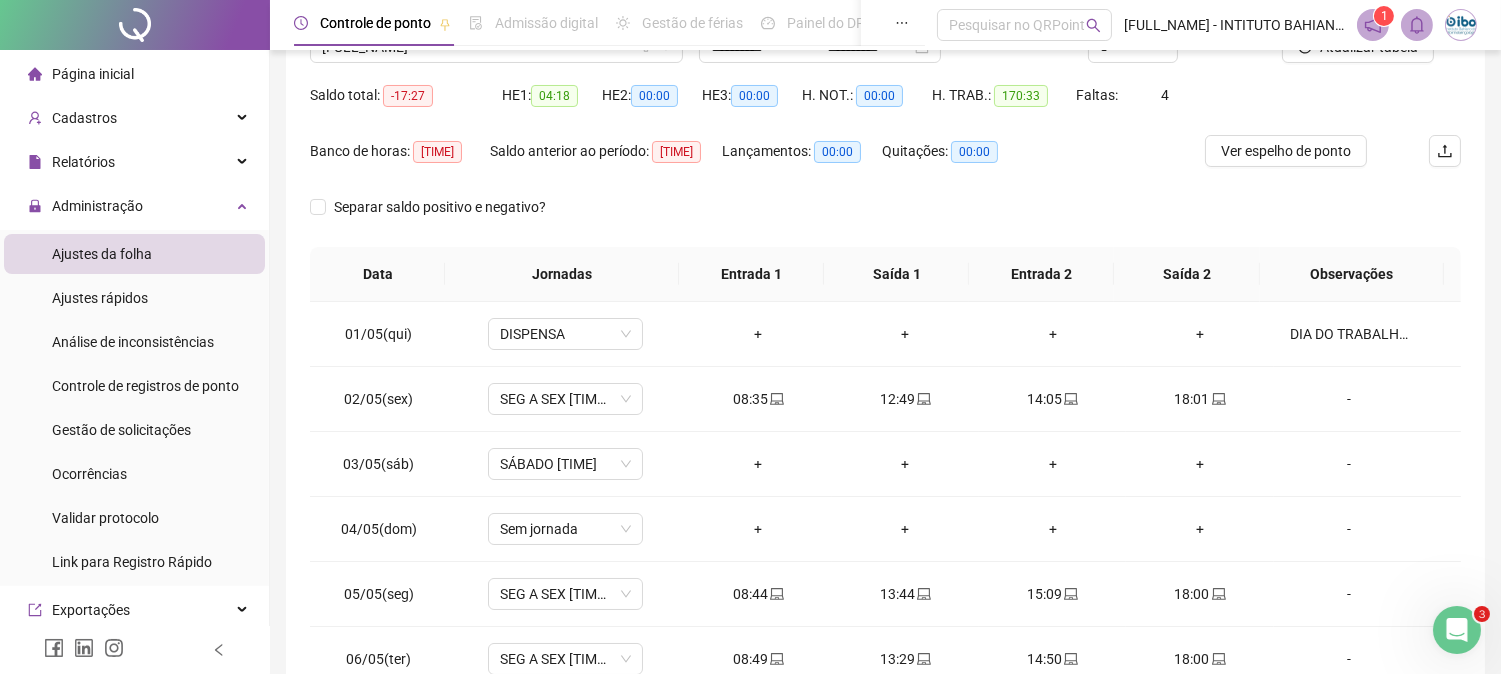scroll, scrollTop: 222, scrollLeft: 0, axis: vertical 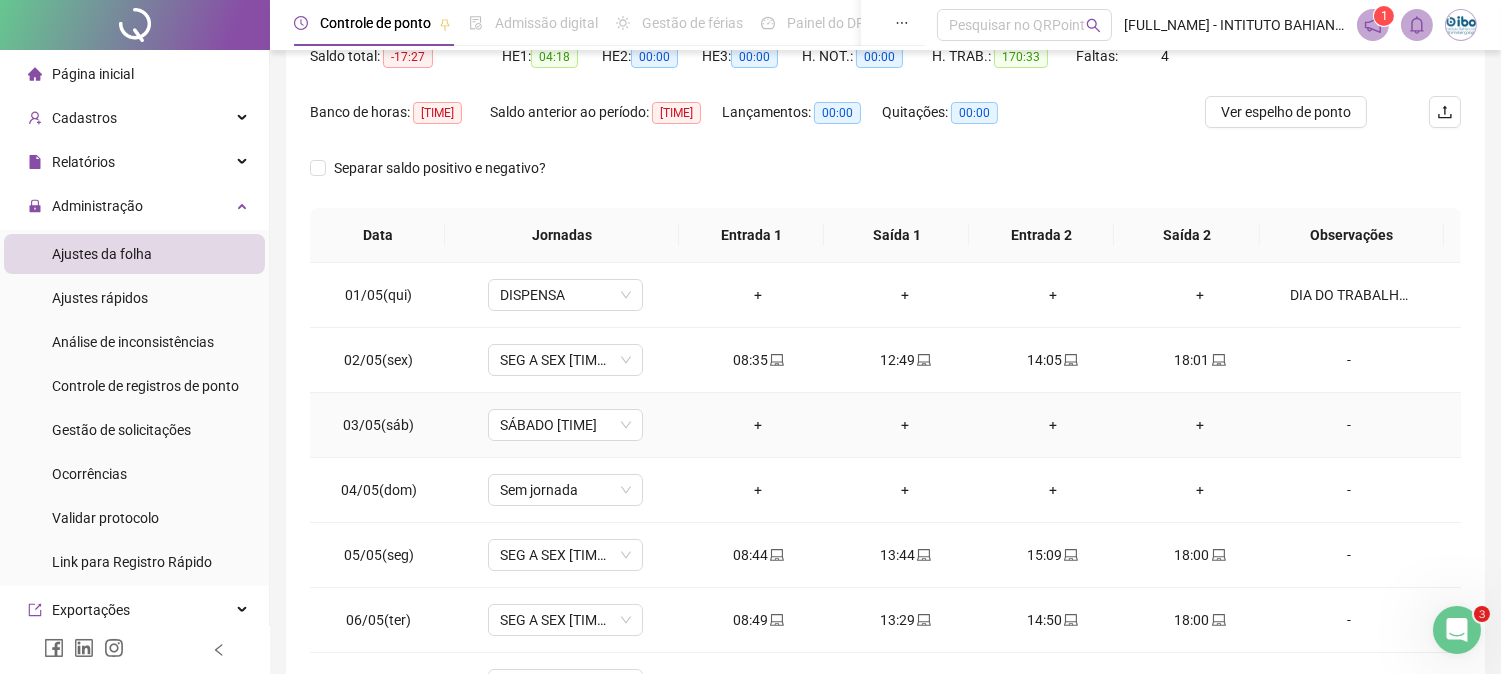 click on "+" at bounding box center [758, 425] 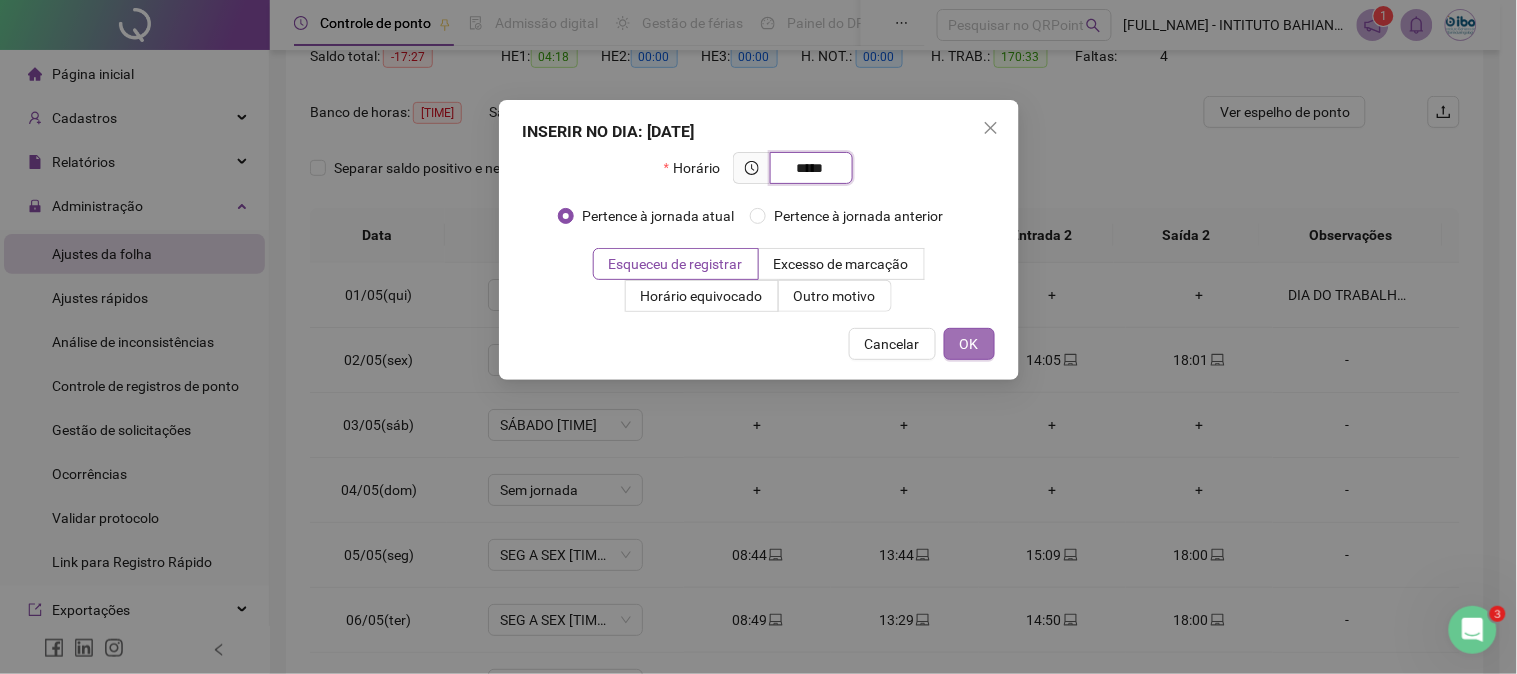 type on "*****" 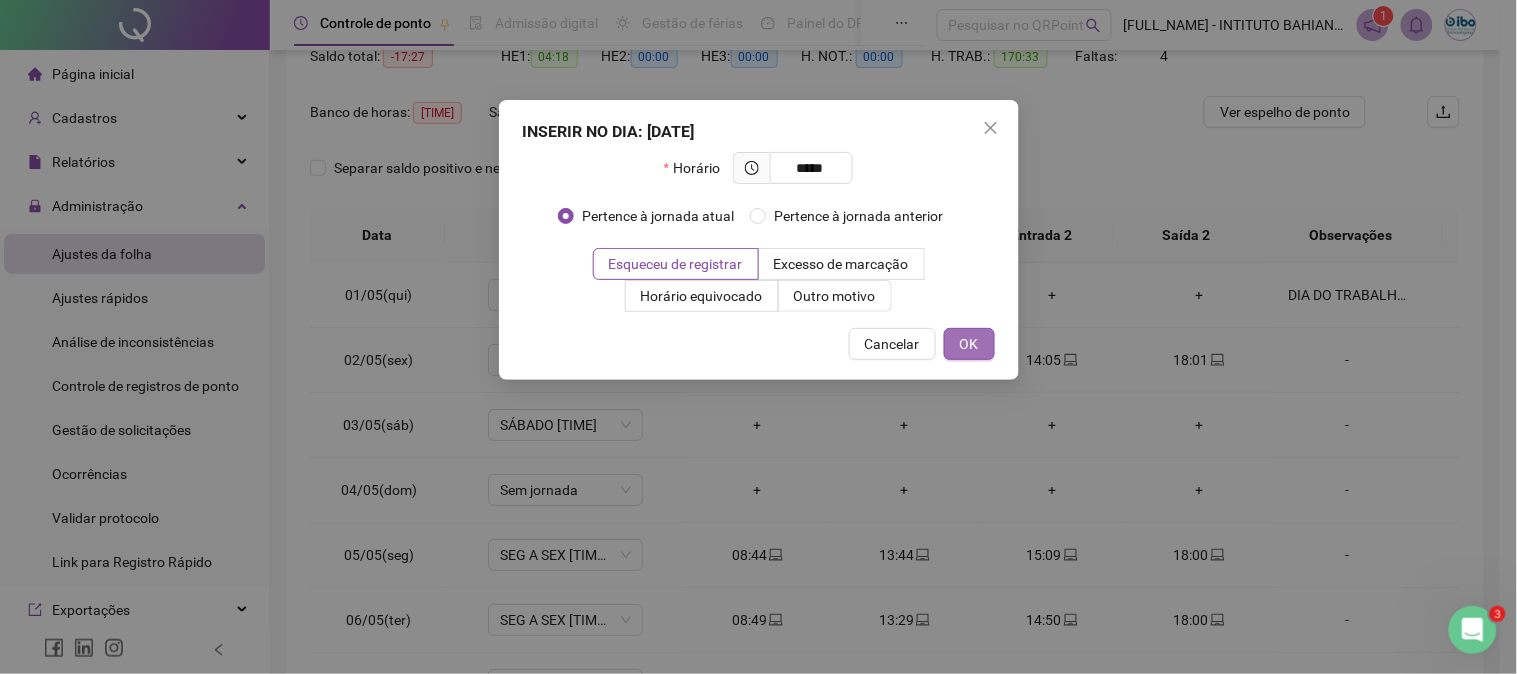 click on "OK" at bounding box center (969, 344) 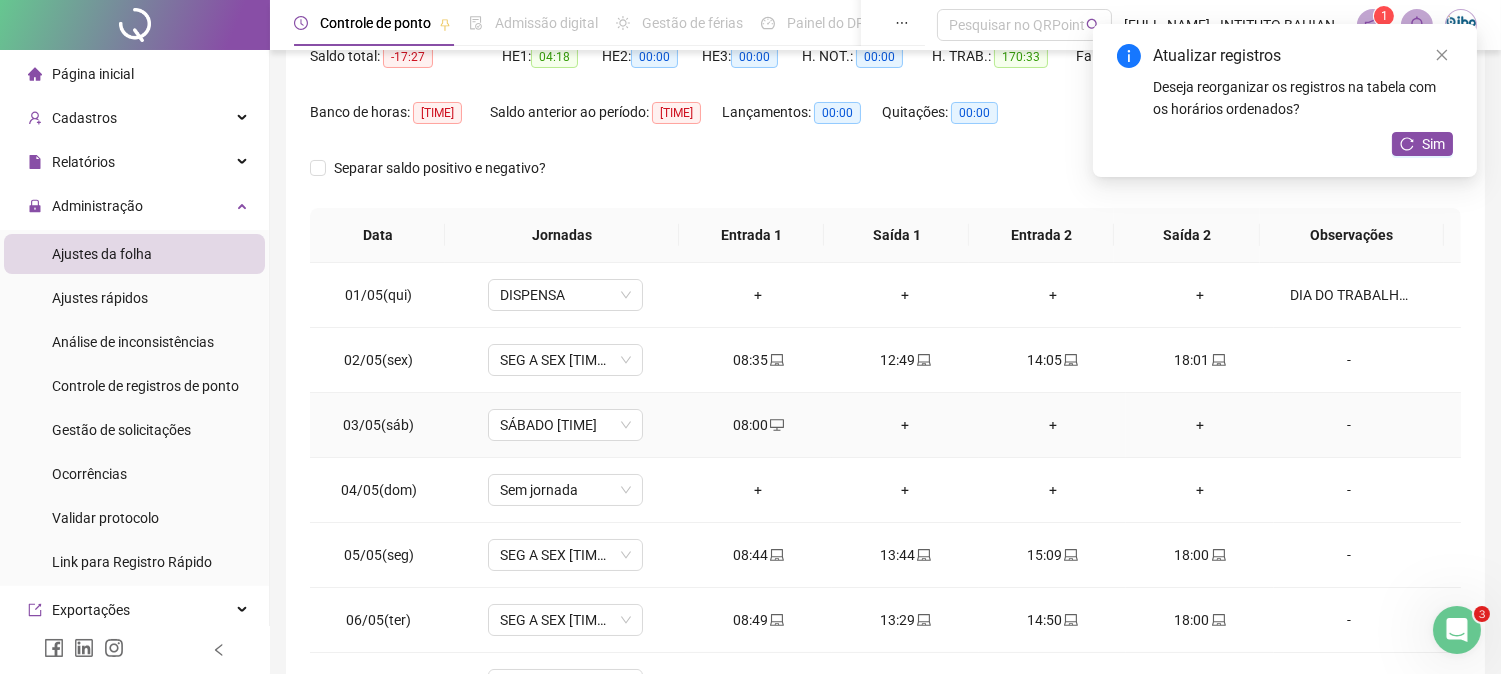 click on "+" at bounding box center (905, 425) 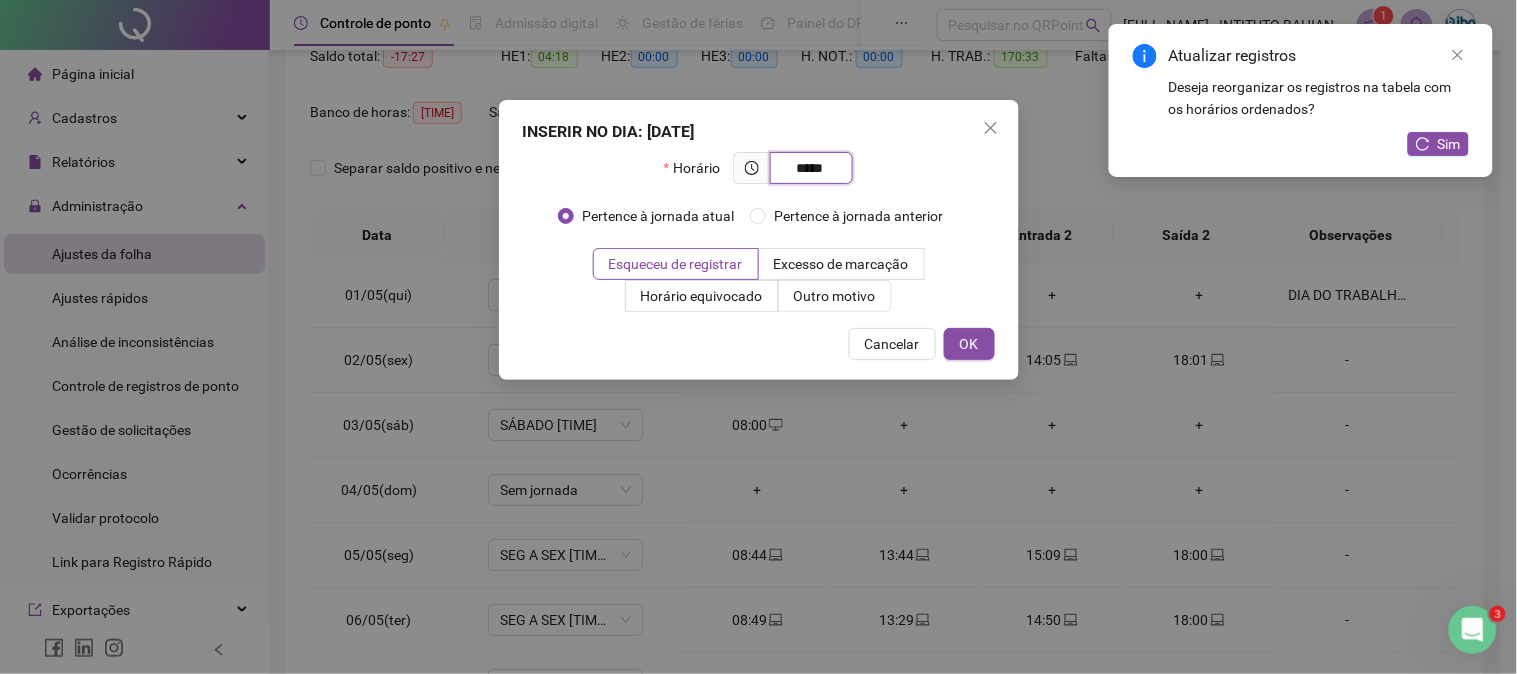 type on "*****" 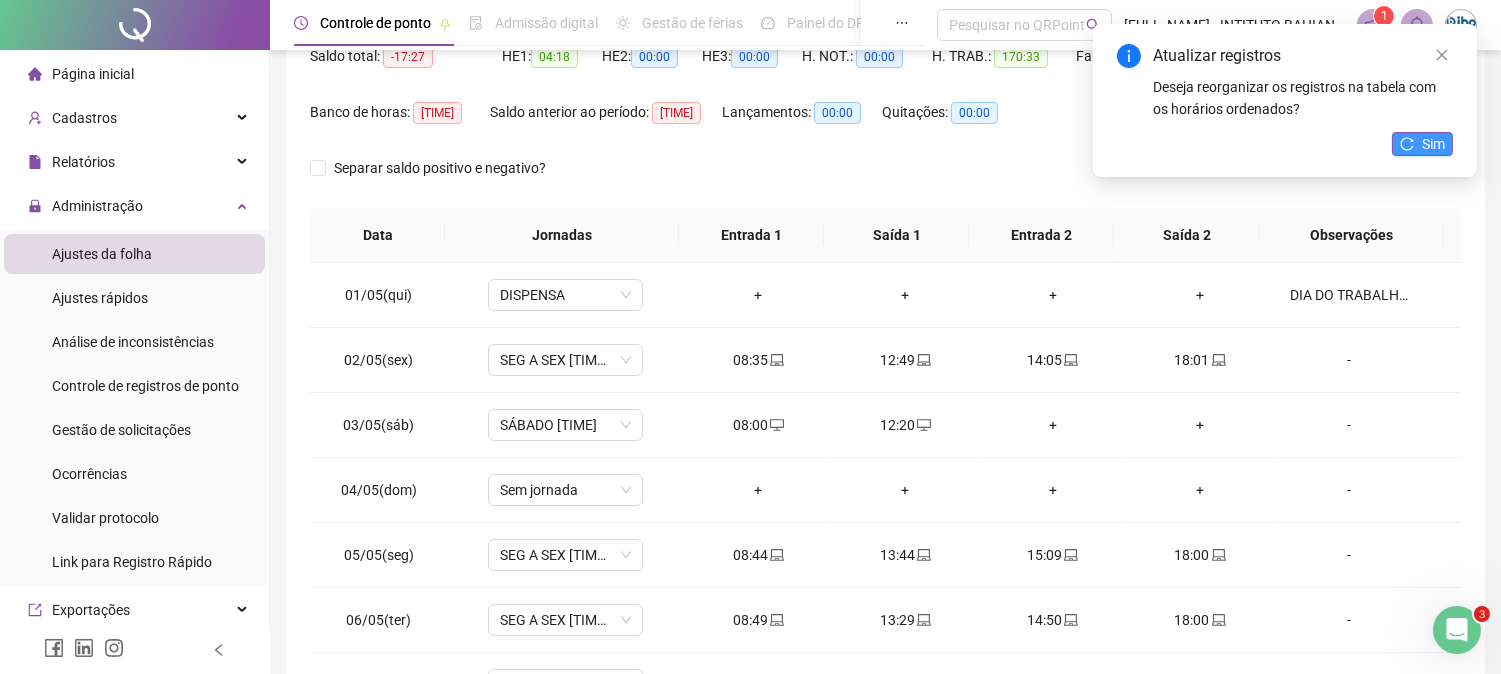 click 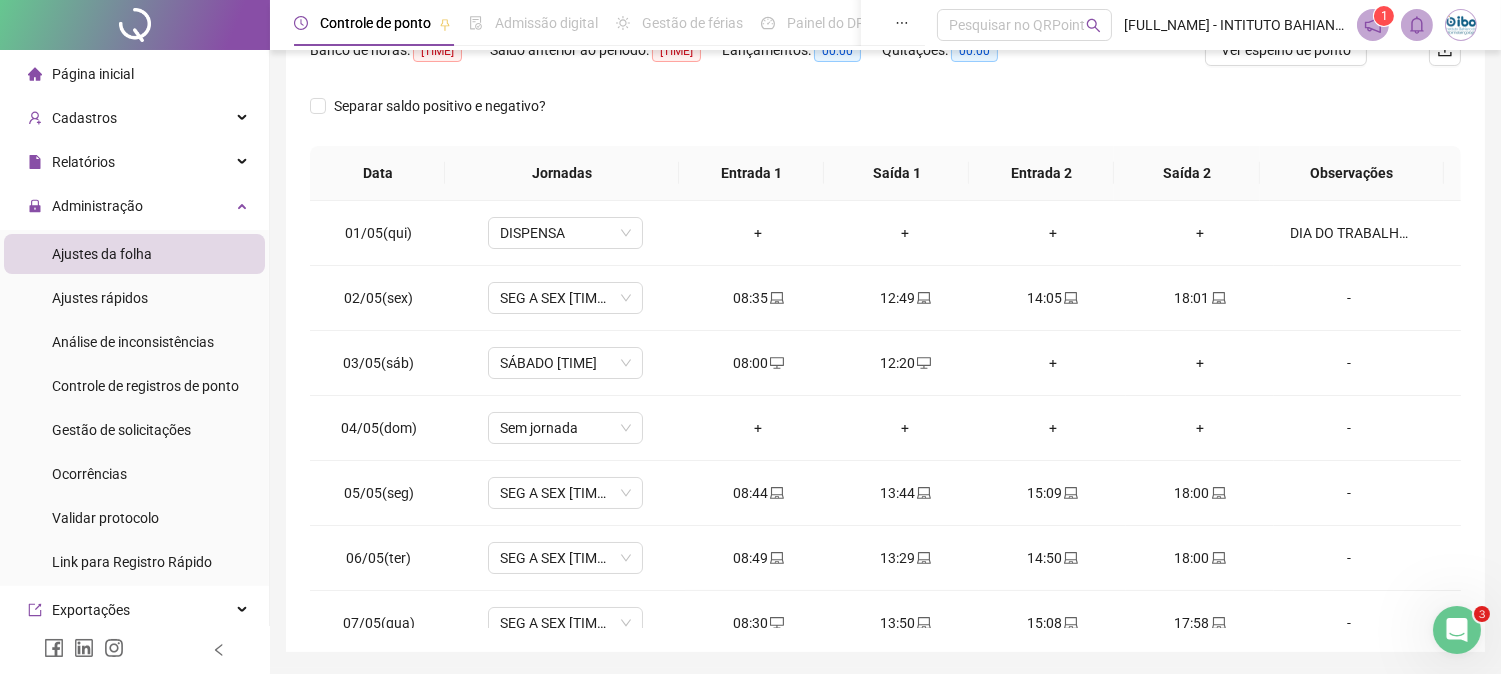scroll, scrollTop: 347, scrollLeft: 0, axis: vertical 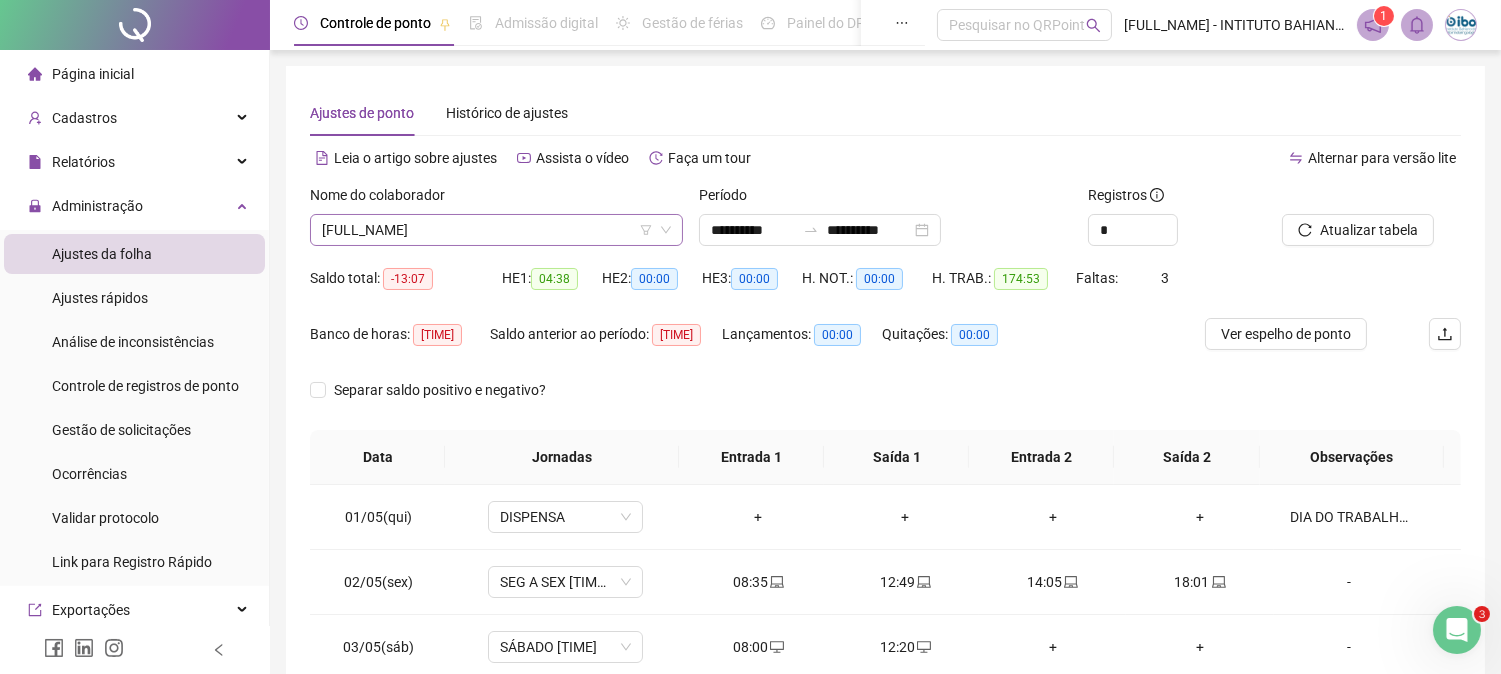 click on "[FULL_NAME]" at bounding box center (496, 230) 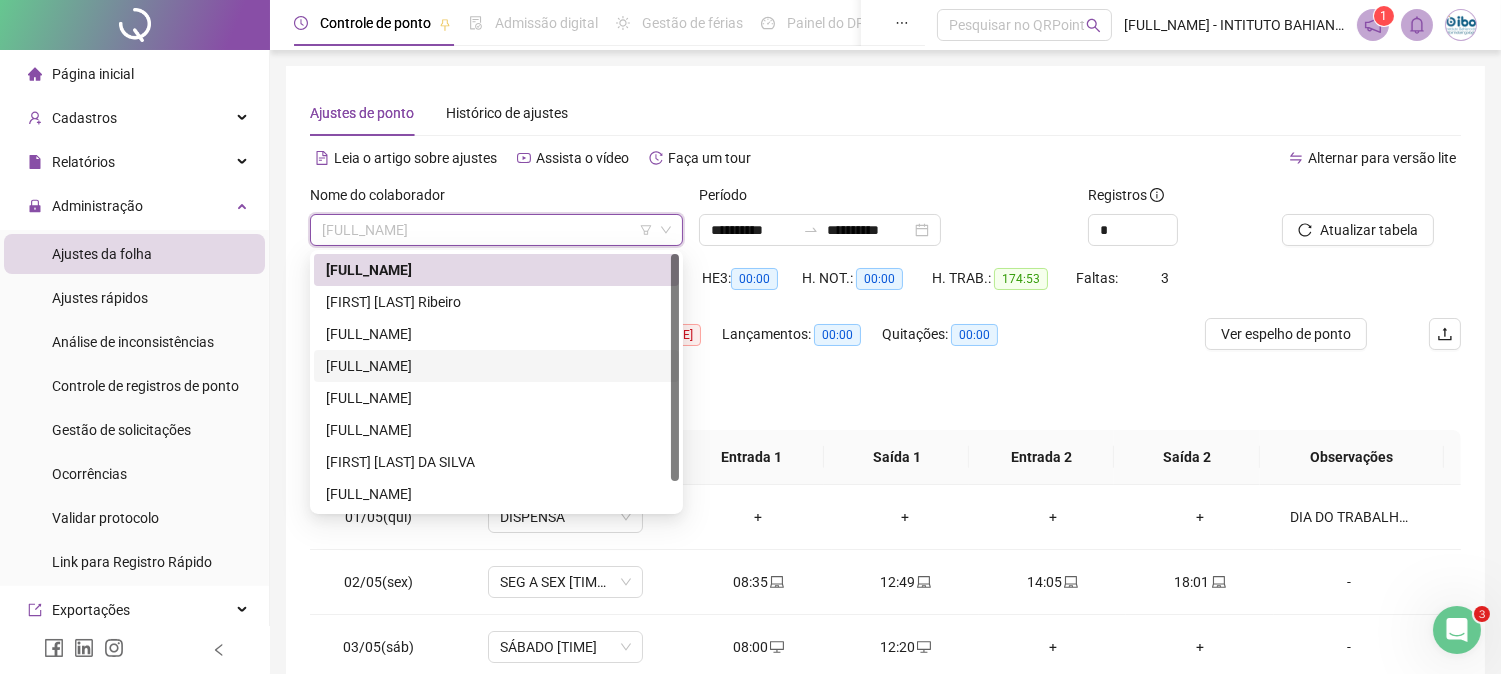 click on "[FULL_NAME]" at bounding box center [496, 366] 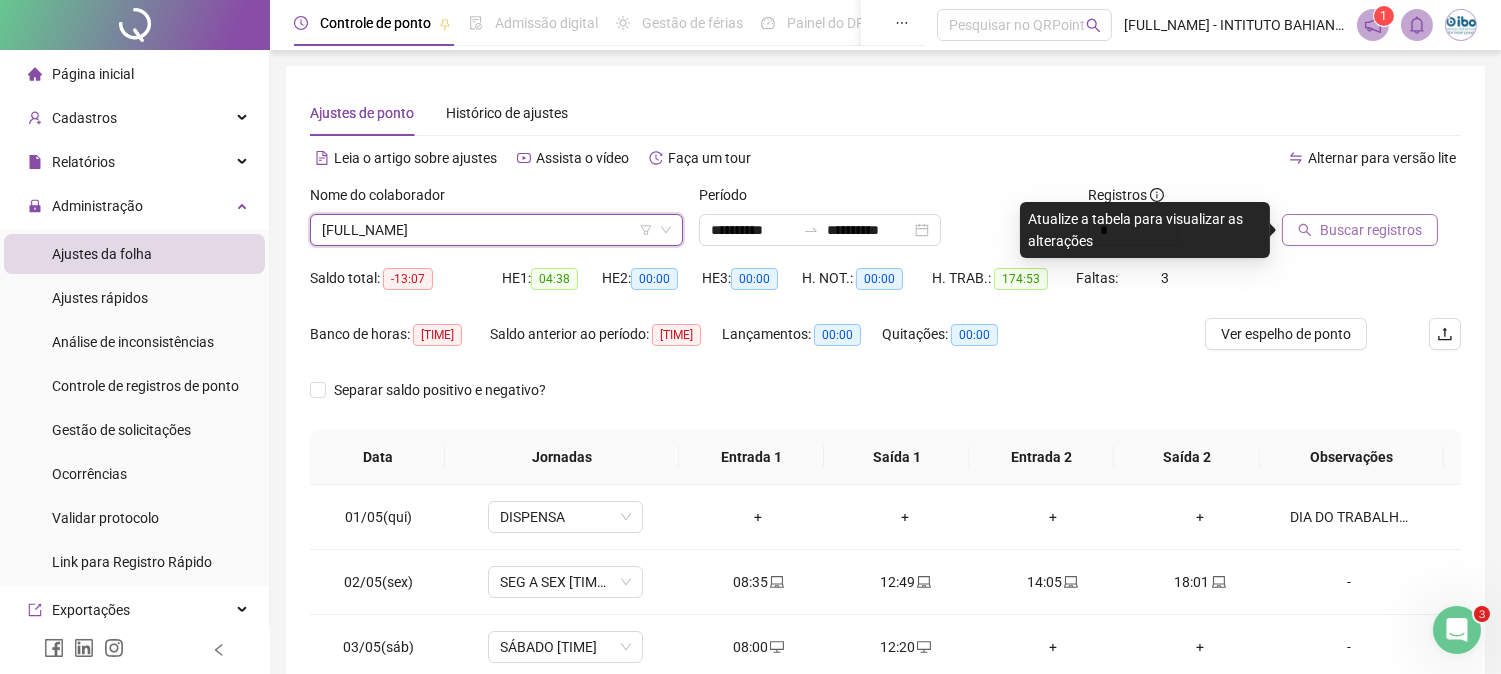 click on "Buscar registros" at bounding box center [1371, 230] 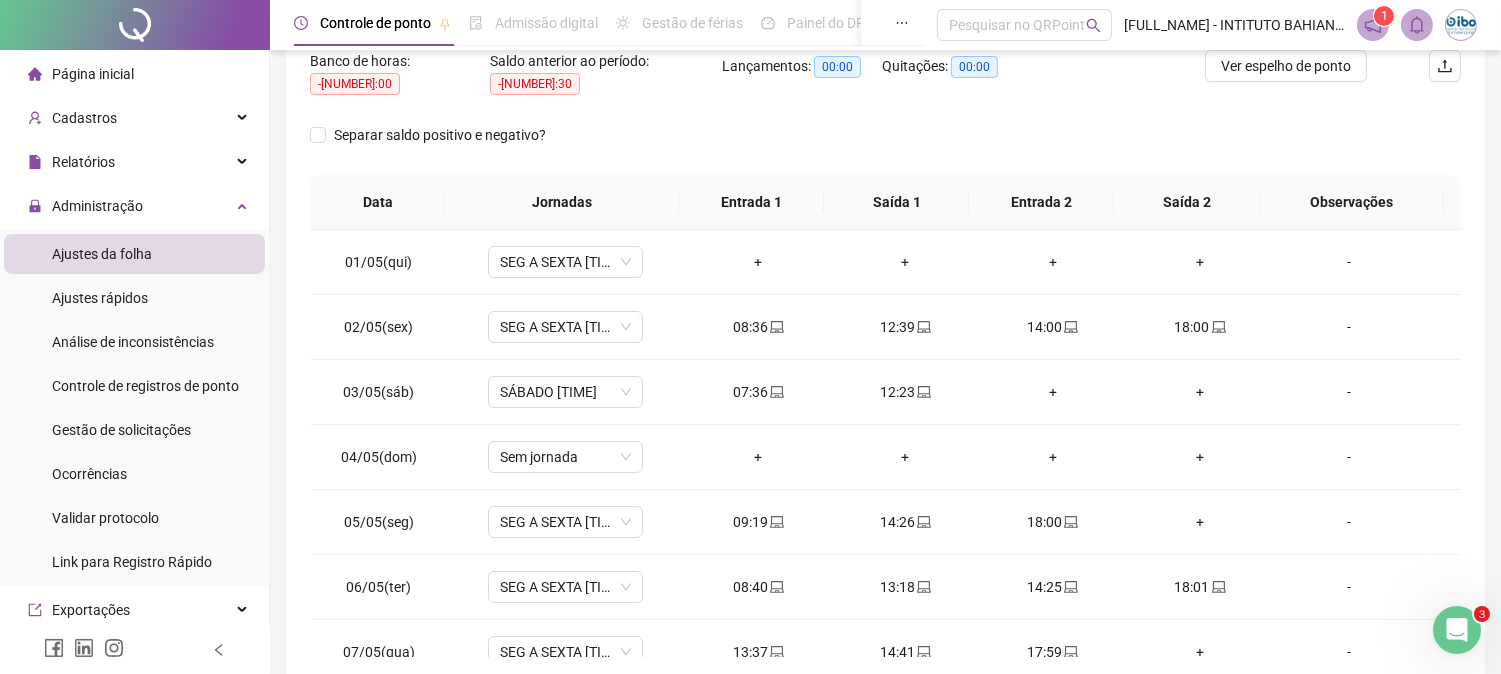 scroll, scrollTop: 333, scrollLeft: 0, axis: vertical 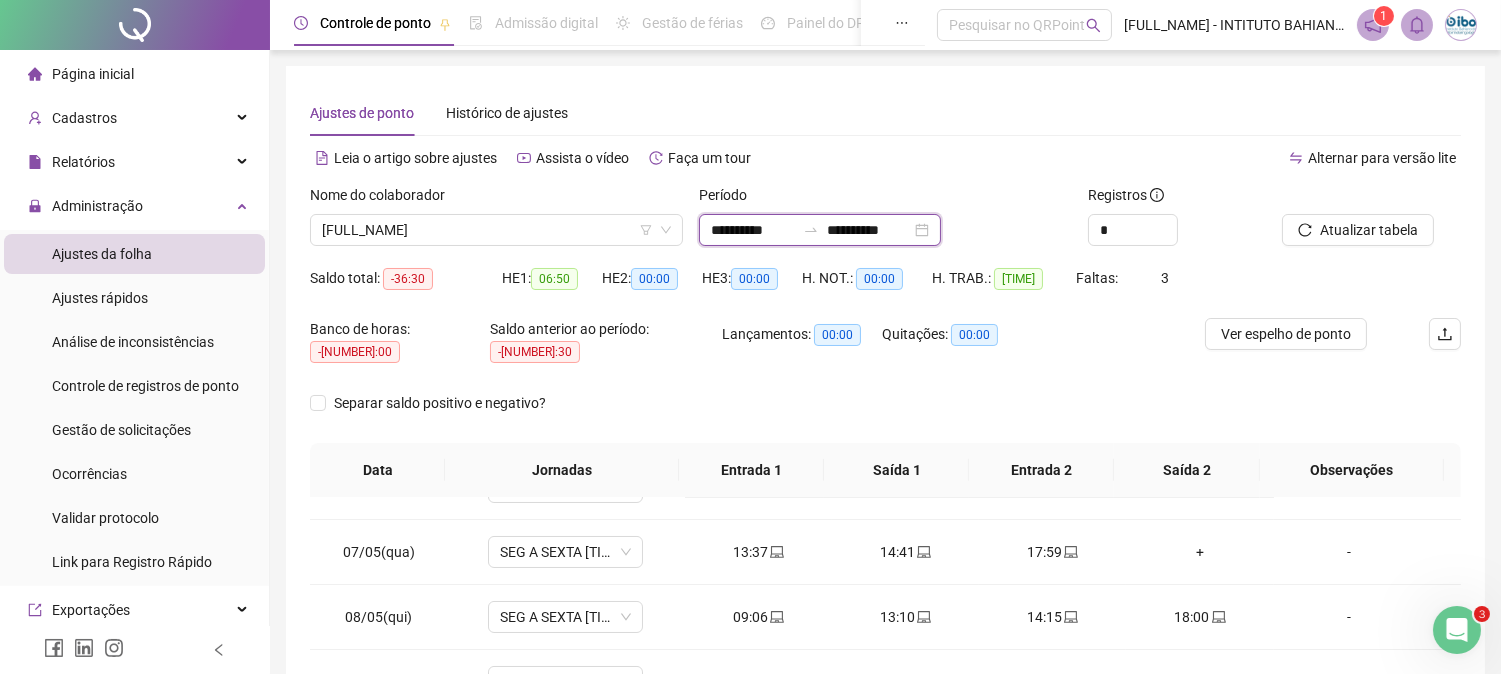 click on "**********" at bounding box center [753, 230] 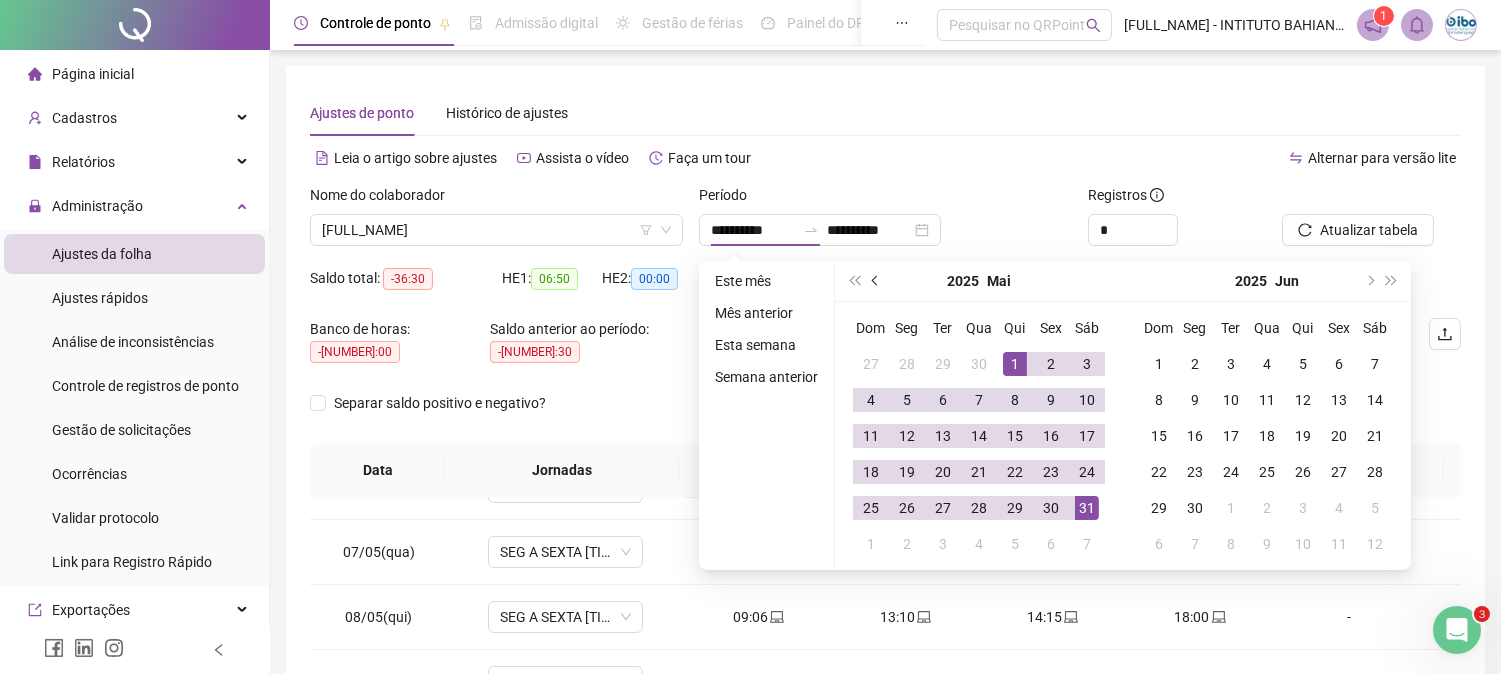 click at bounding box center [876, 281] 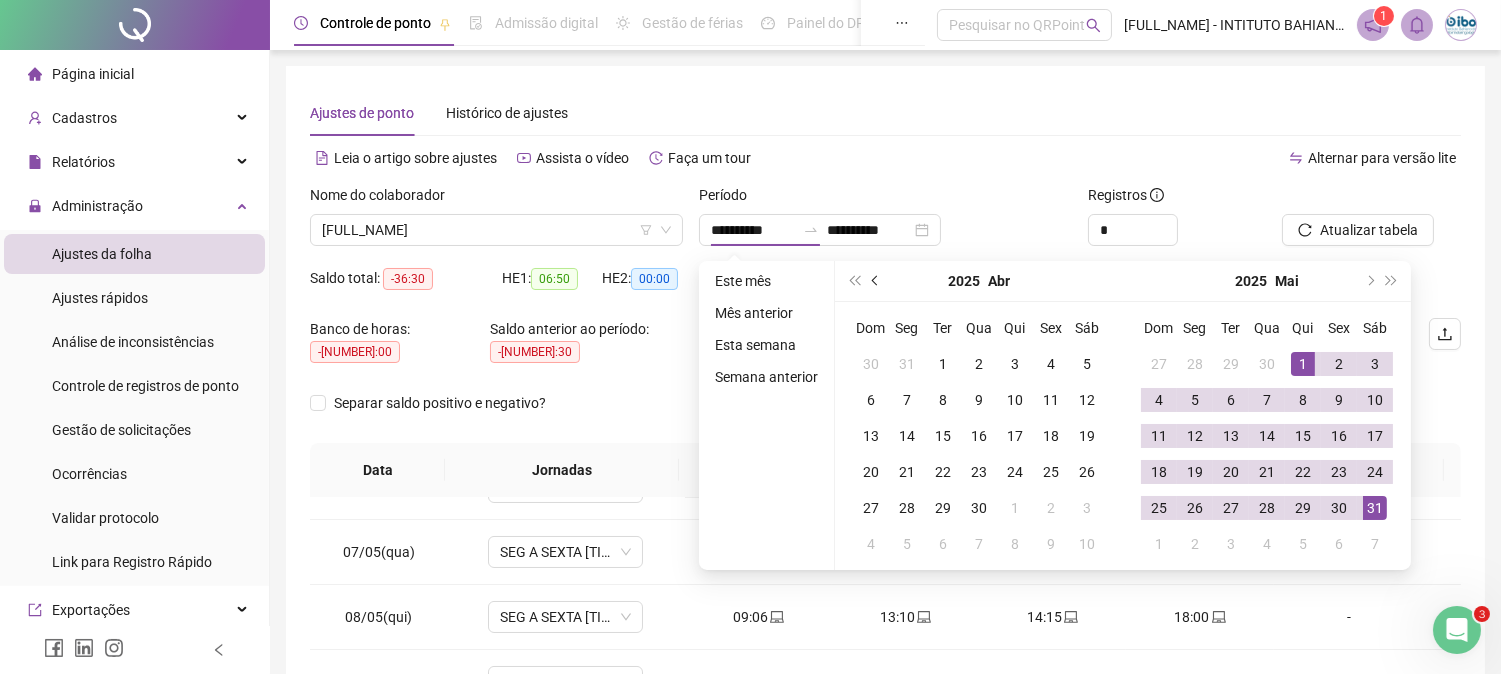 click at bounding box center [876, 281] 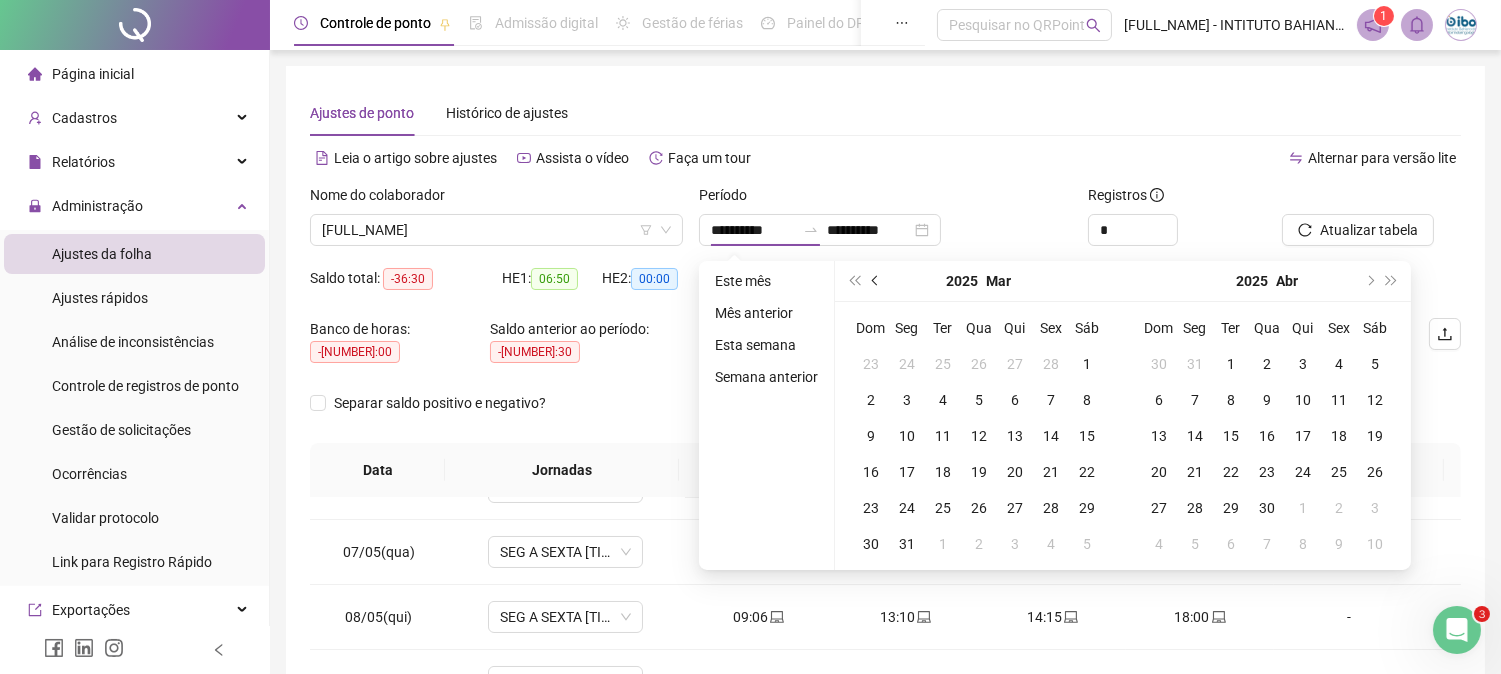 click at bounding box center [876, 281] 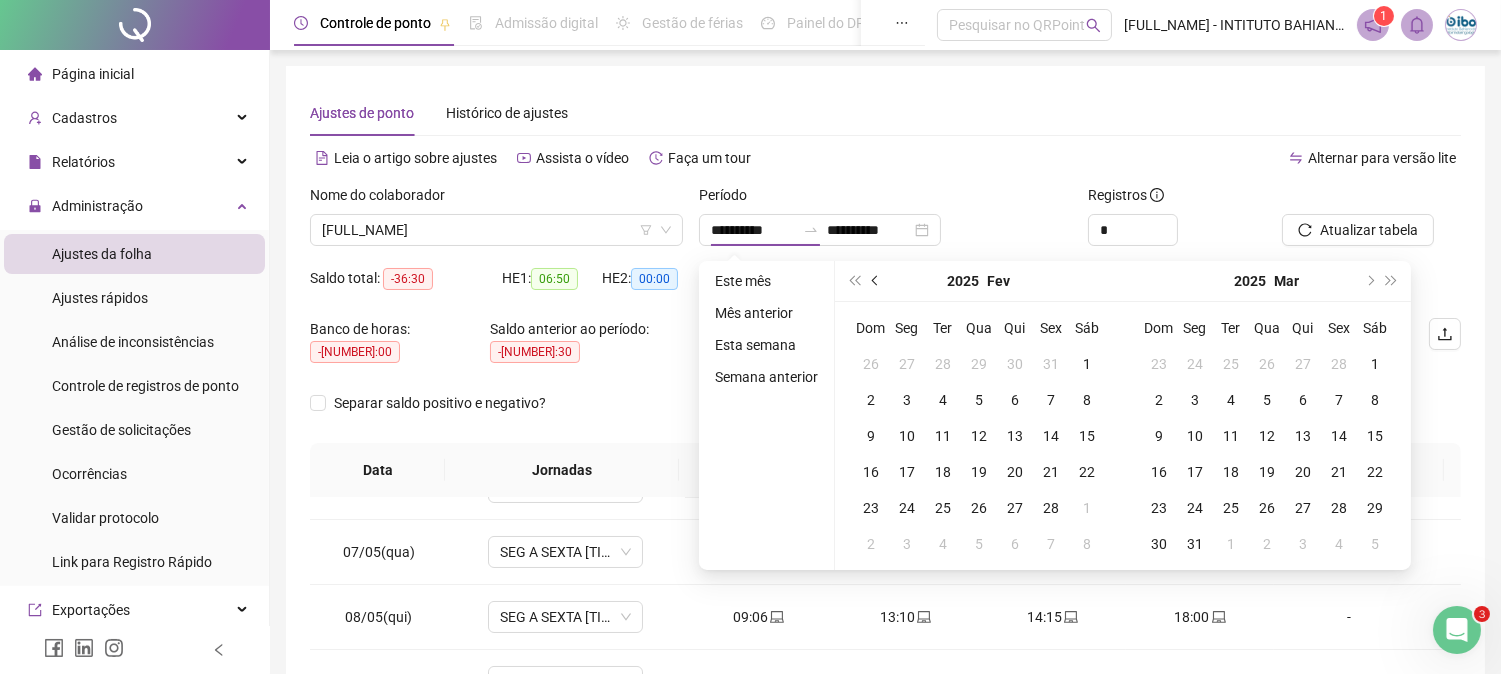 click at bounding box center (876, 281) 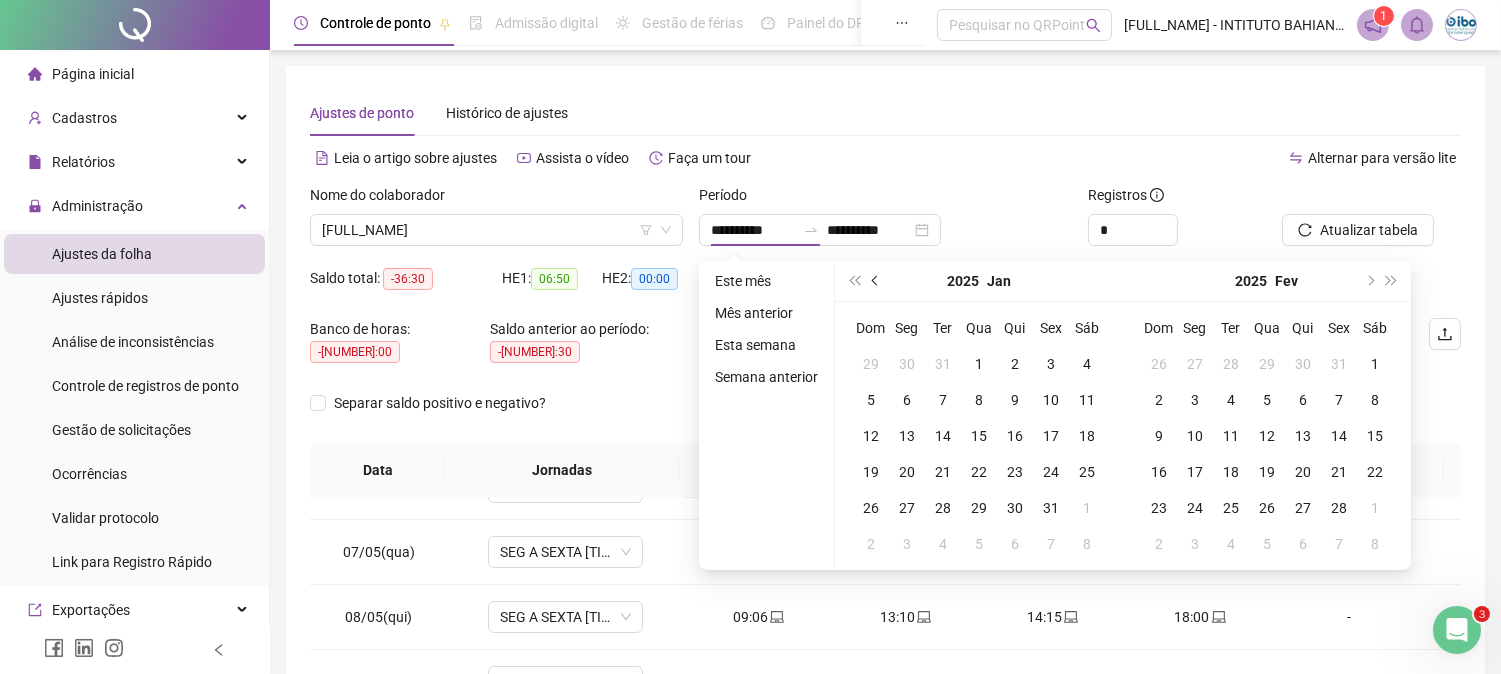 click at bounding box center [876, 281] 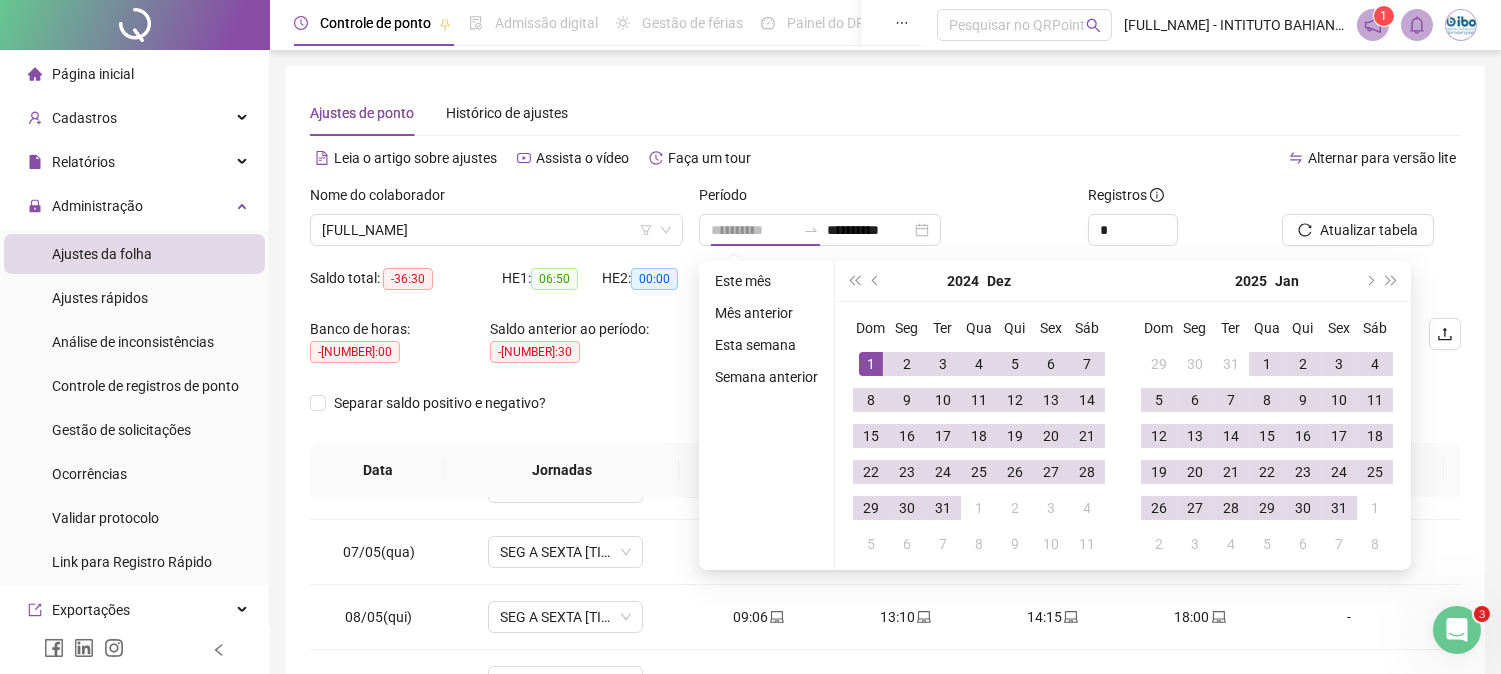 type on "**********" 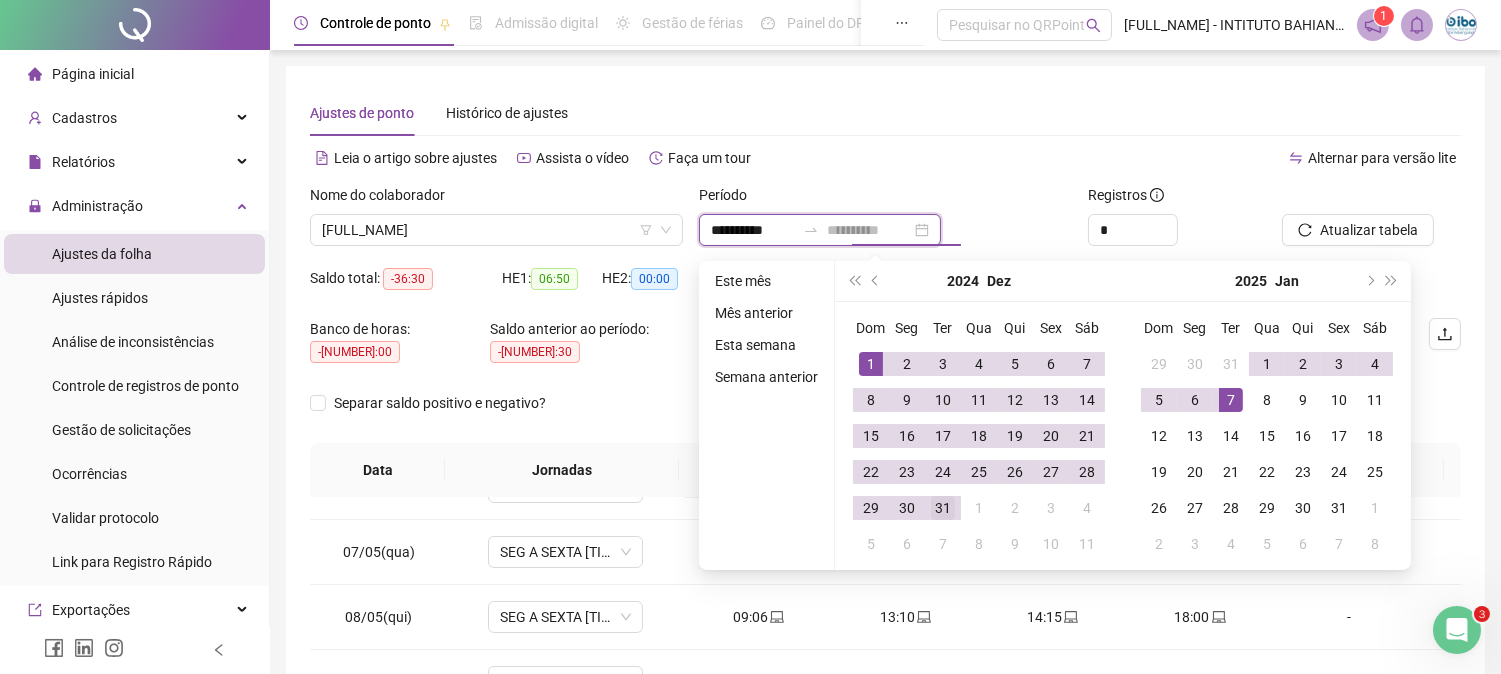 type on "**********" 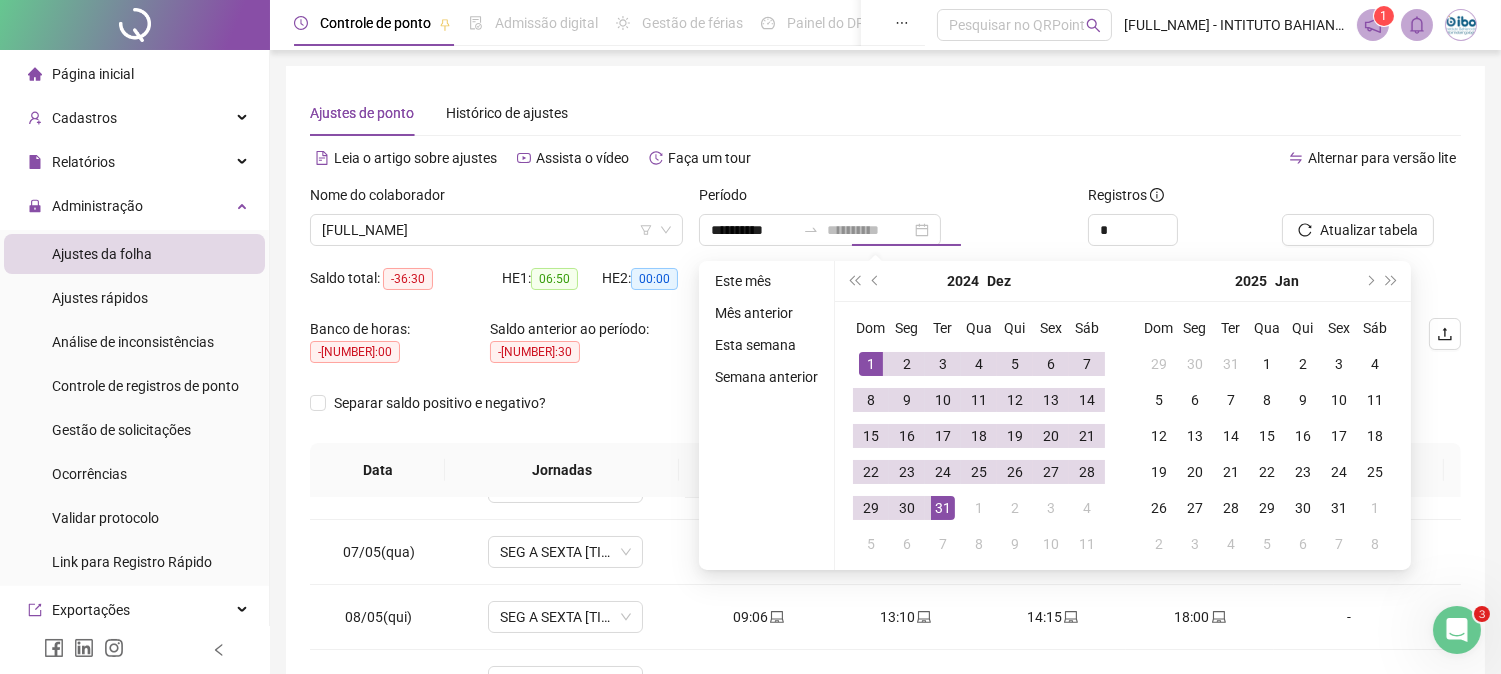 click on "31" at bounding box center [943, 508] 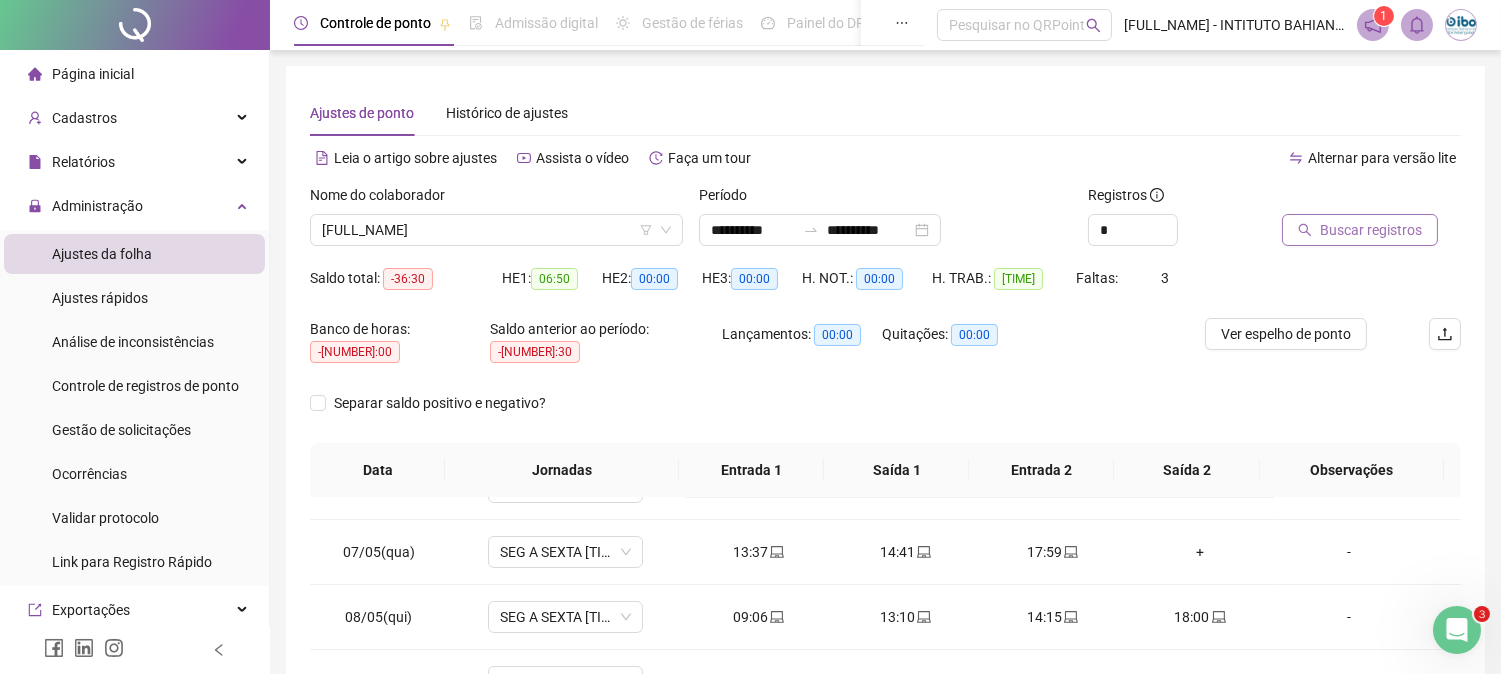 click on "Buscar registros" at bounding box center (1360, 230) 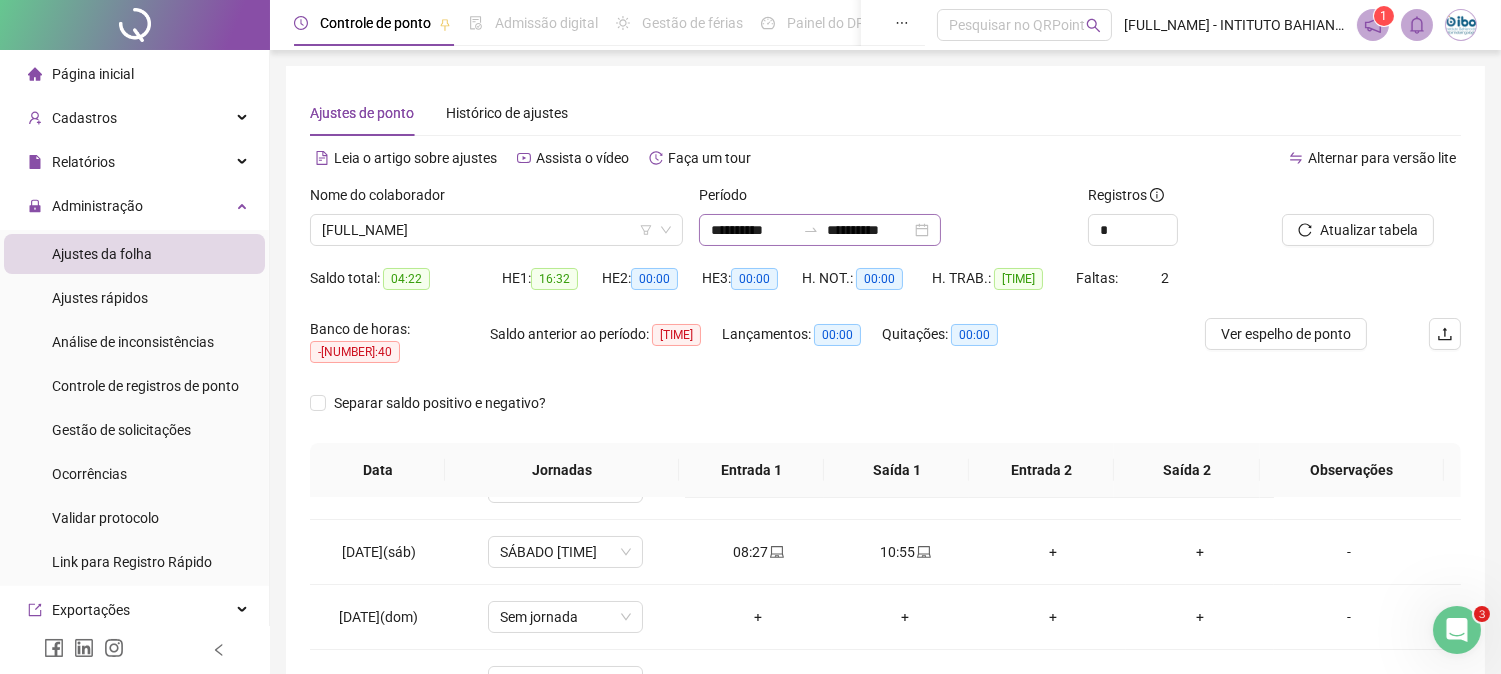 click on "**********" at bounding box center [820, 230] 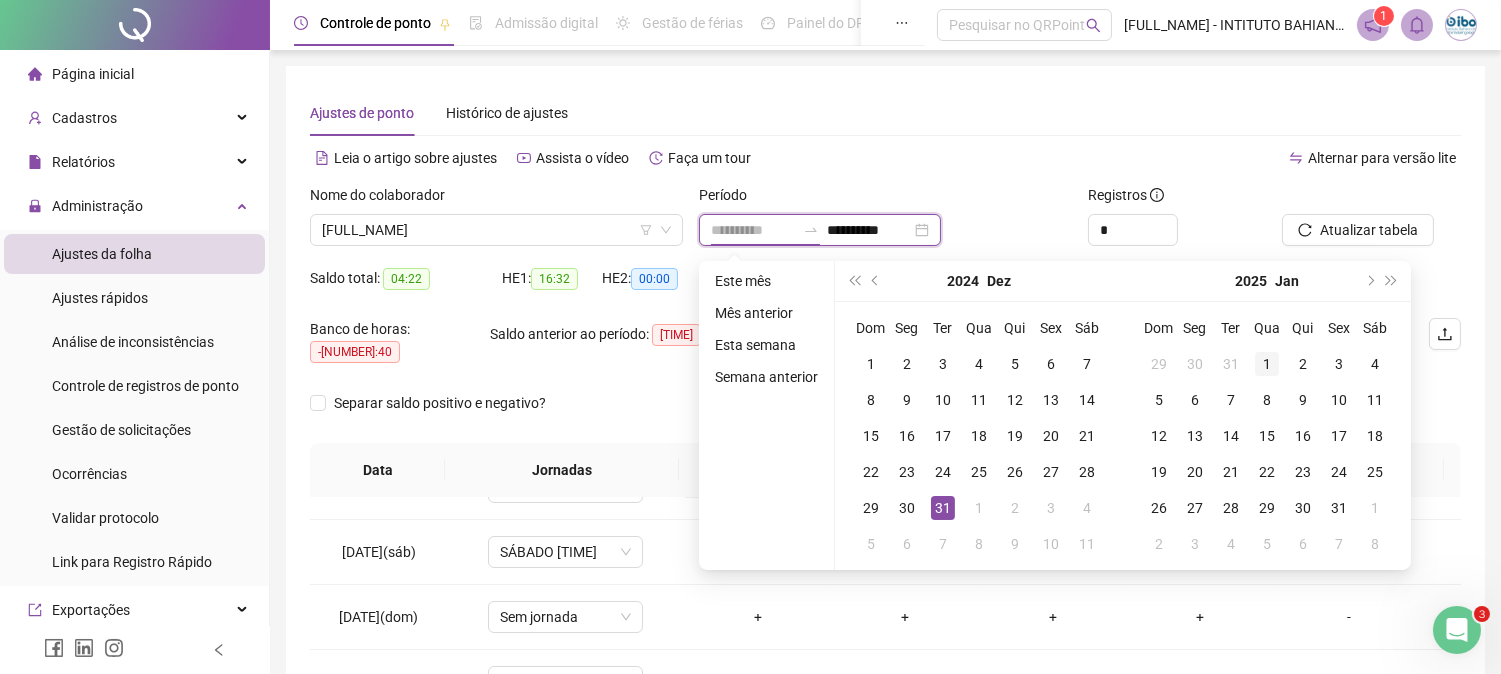 type on "**********" 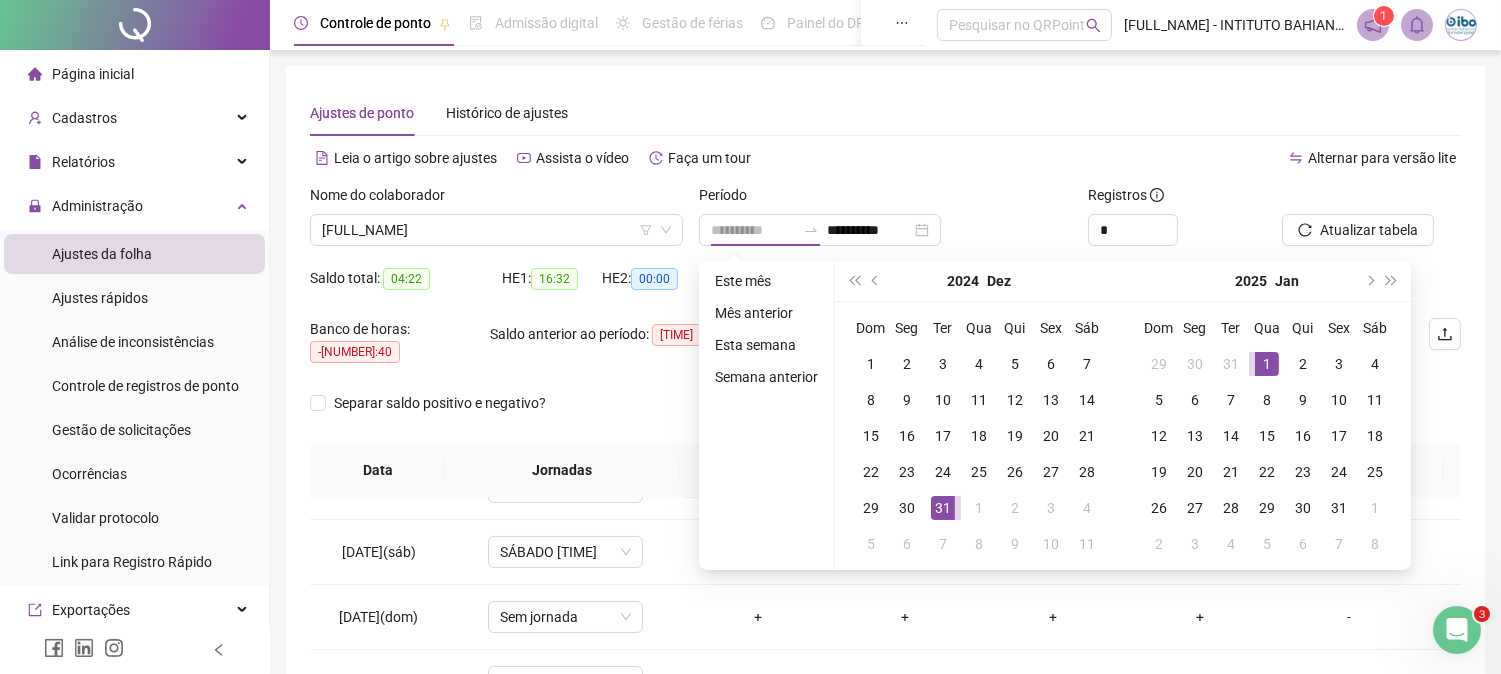 click on "1" at bounding box center [1267, 364] 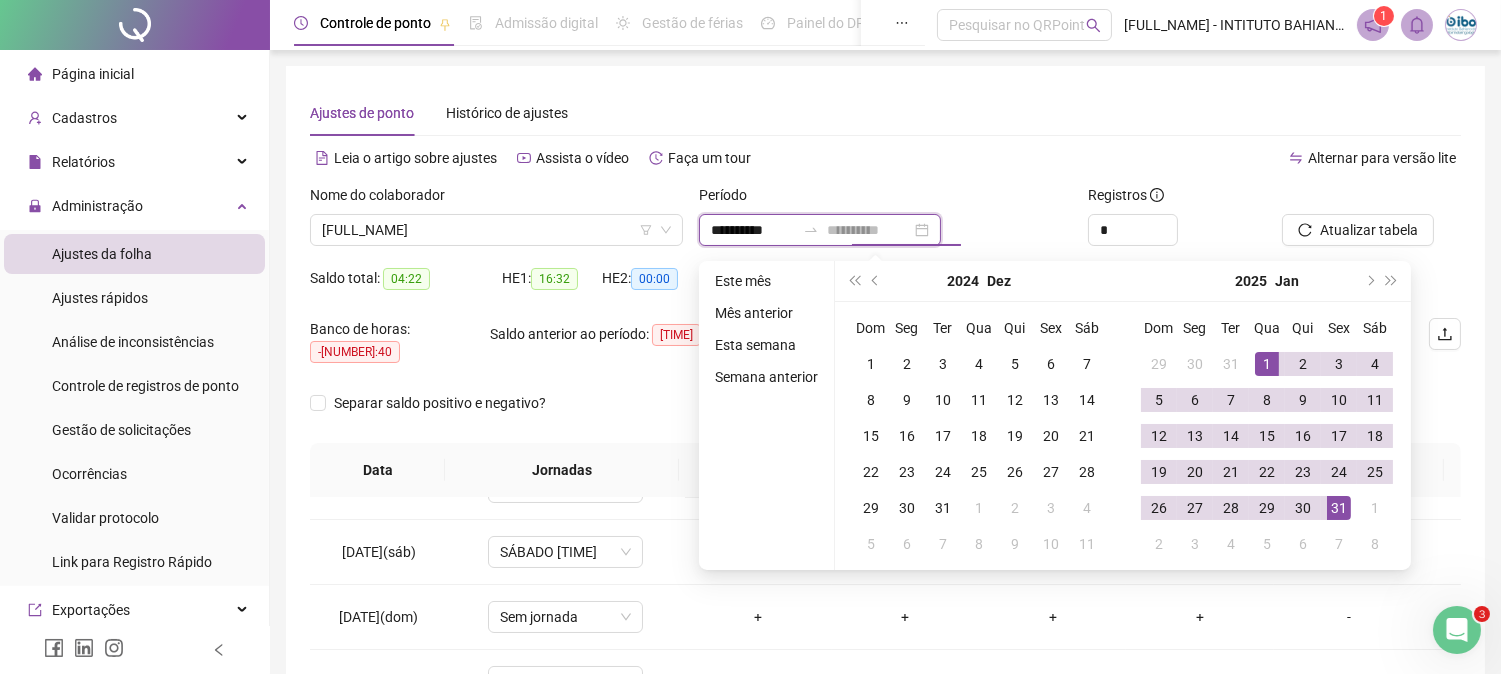 type on "**********" 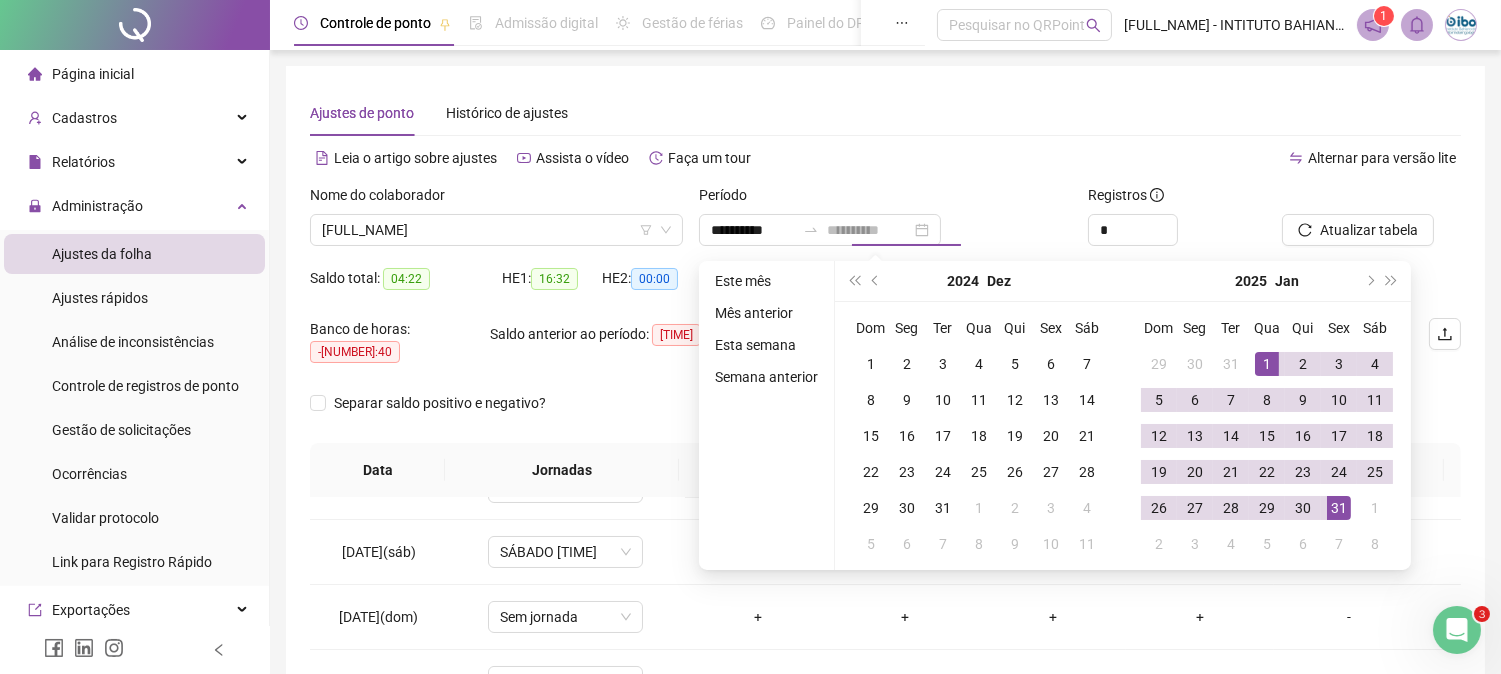 click on "31" at bounding box center [1339, 508] 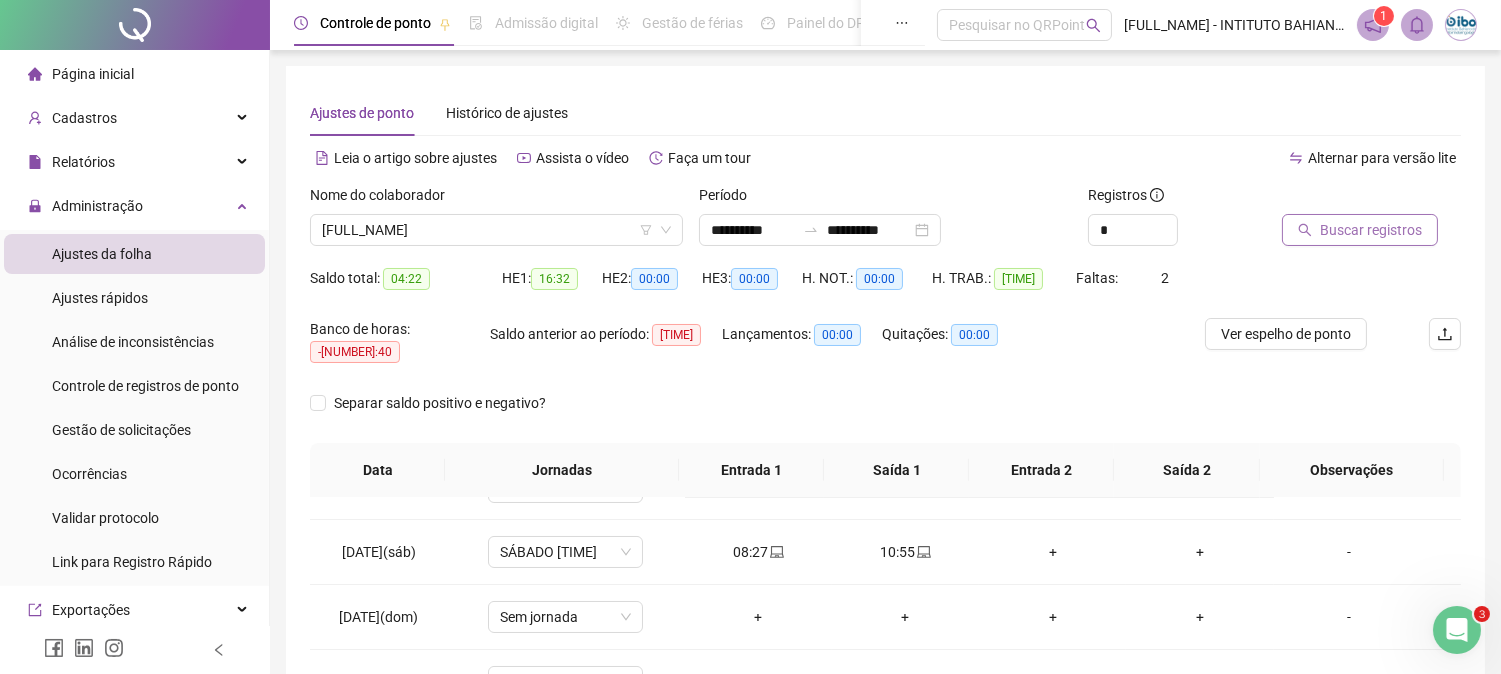 click on "Buscar registros" at bounding box center (1371, 230) 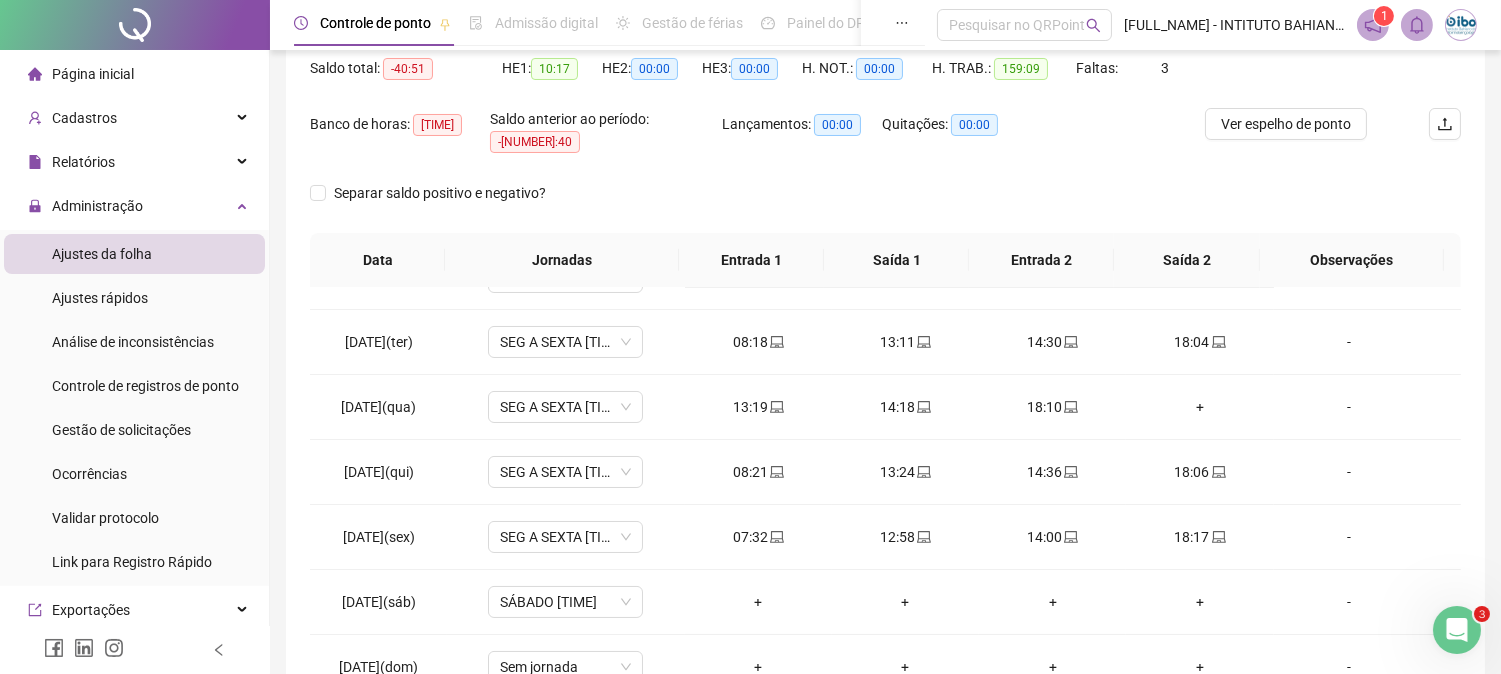 scroll, scrollTop: 222, scrollLeft: 0, axis: vertical 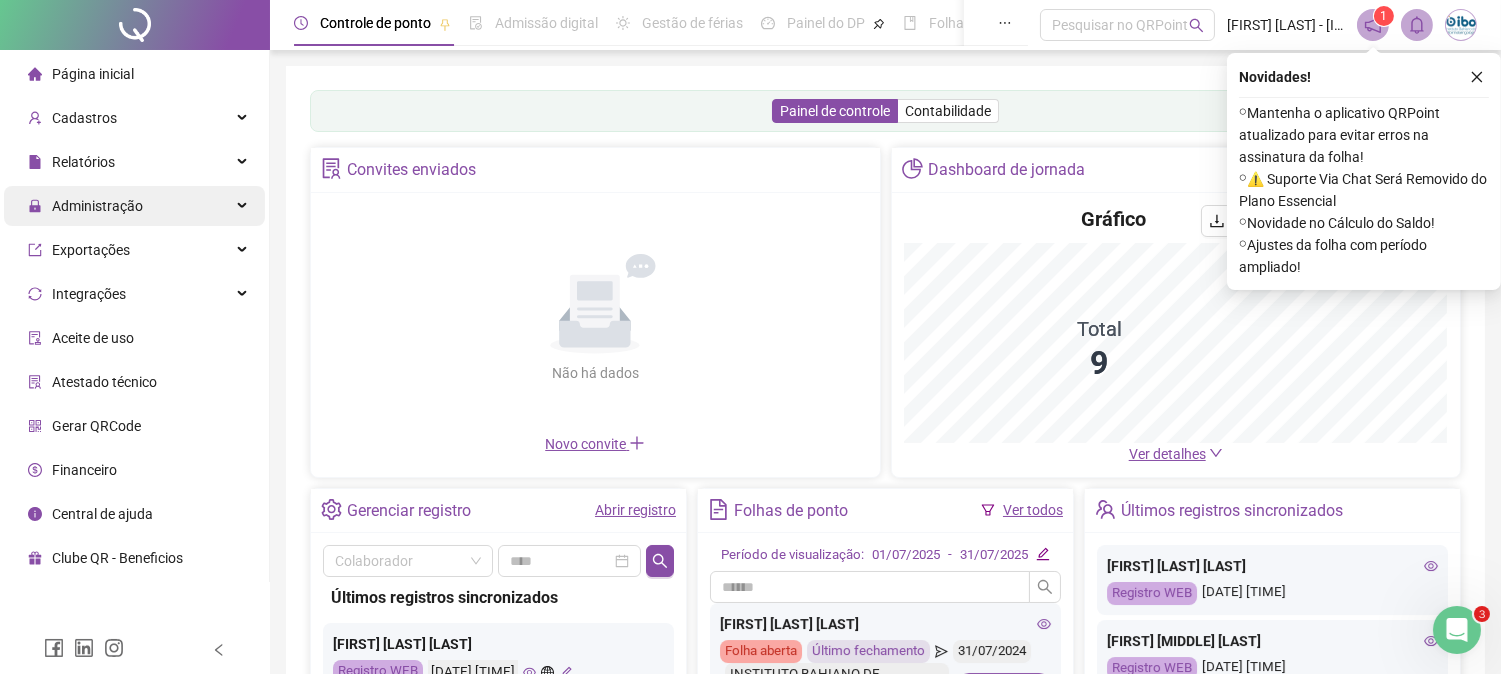 click on "Administração" at bounding box center [134, 206] 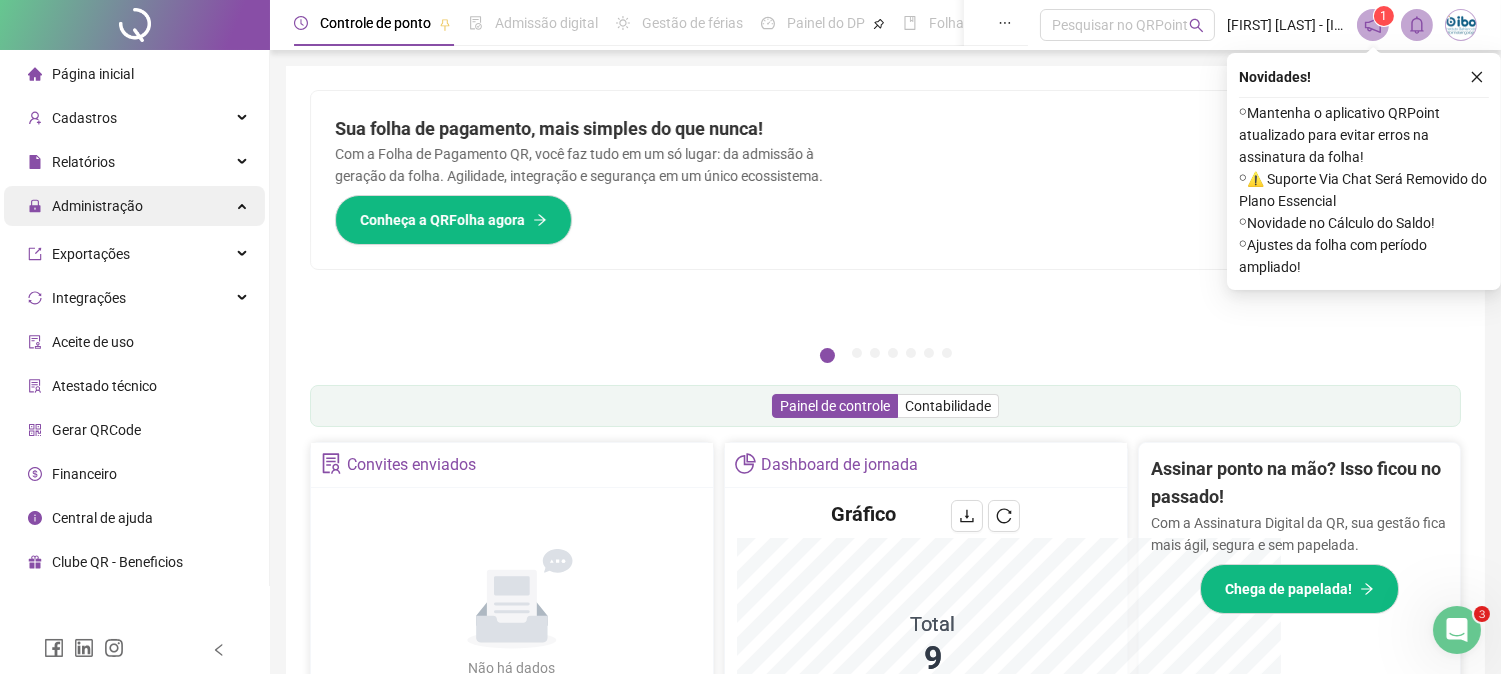 click on "Administração" at bounding box center (97, 206) 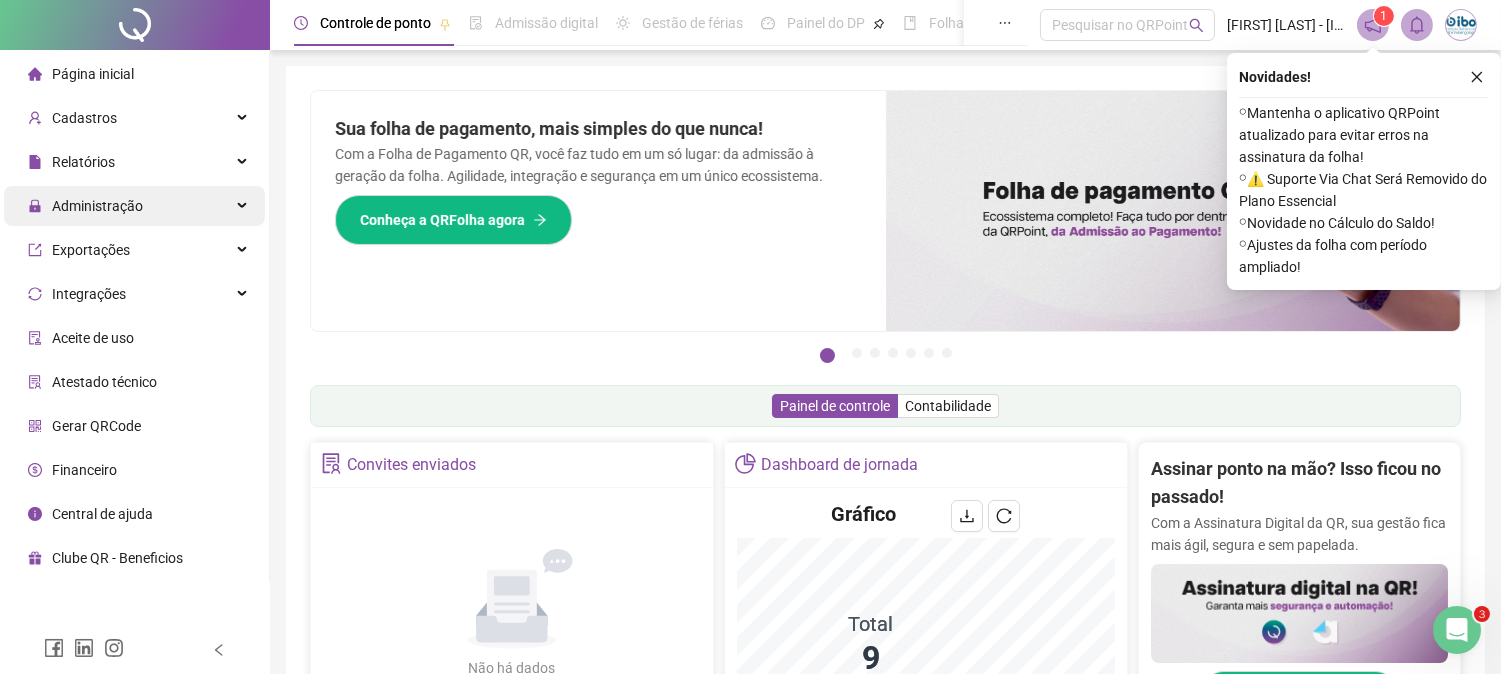 click on "Administração" at bounding box center [134, 206] 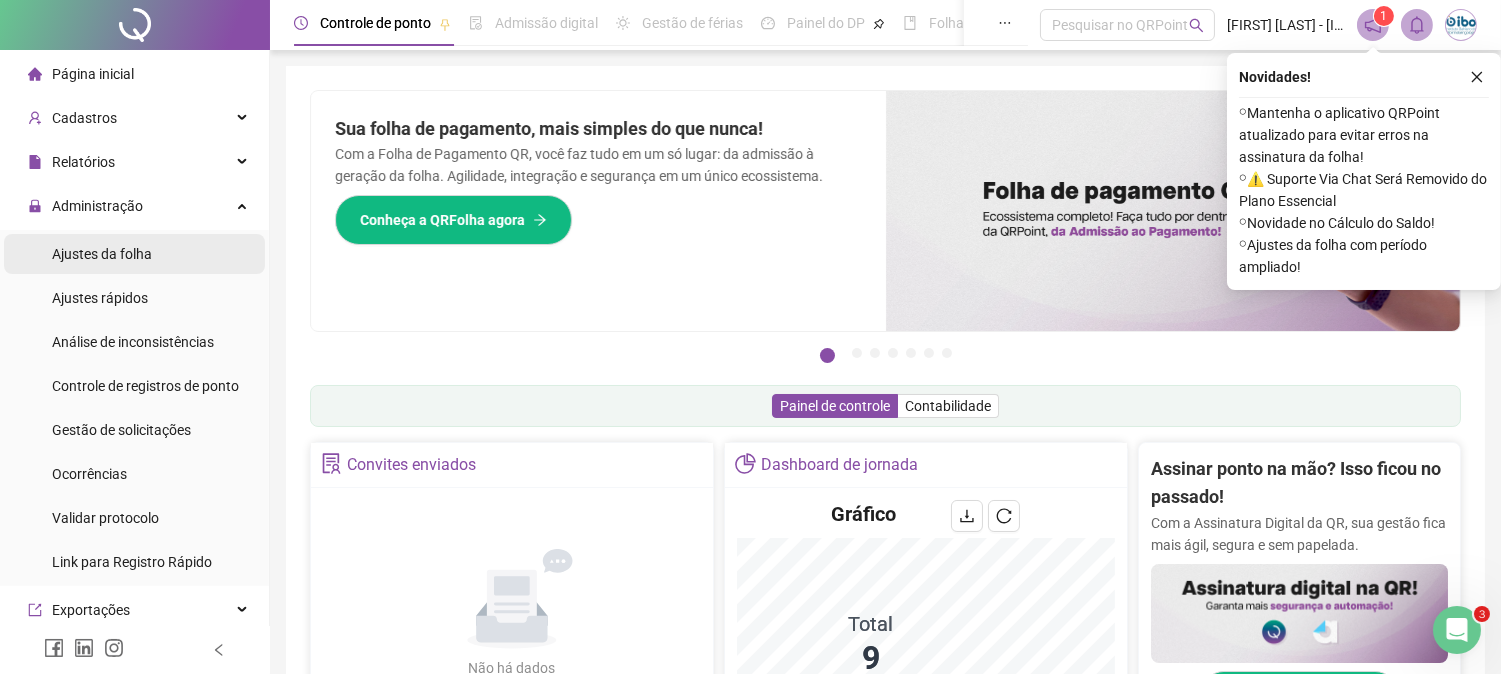 click on "Ajustes da folha" at bounding box center (102, 254) 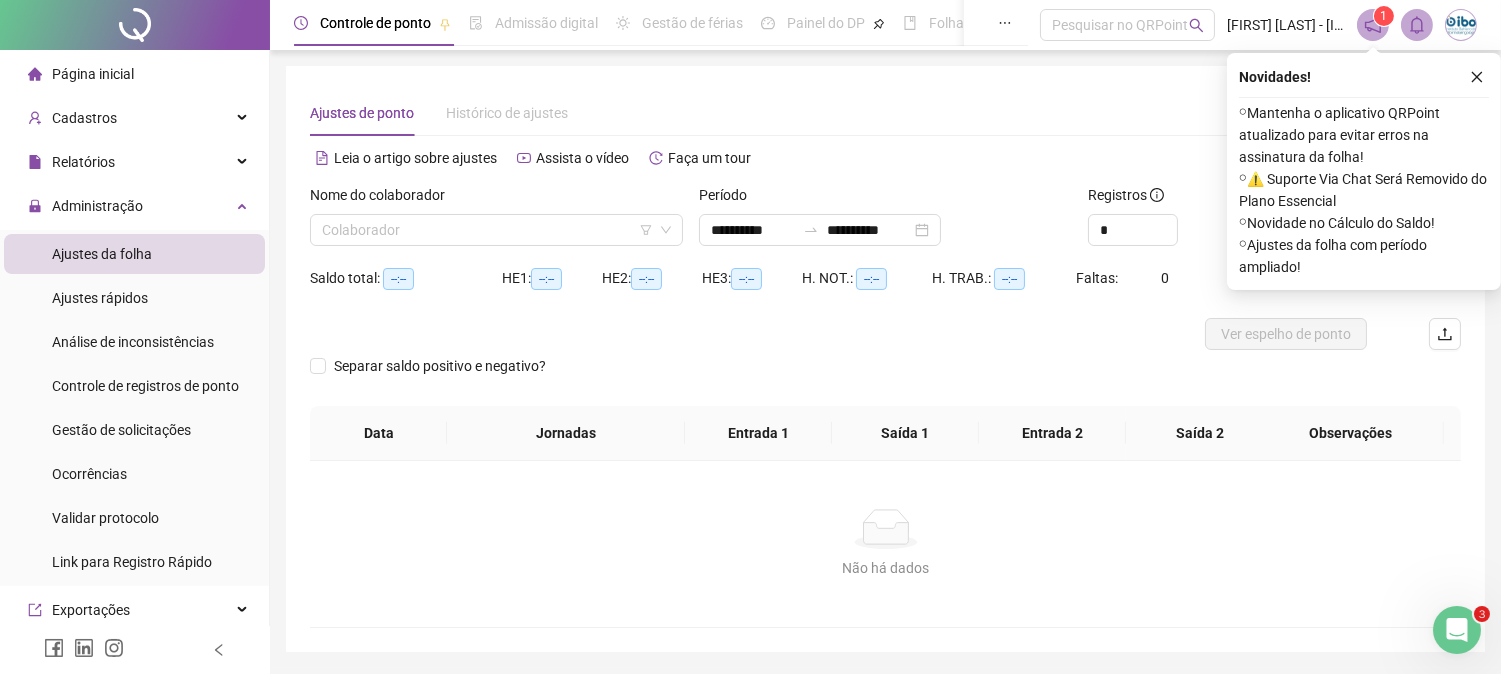 click at bounding box center (487, 230) 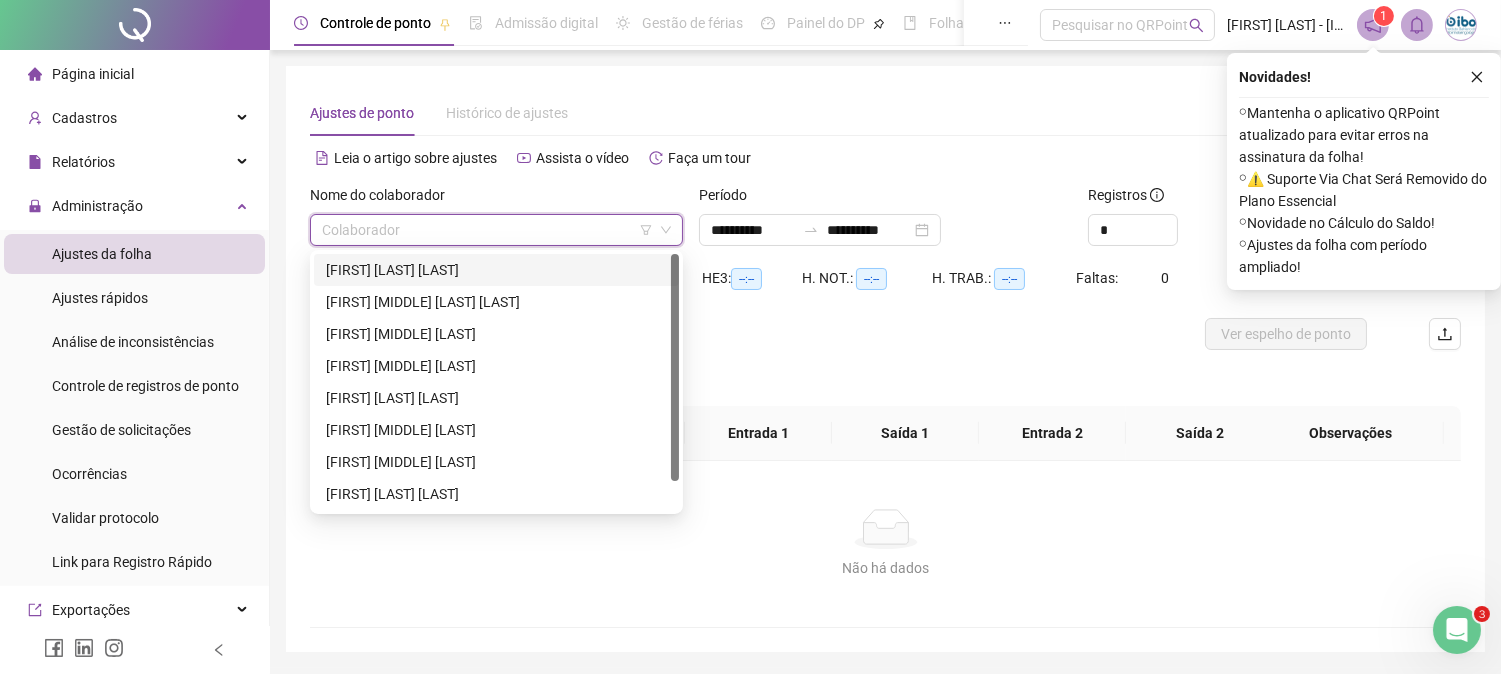 click on "[FULL_NAME]" at bounding box center [496, 270] 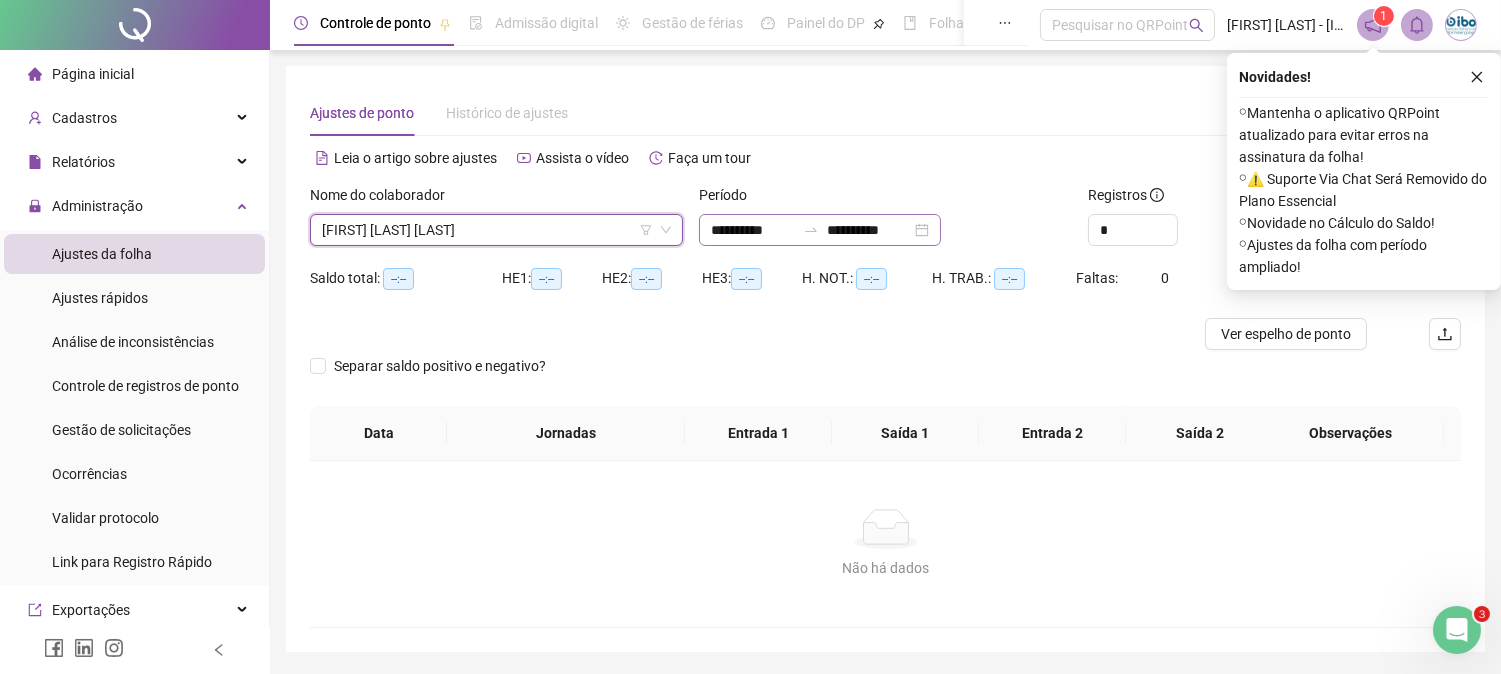 click on "**********" at bounding box center [820, 230] 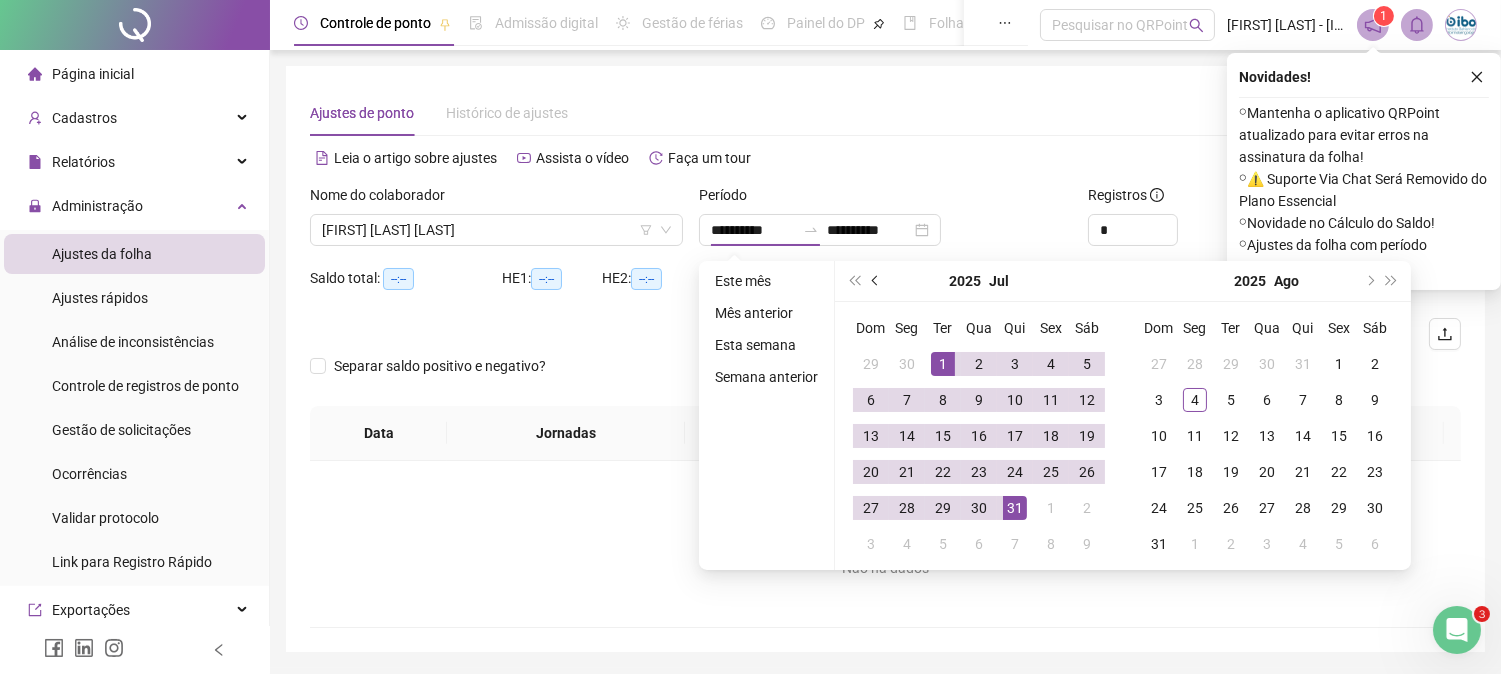 click at bounding box center (877, 281) 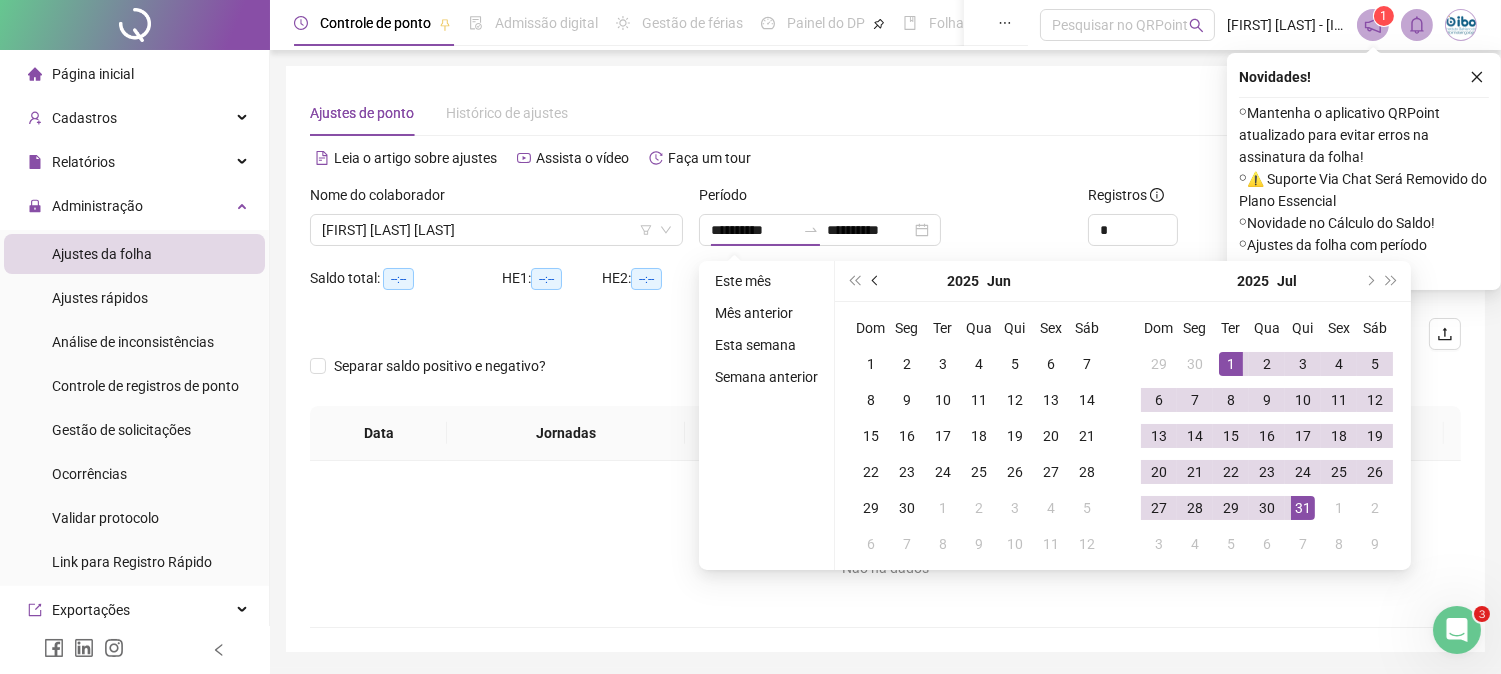 click at bounding box center [877, 281] 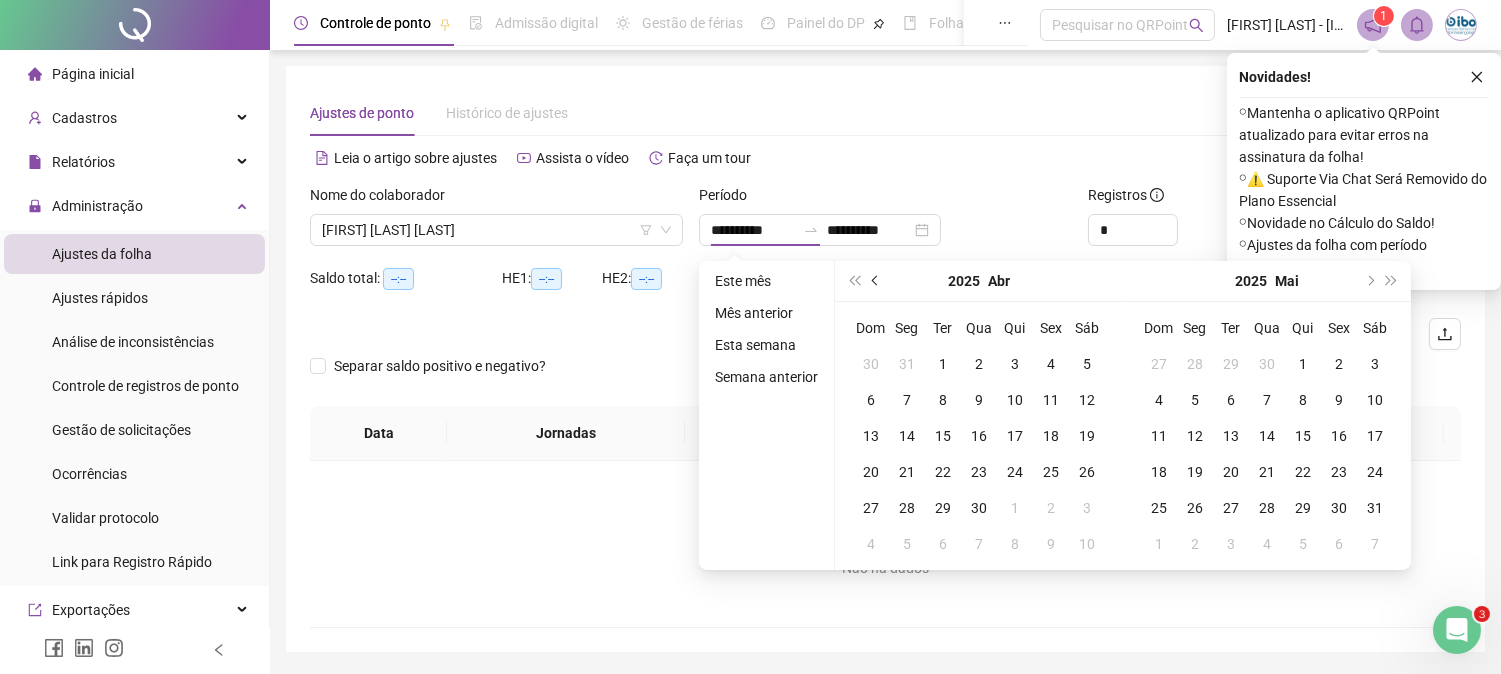 click at bounding box center [877, 281] 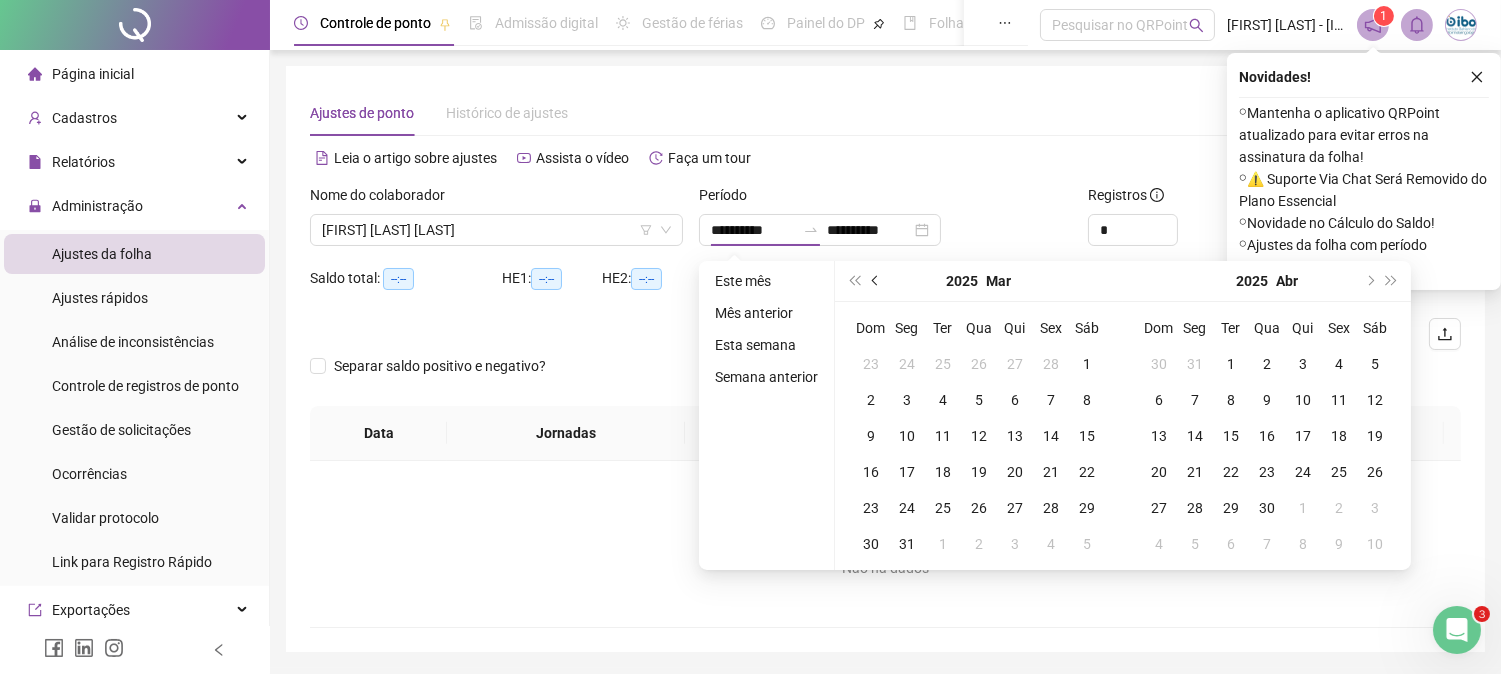 click at bounding box center (877, 281) 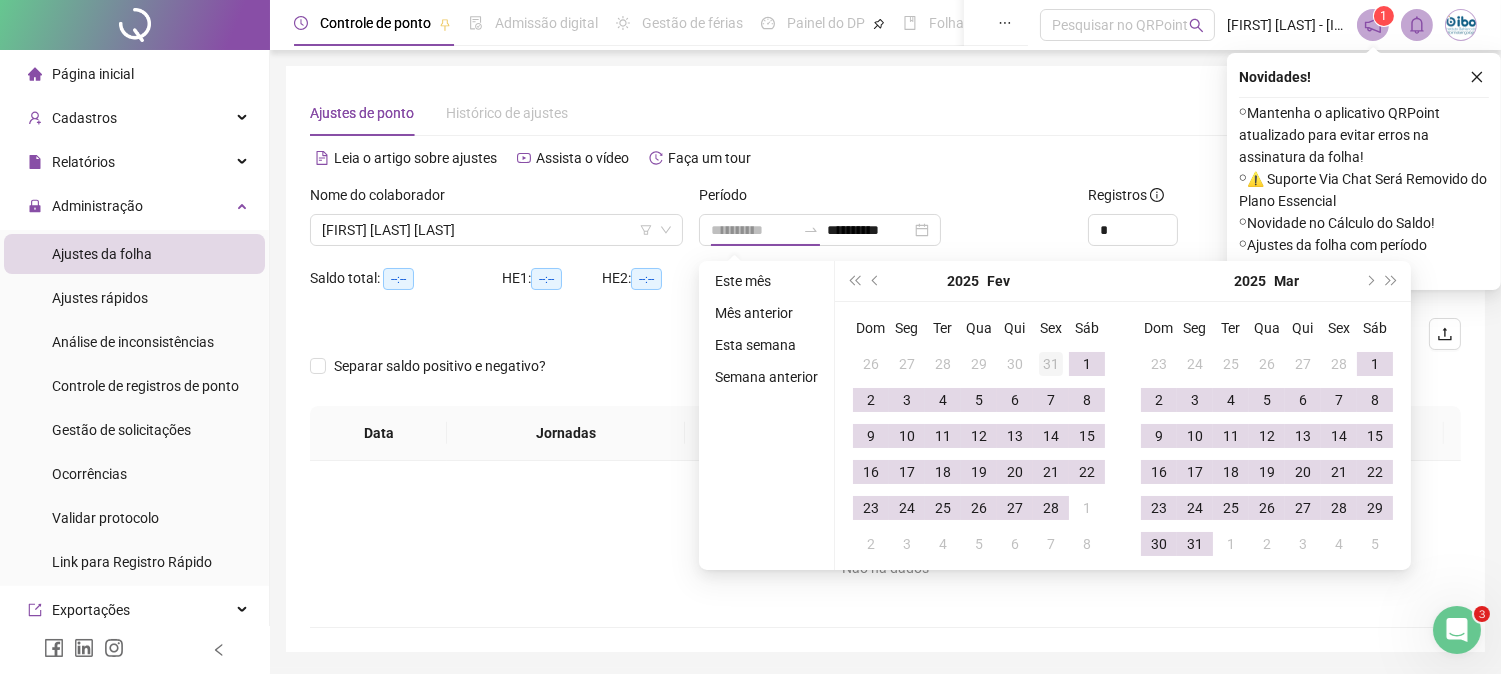 type on "**********" 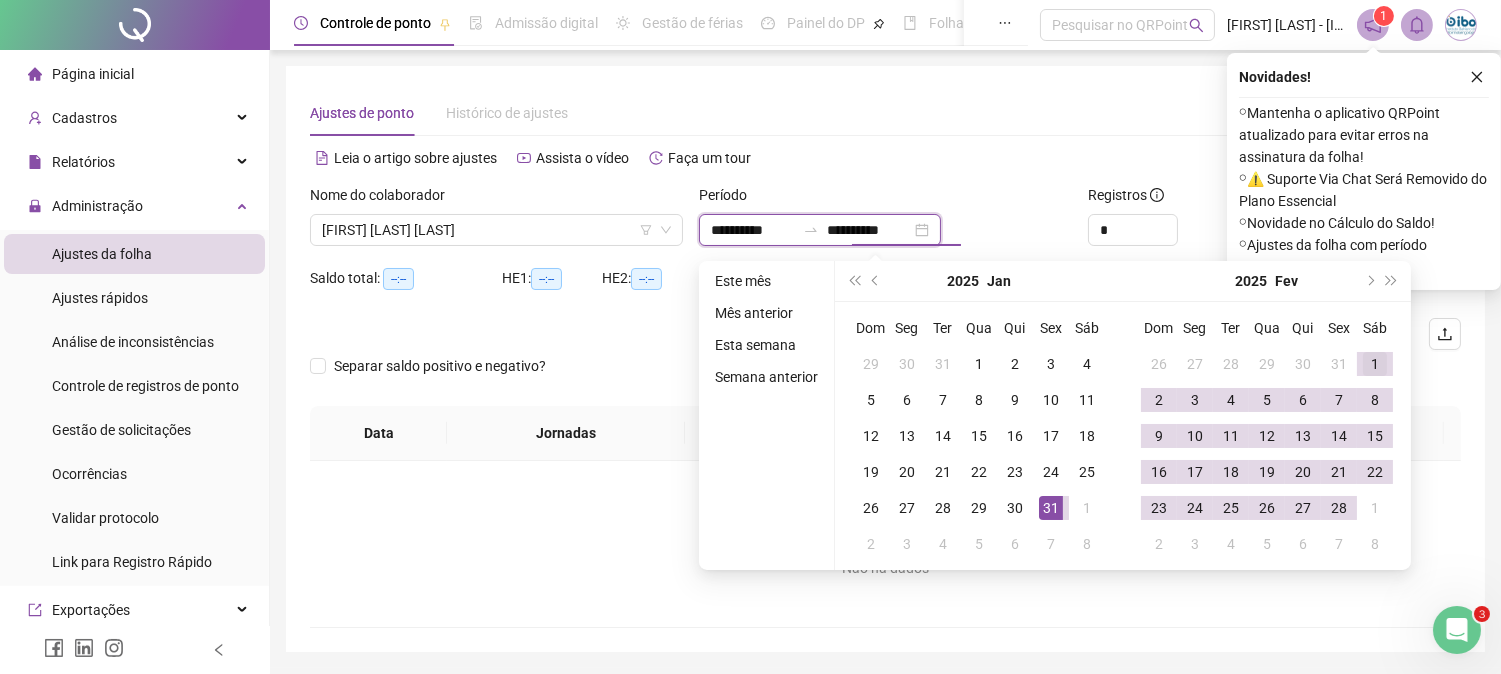 type on "**********" 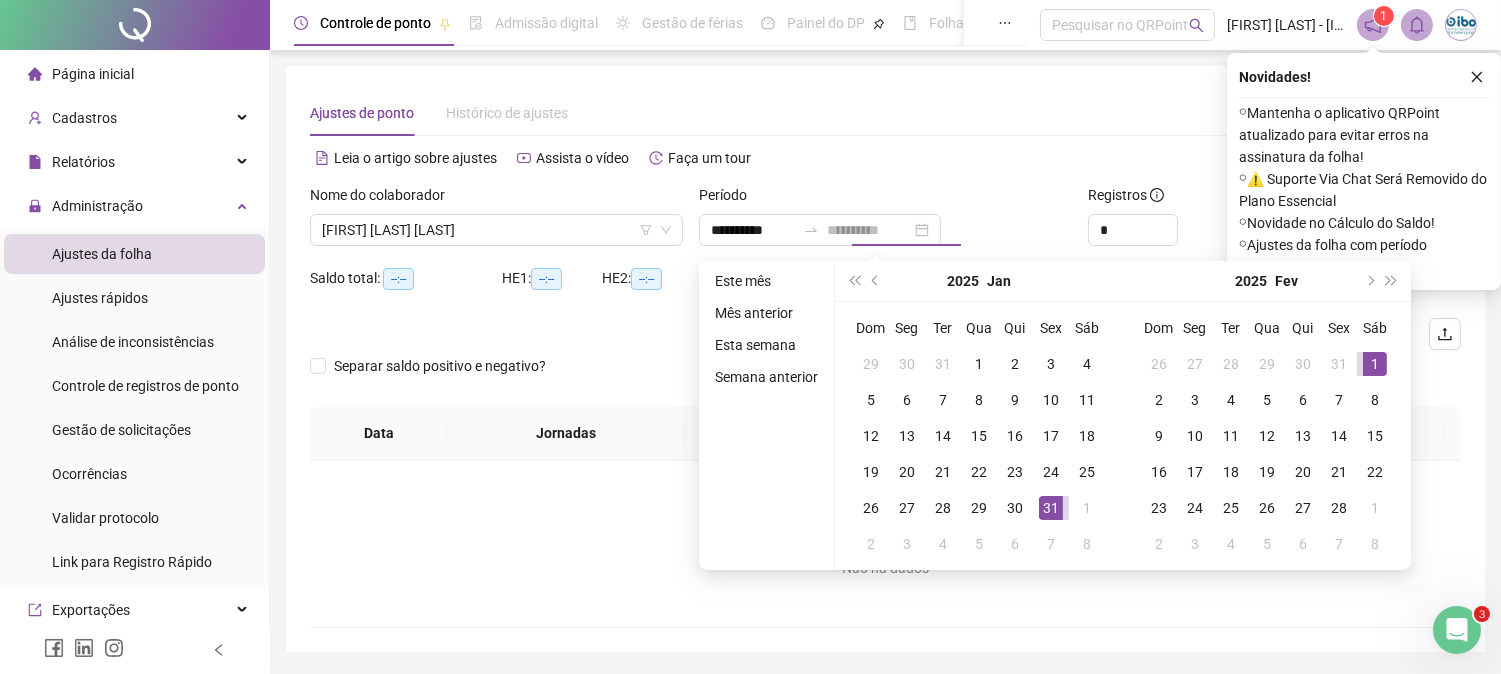 click on "1" at bounding box center (1375, 364) 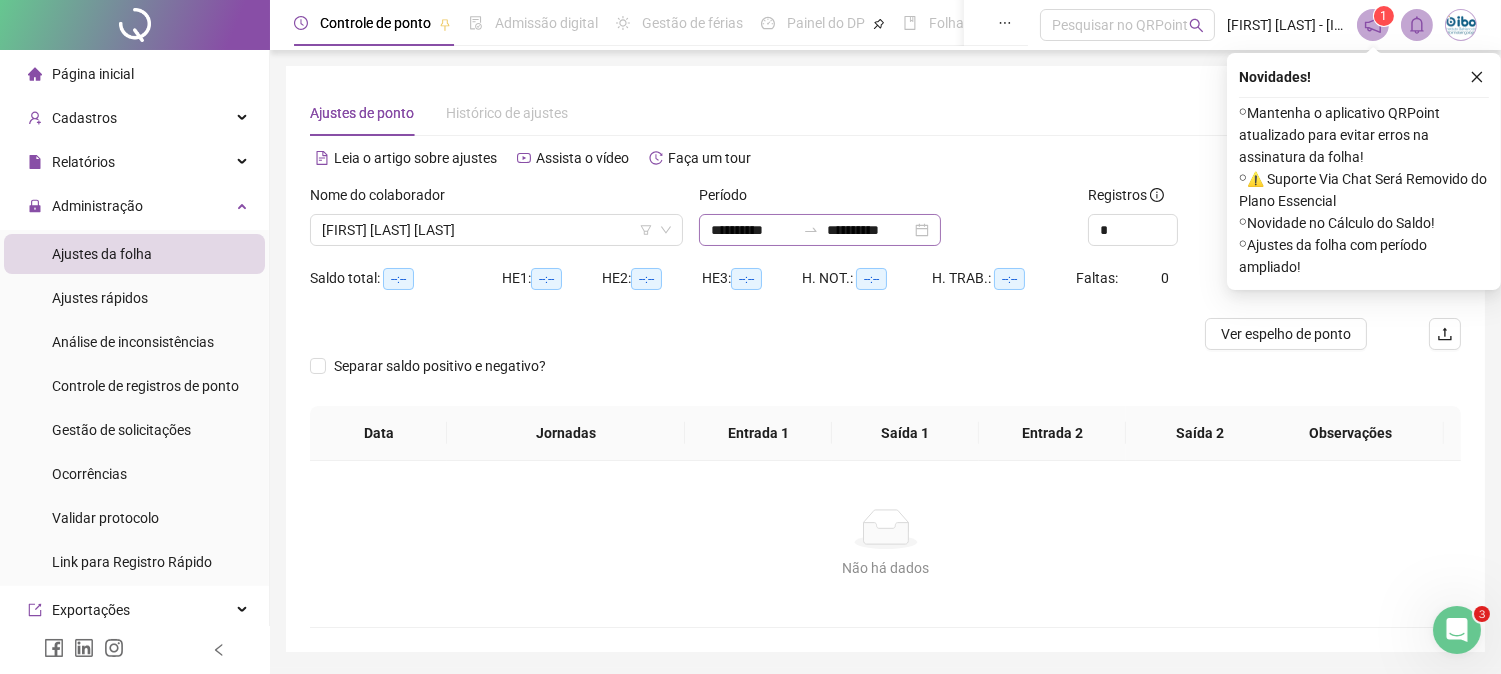 click on "**********" at bounding box center [820, 230] 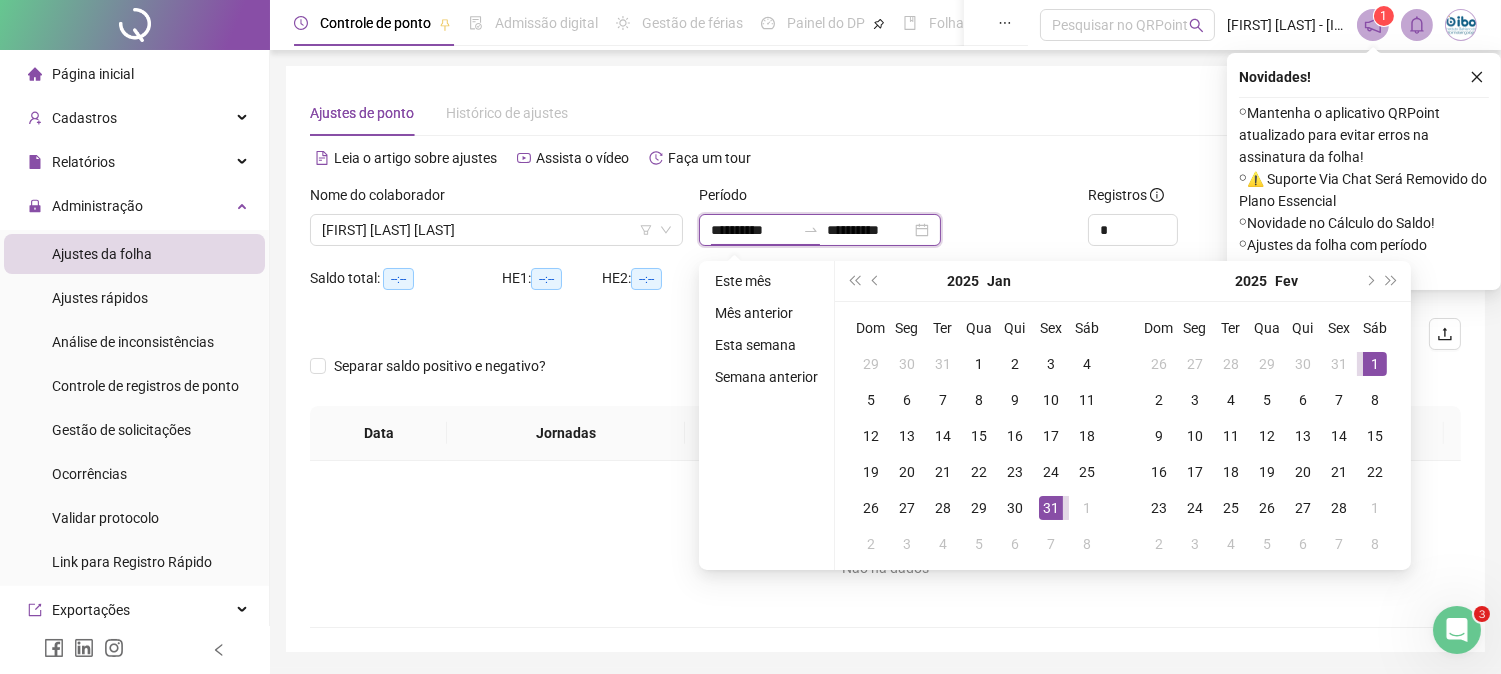 click on "**********" at bounding box center [820, 230] 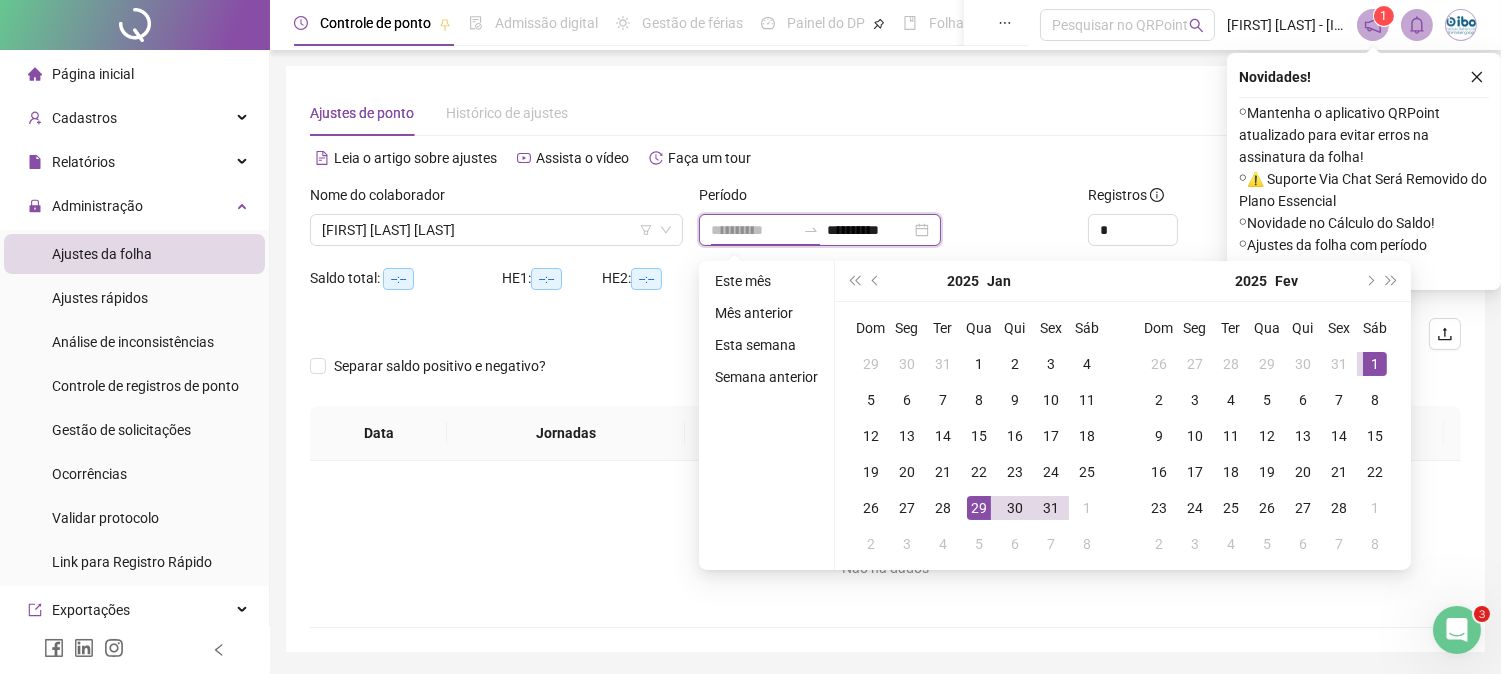 type on "**********" 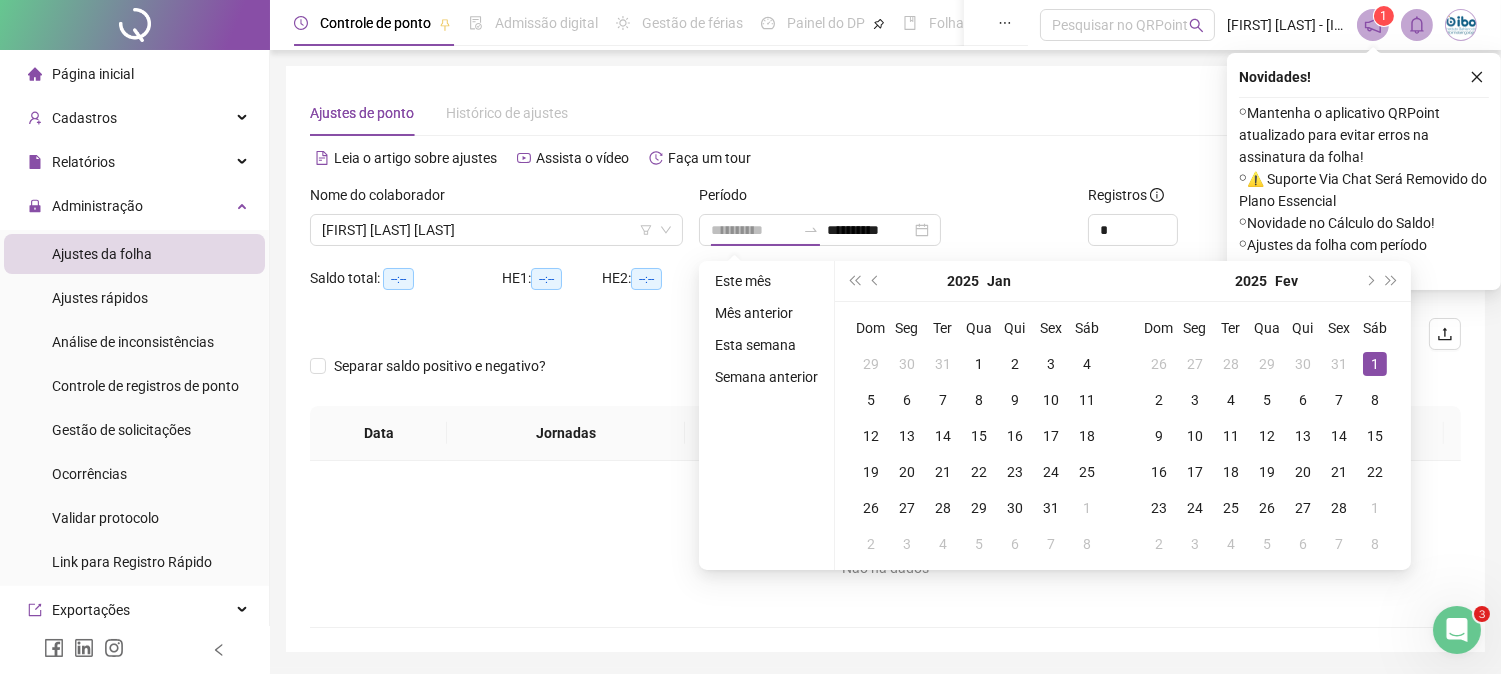 click on "1" at bounding box center (1375, 364) 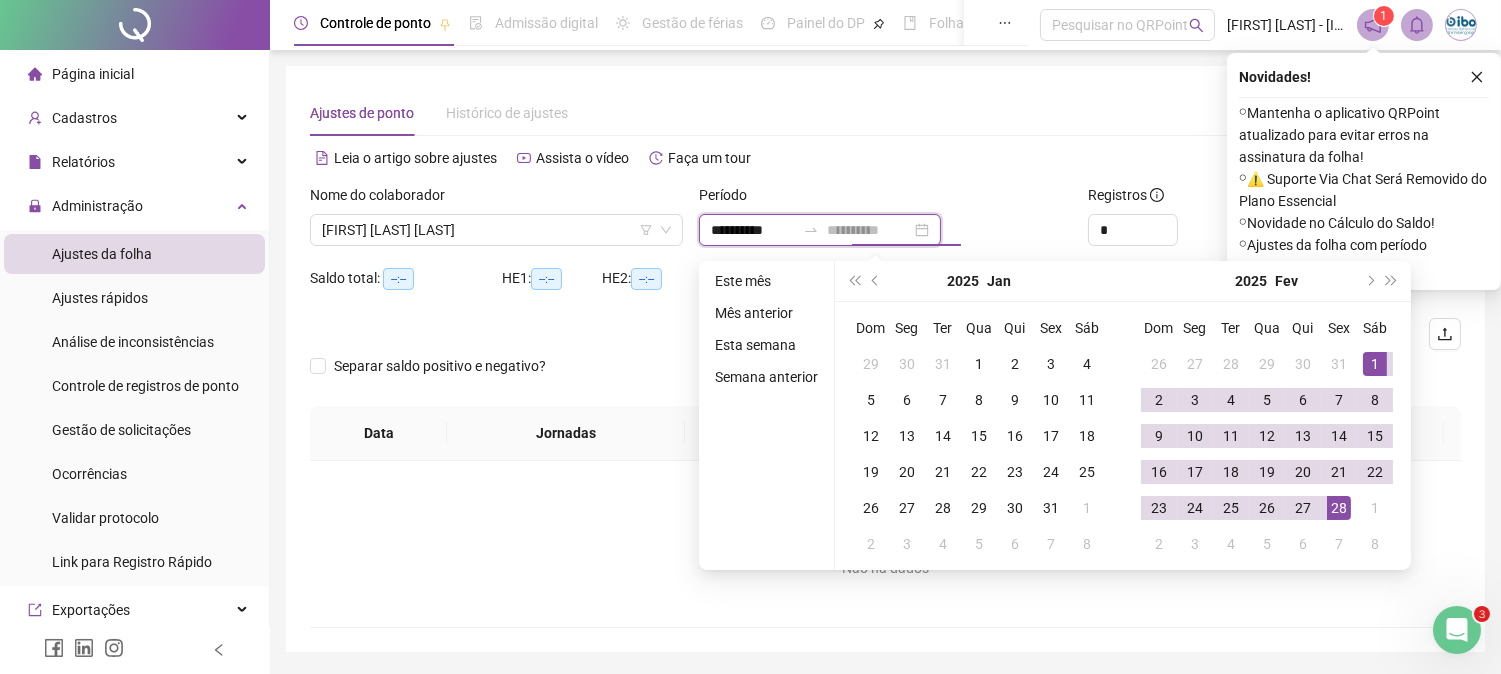type on "**********" 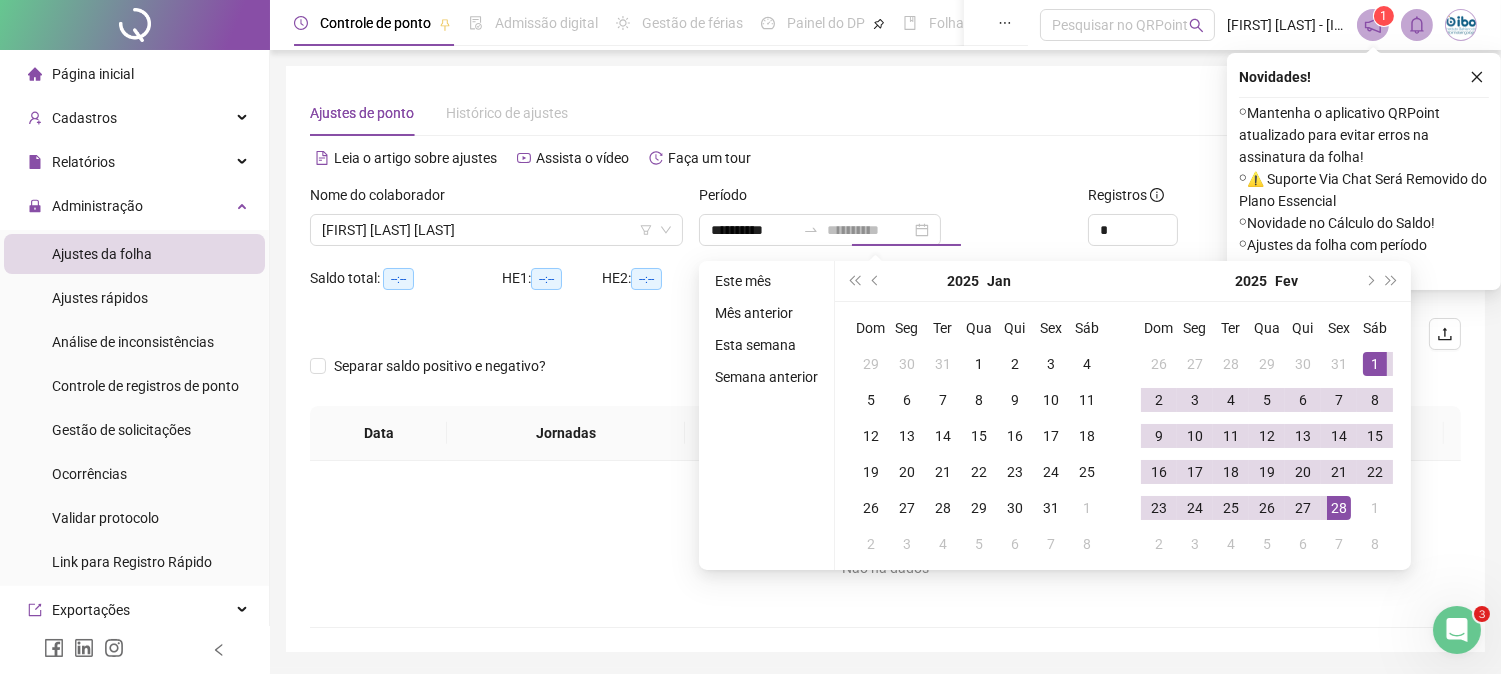 click on "28" at bounding box center (1339, 508) 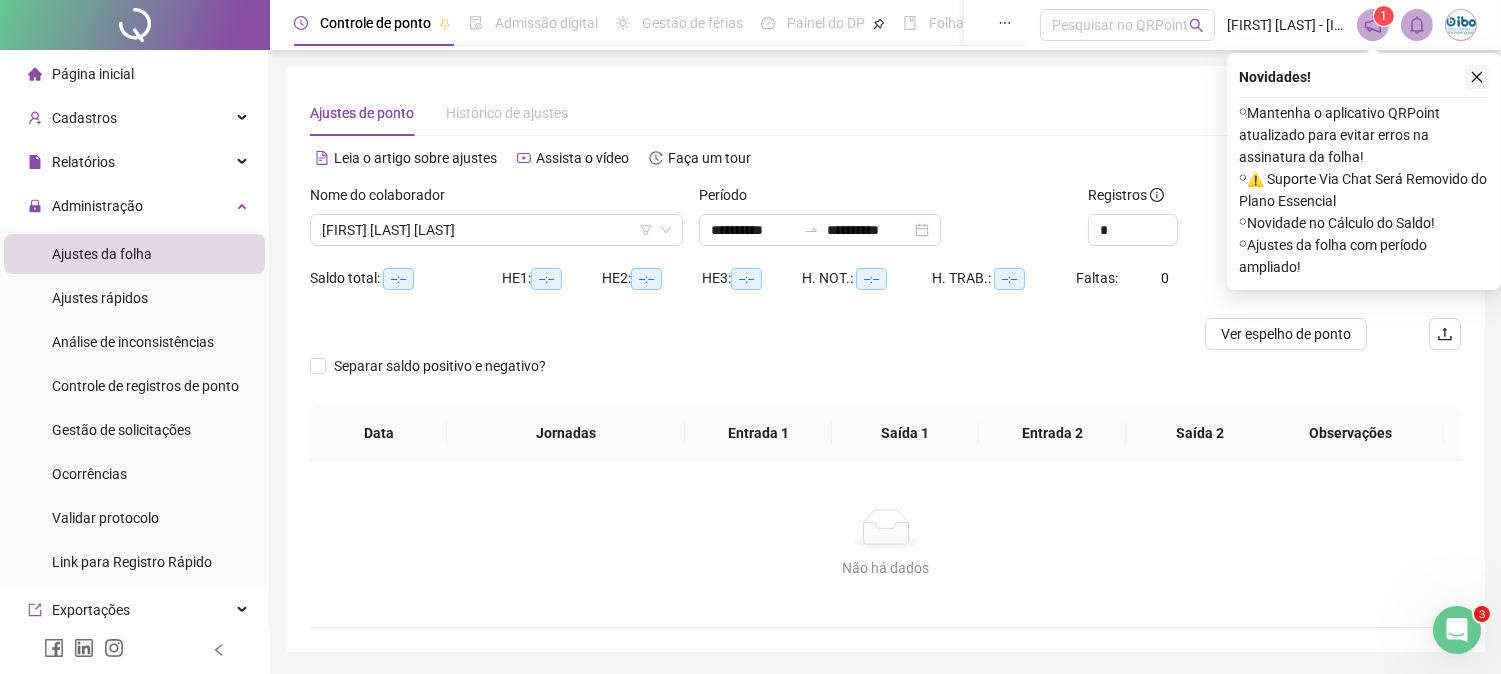 click 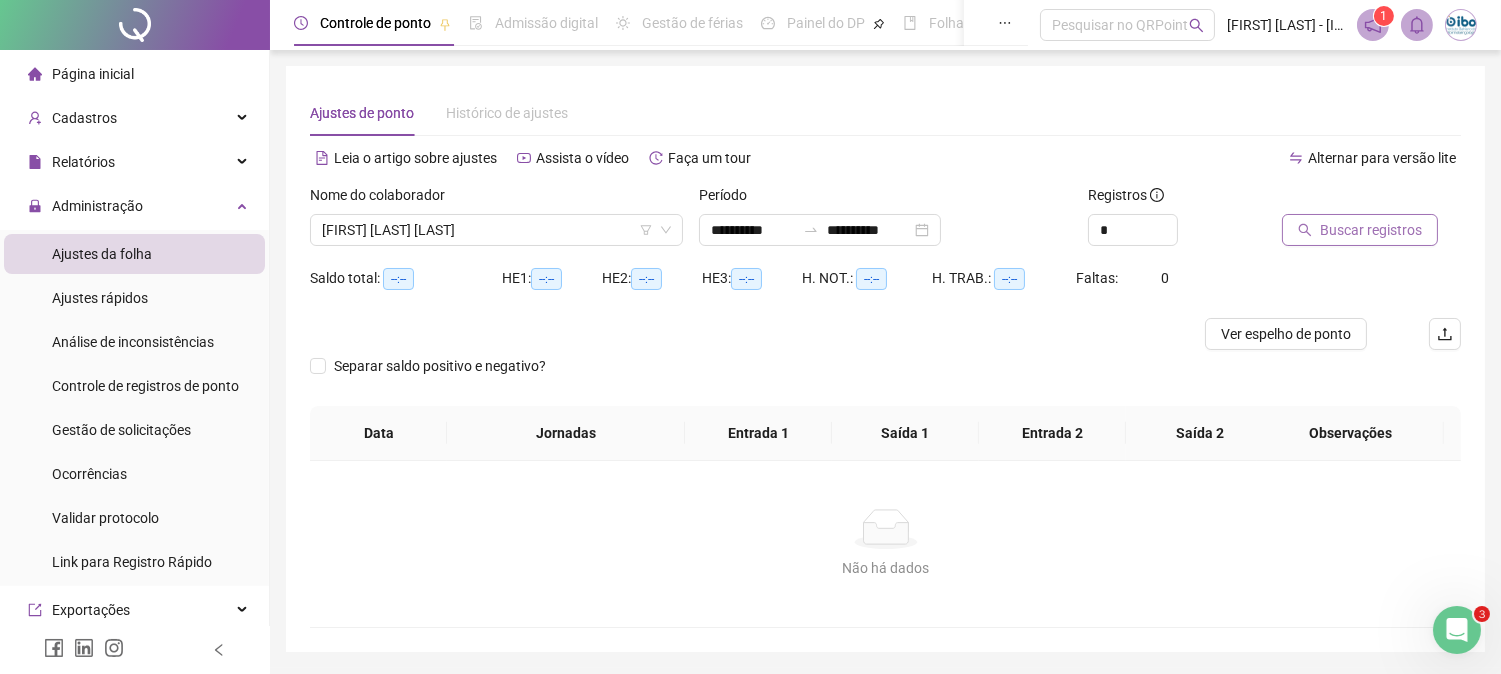 click on "Buscar registros" at bounding box center (1371, 230) 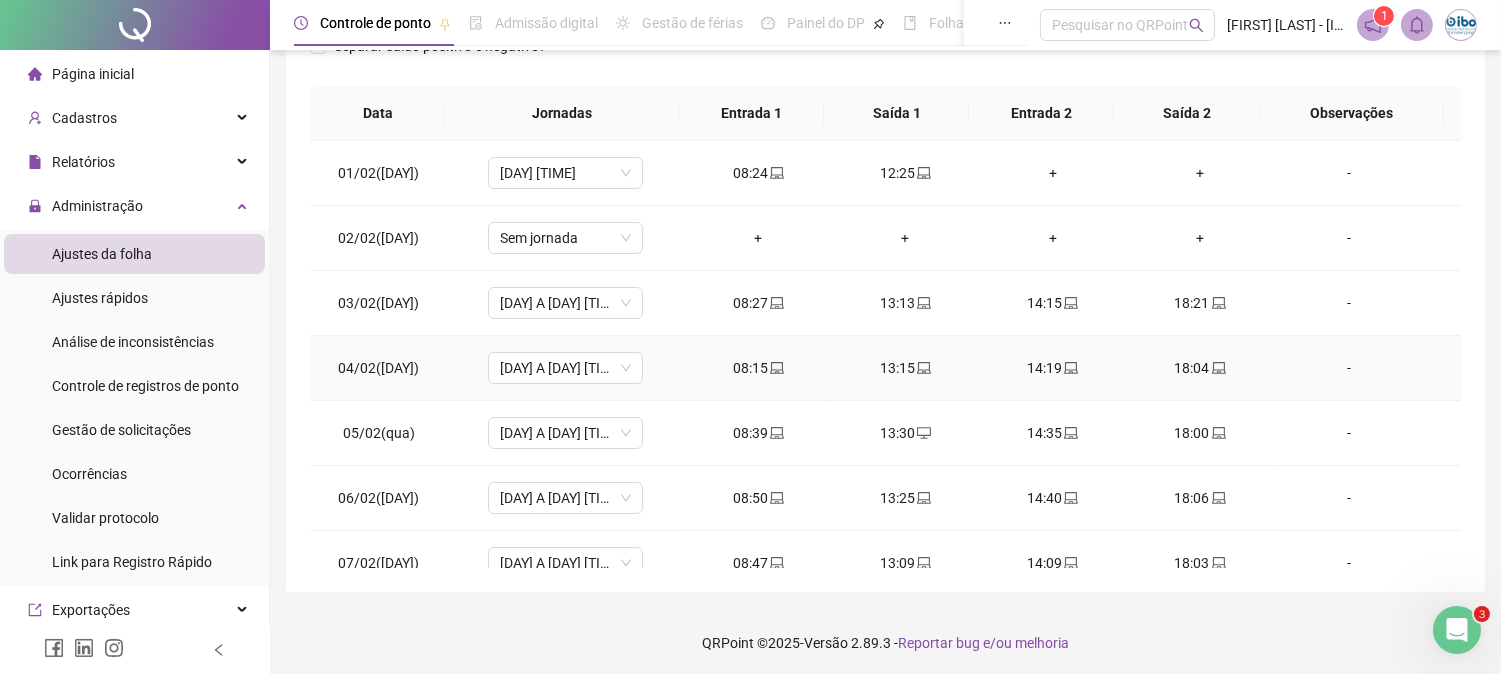 scroll, scrollTop: 347, scrollLeft: 0, axis: vertical 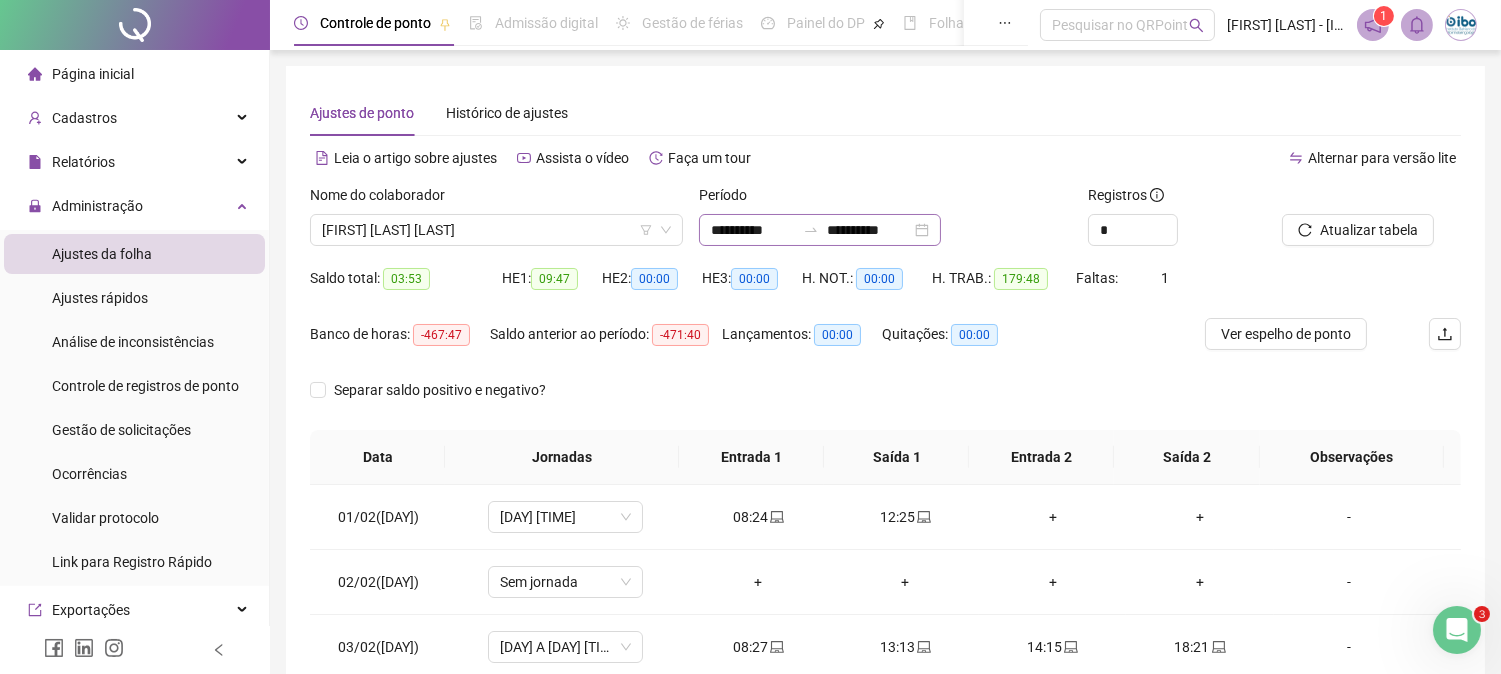 click on "**********" at bounding box center (820, 230) 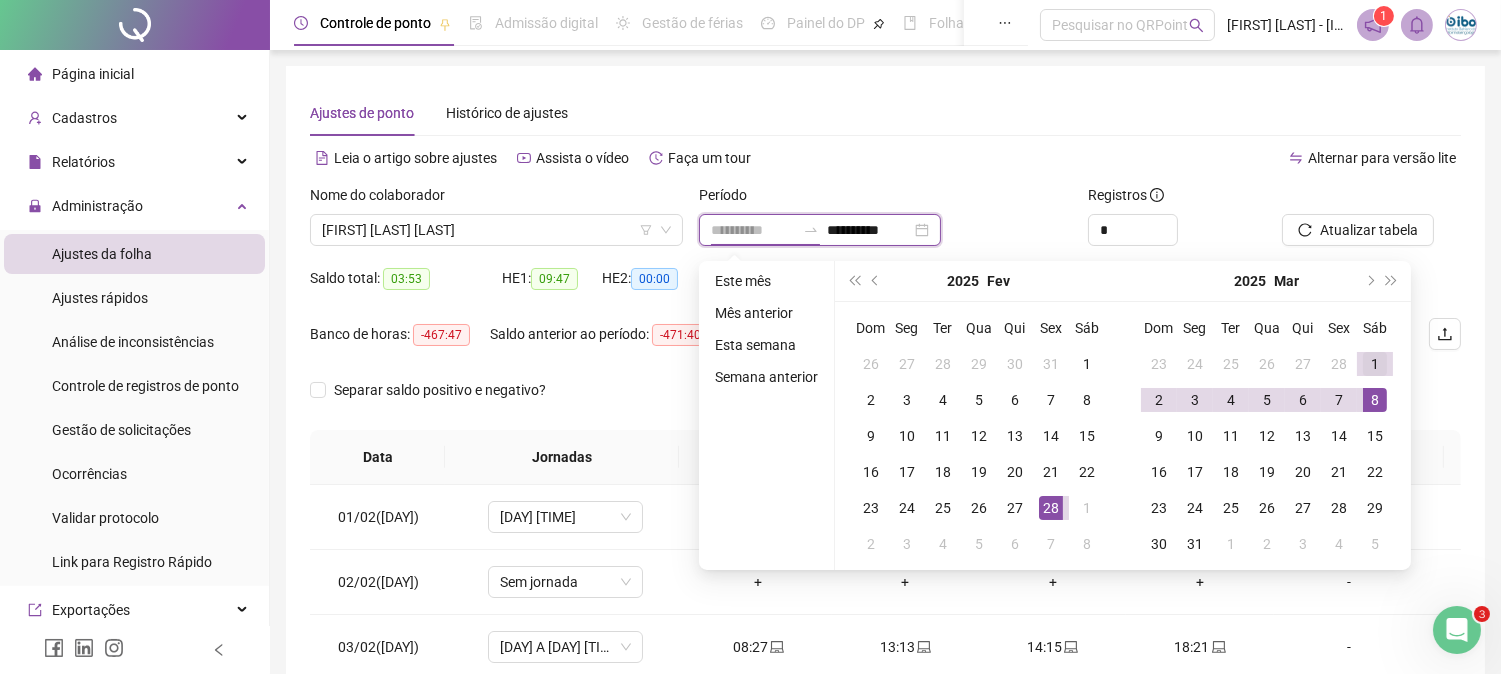 type on "**********" 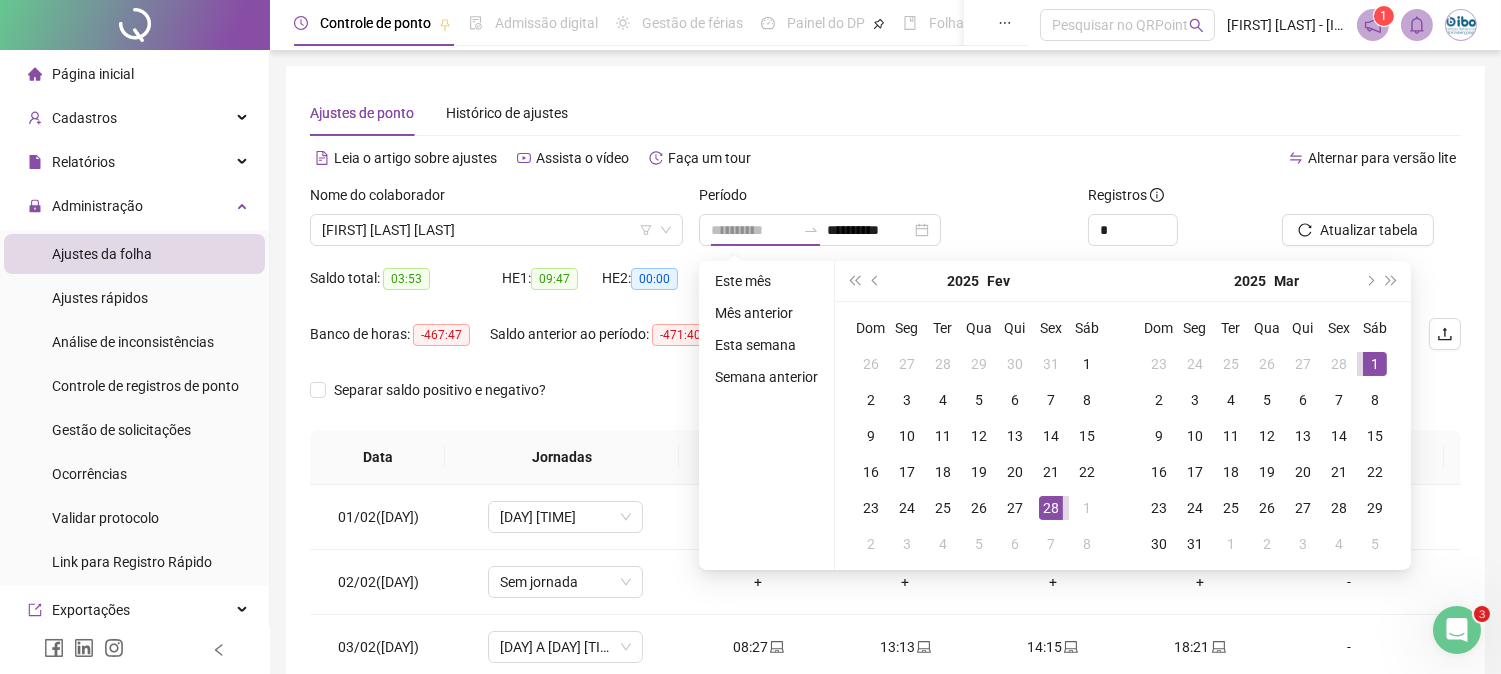 click on "1" at bounding box center [1375, 364] 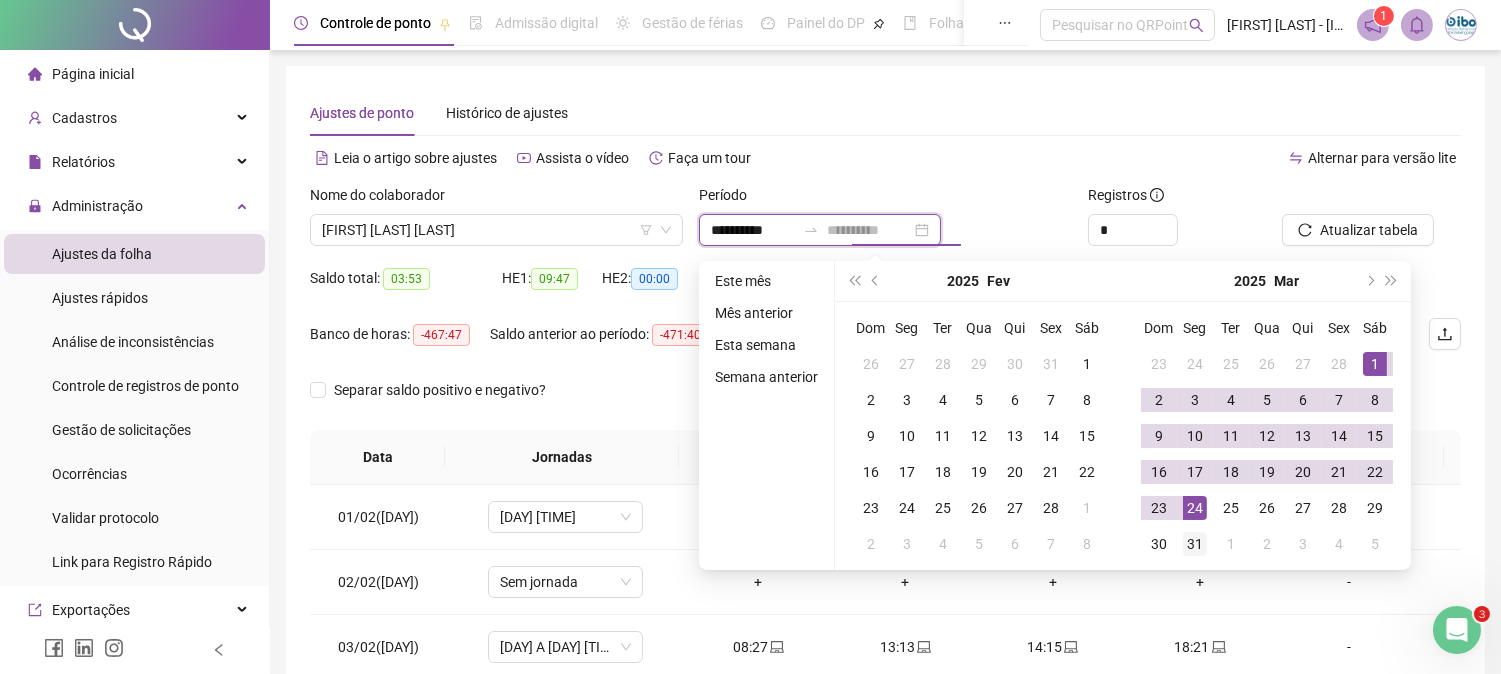 type on "**********" 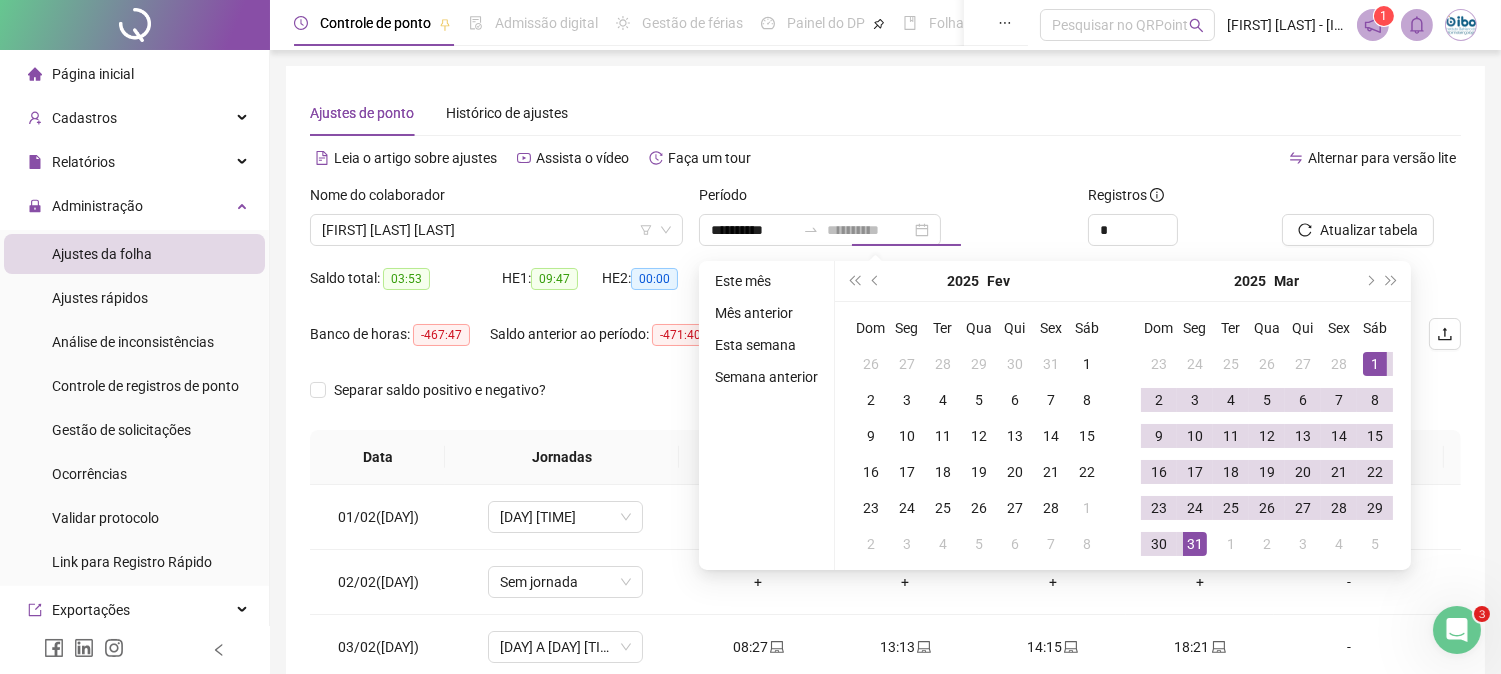 click on "31" at bounding box center [1195, 544] 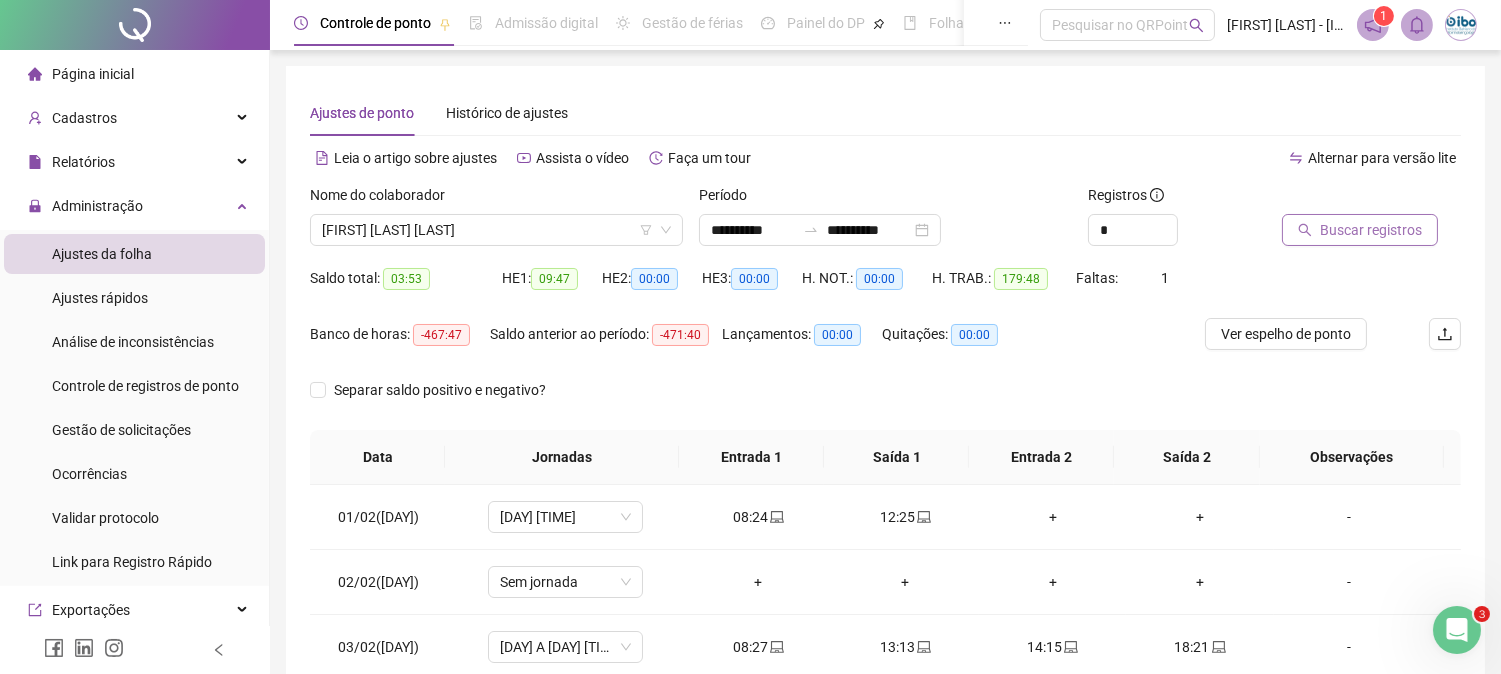 click on "Buscar registros" at bounding box center [1371, 230] 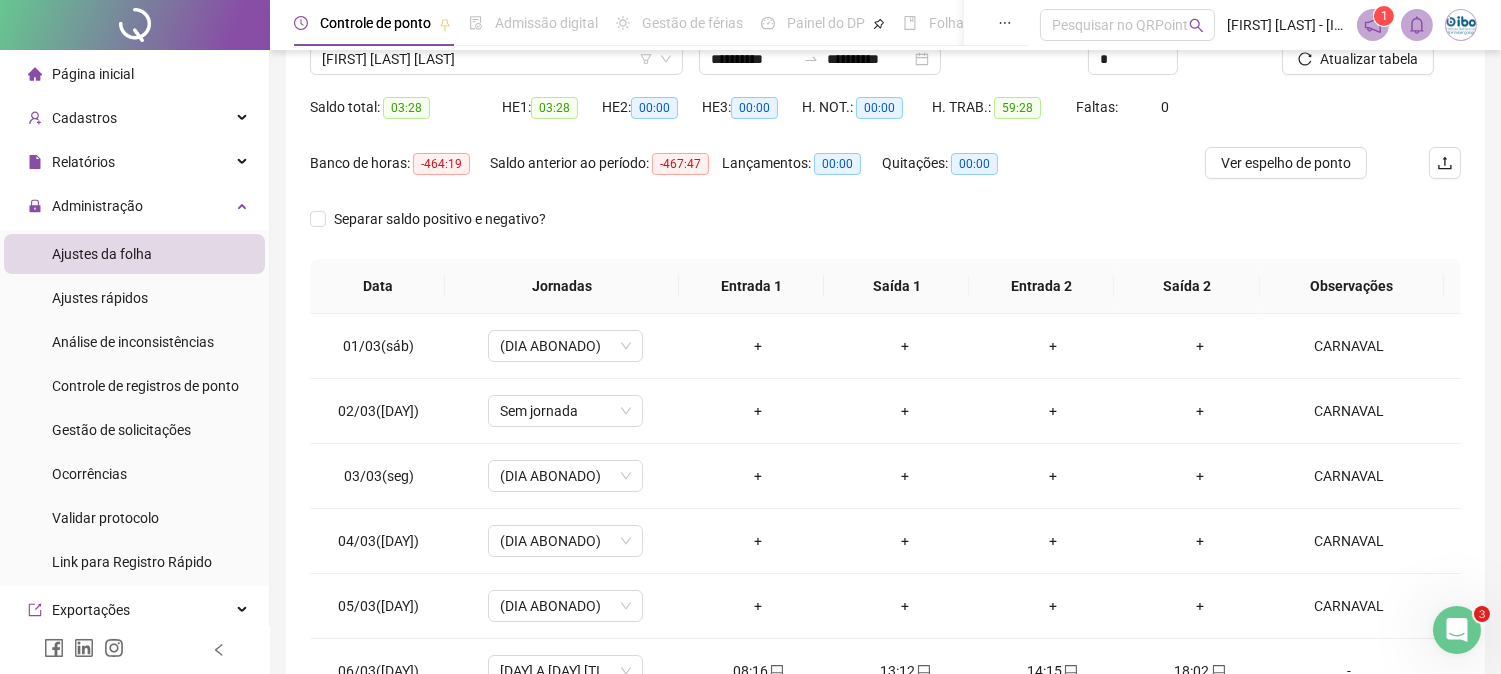scroll, scrollTop: 222, scrollLeft: 0, axis: vertical 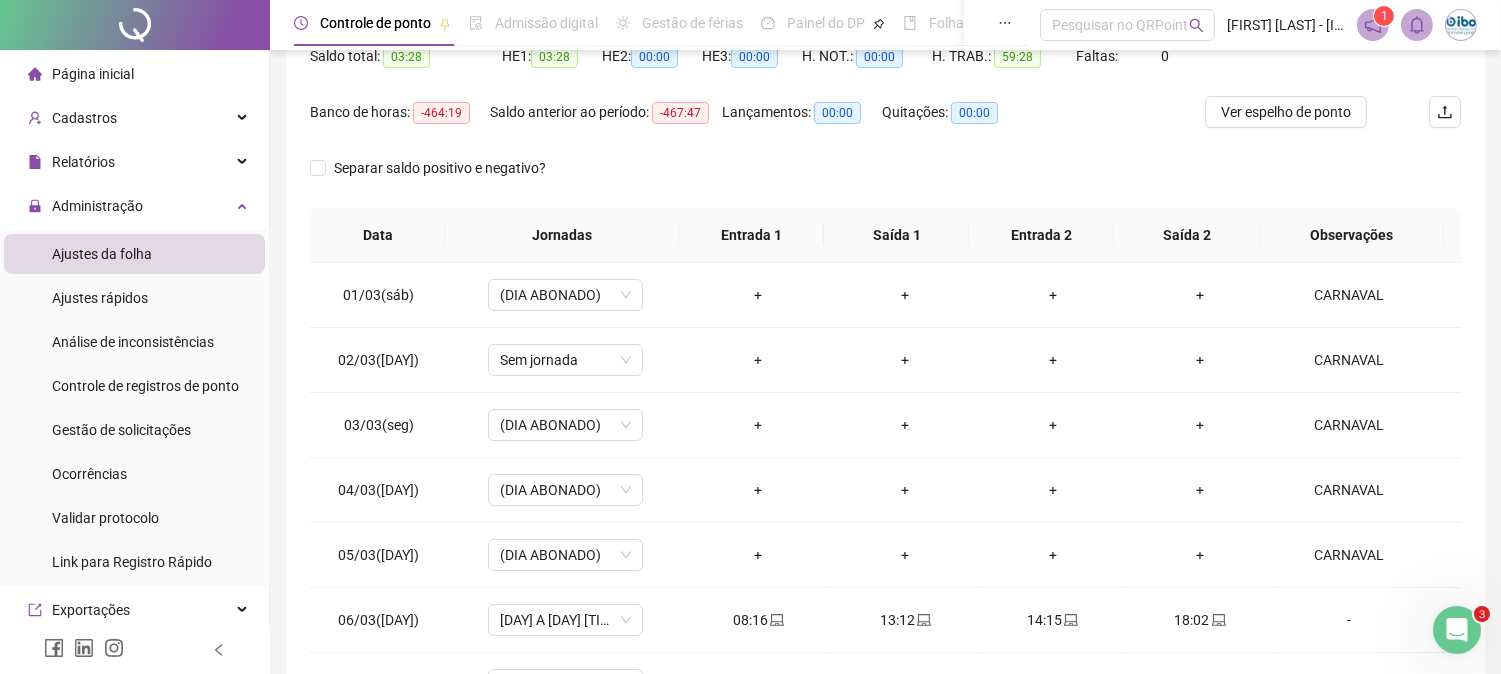 click on "Banco de horas:   -464:19 Saldo anterior ao período:   -467:47 Lançamentos:   00:00 Quitações:   00:00" at bounding box center (741, 124) 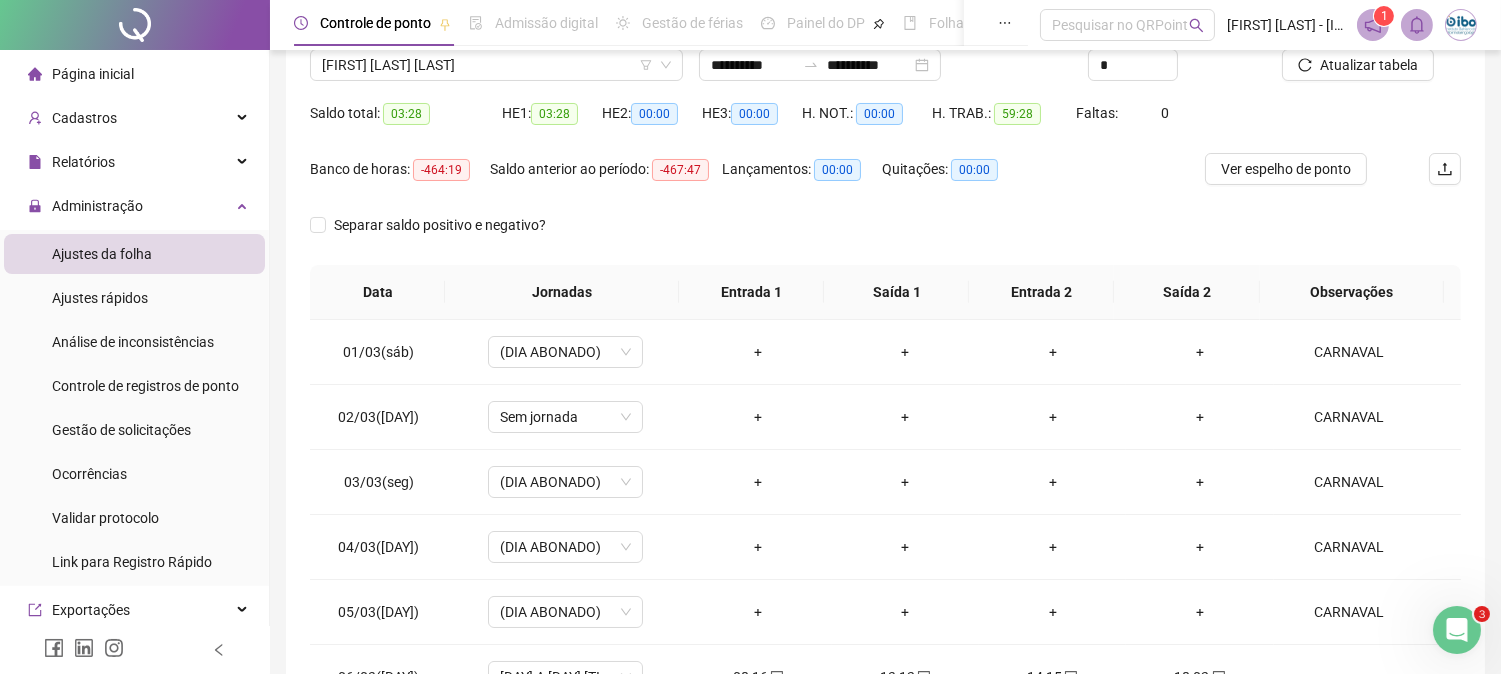 scroll, scrollTop: 111, scrollLeft: 0, axis: vertical 